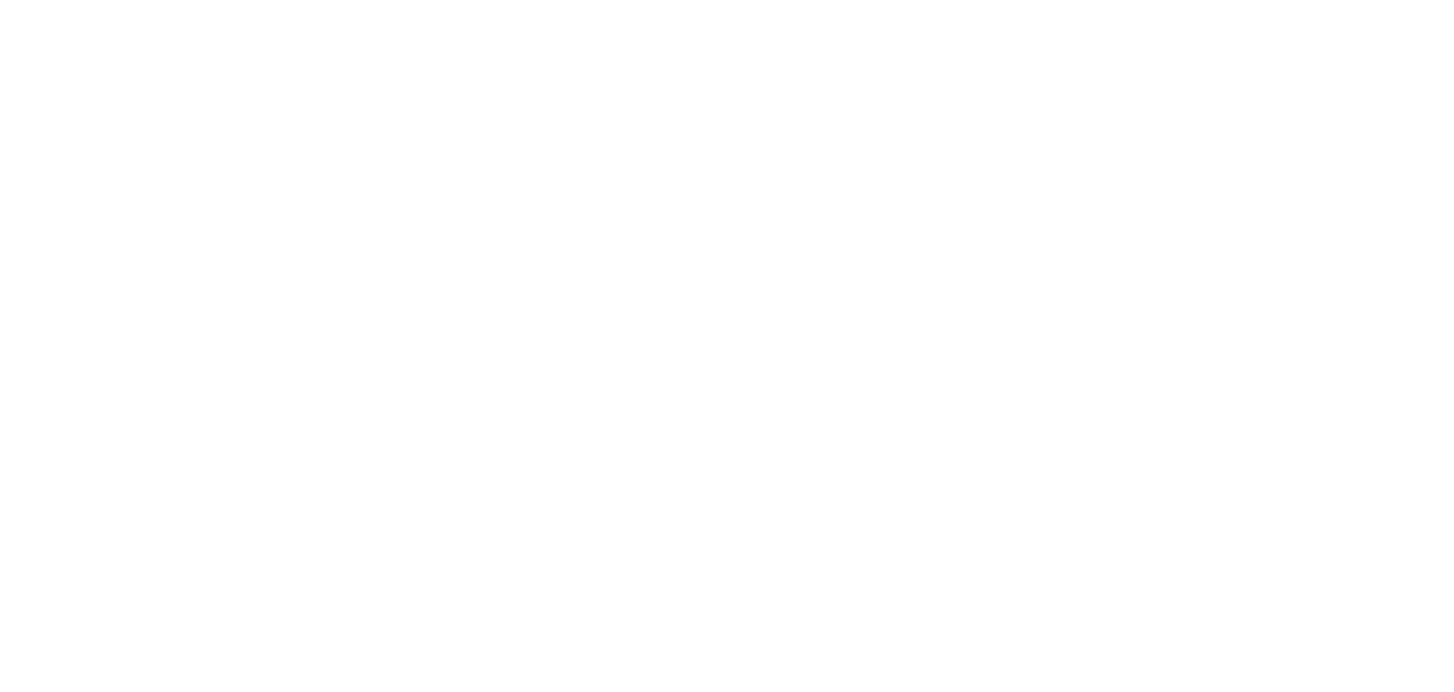 scroll, scrollTop: 0, scrollLeft: 0, axis: both 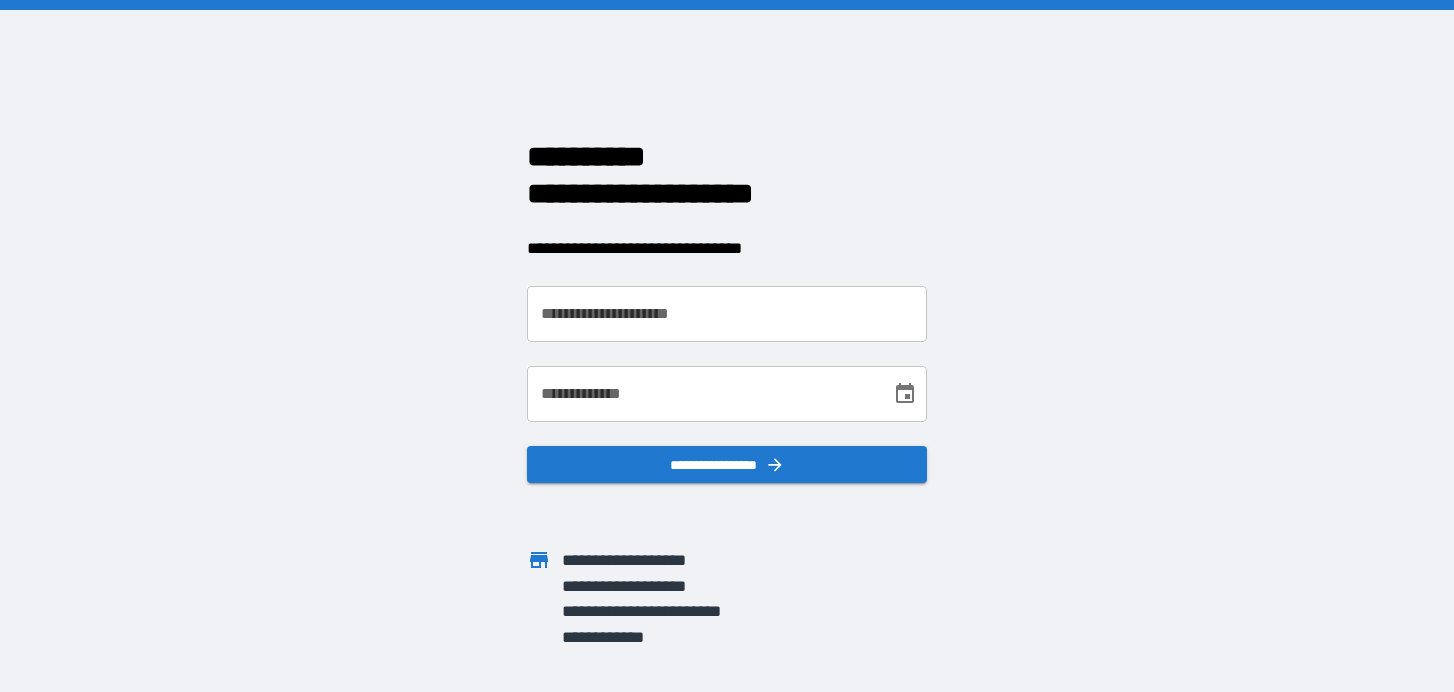 click on "**********" at bounding box center [727, 314] 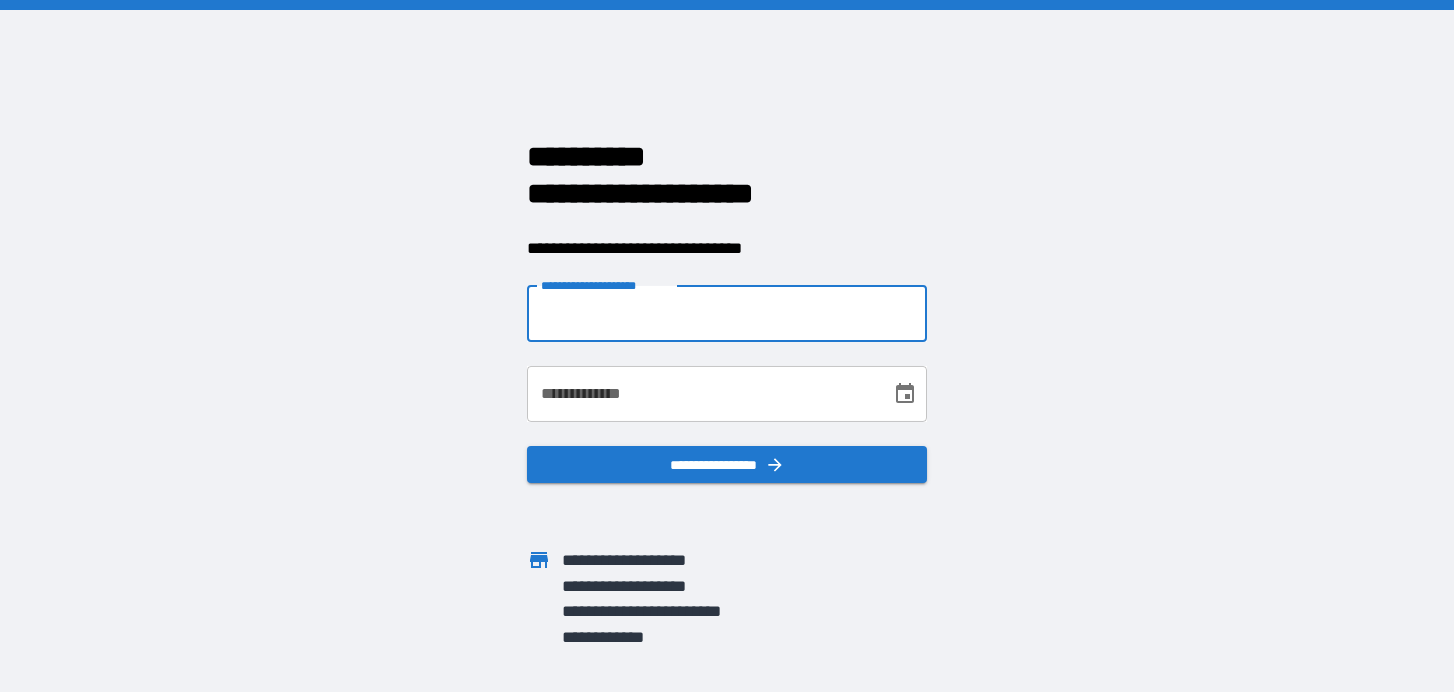 type on "**********" 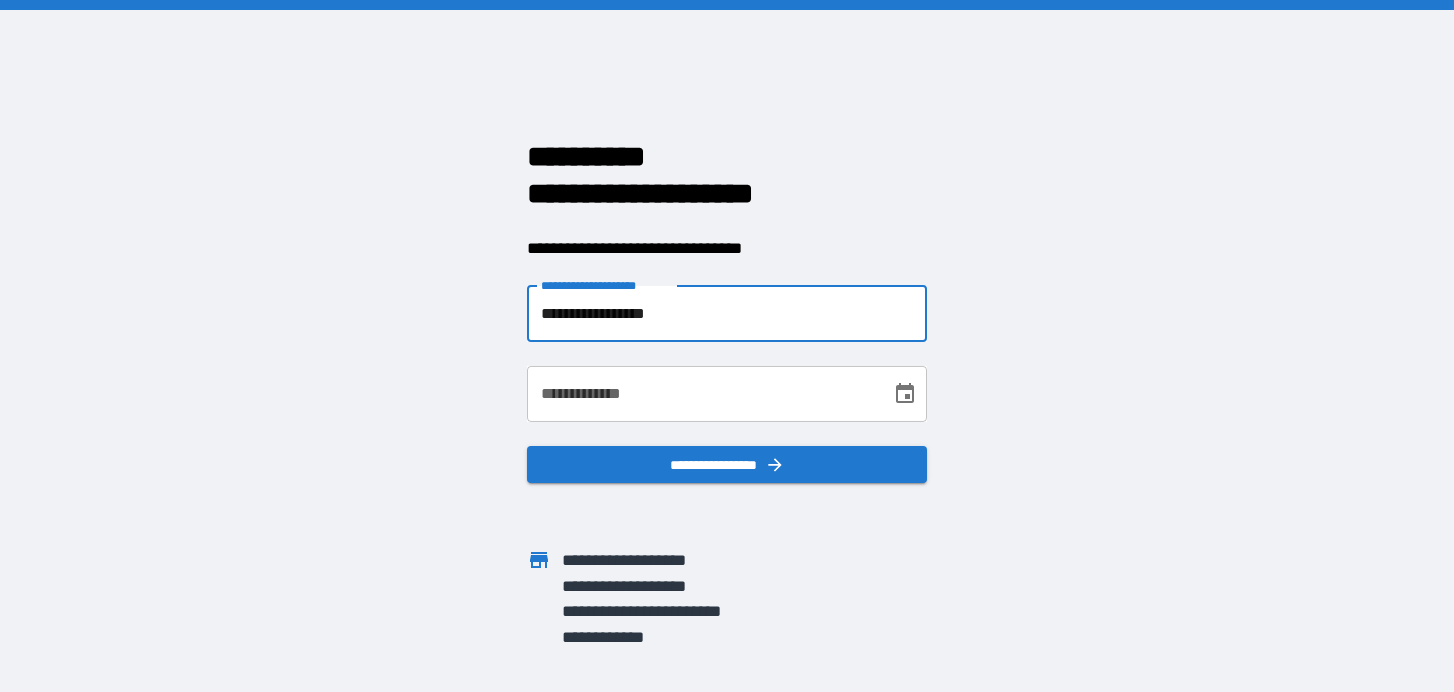 click on "**********" at bounding box center (702, 394) 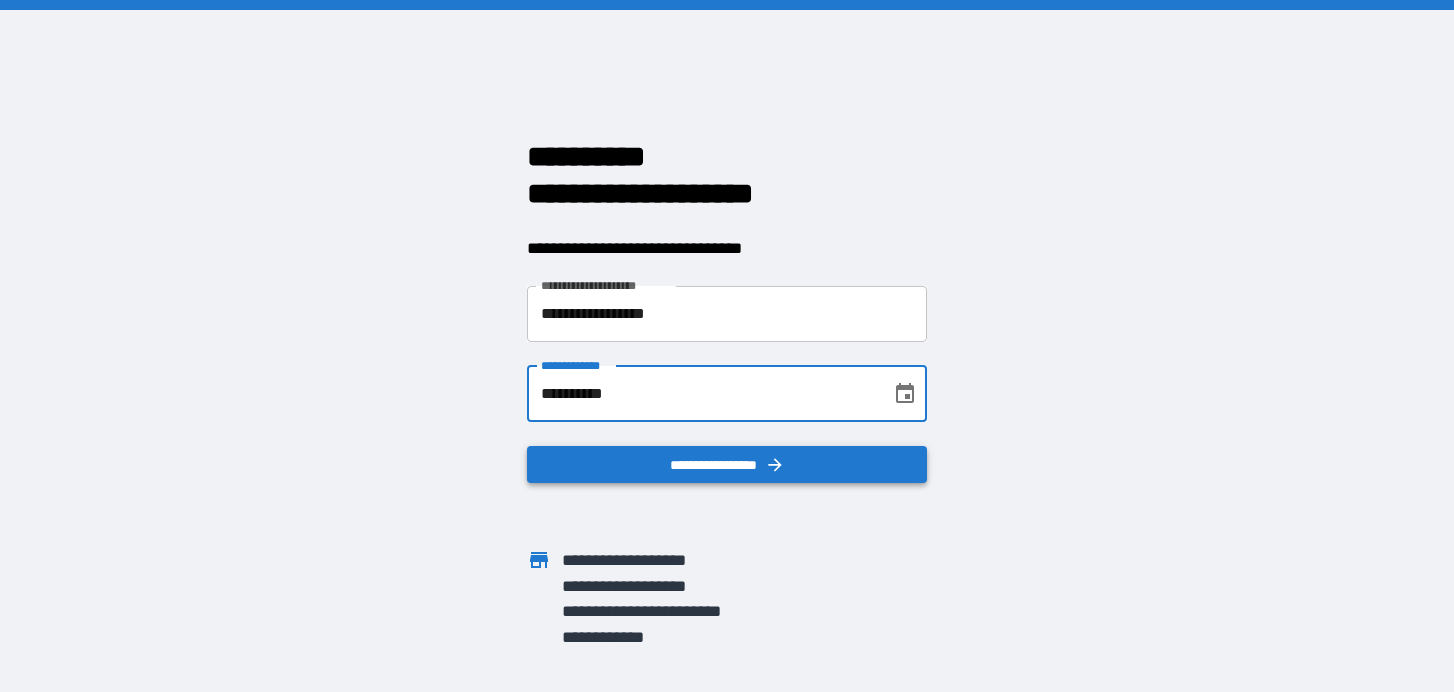 type on "**********" 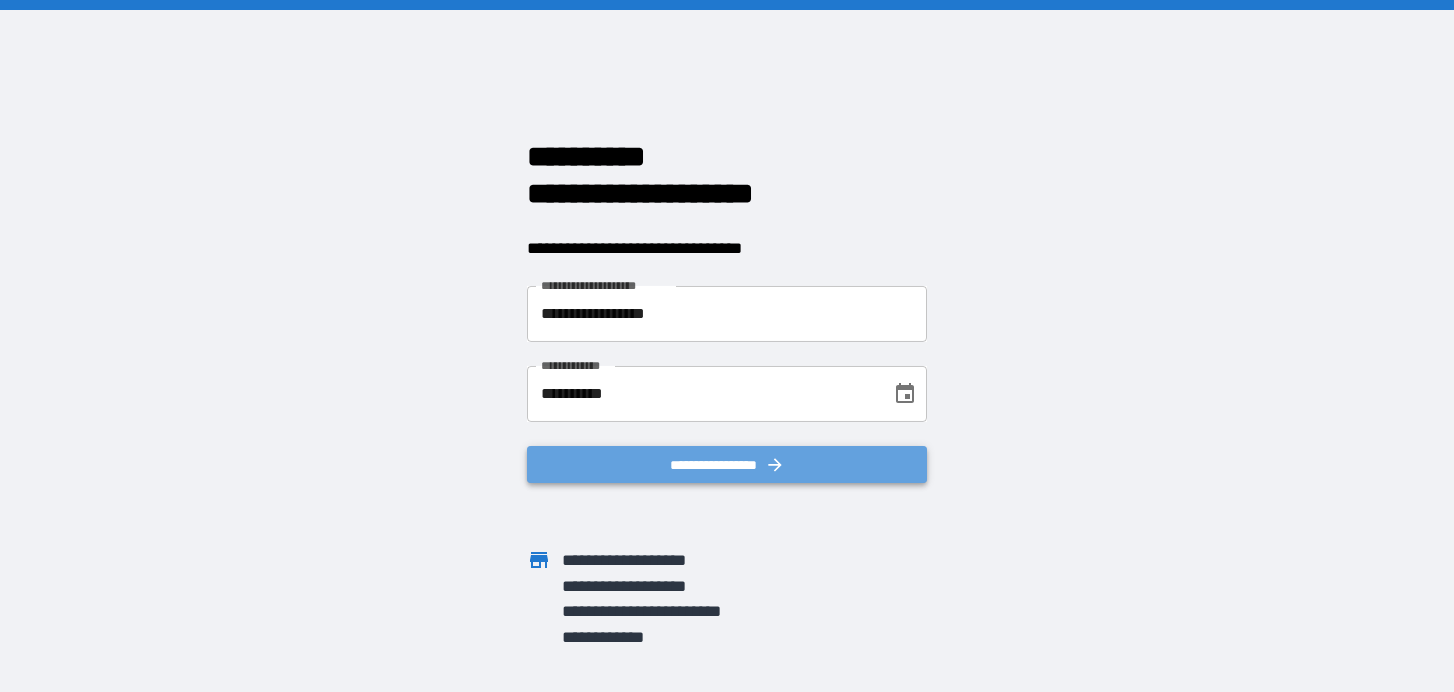 click on "**********" at bounding box center (727, 465) 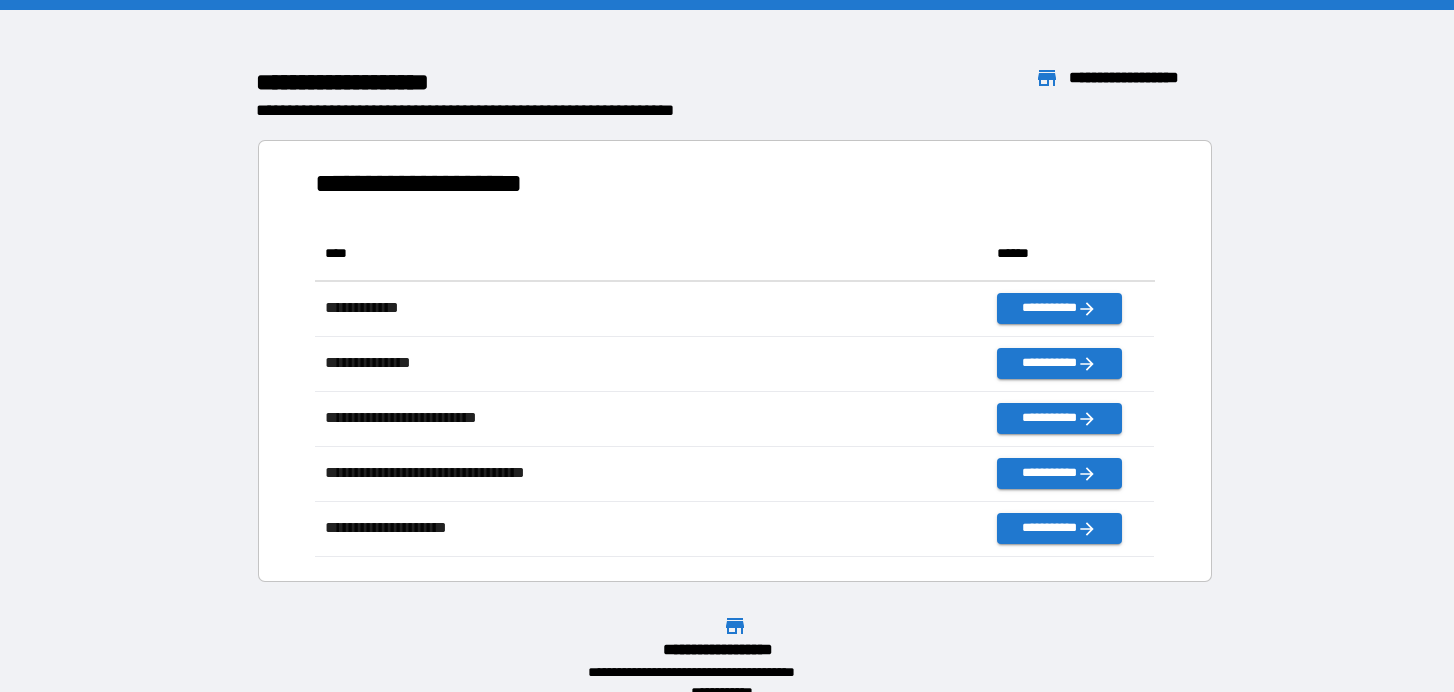 scroll, scrollTop: 1, scrollLeft: 0, axis: vertical 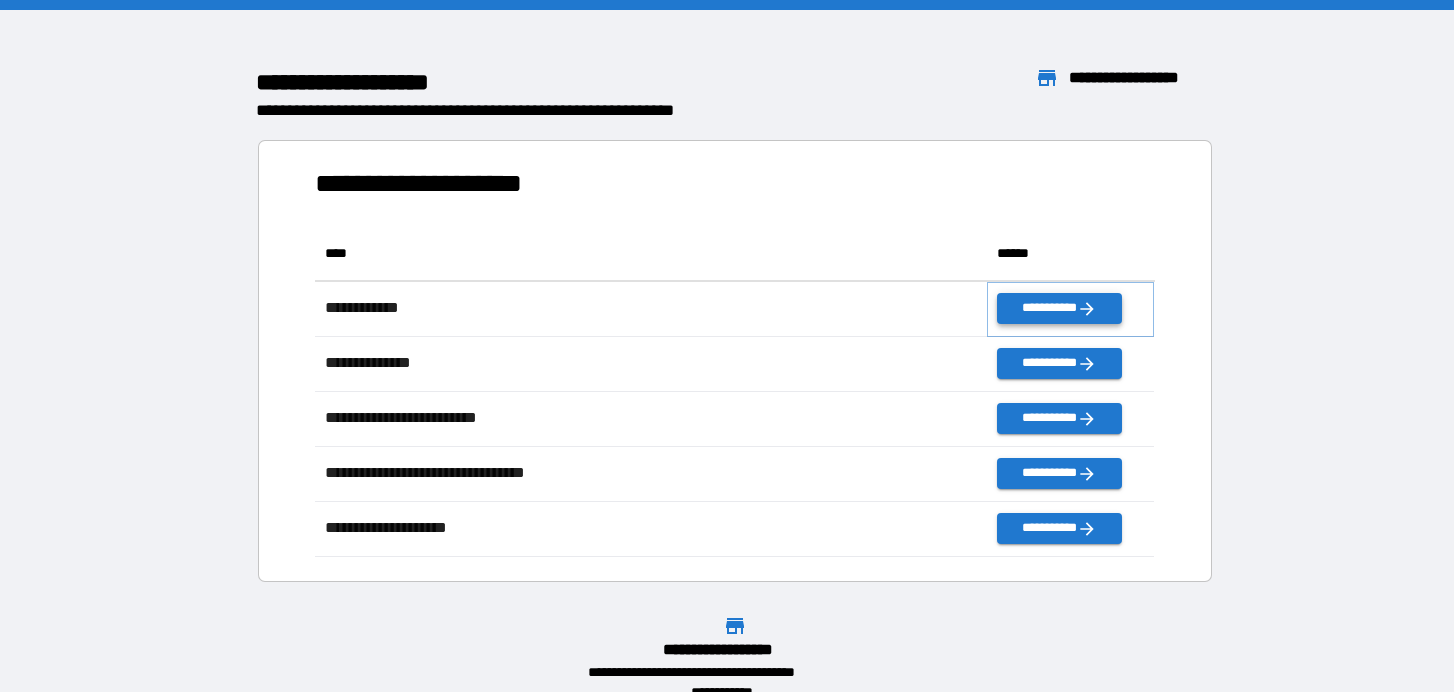 click on "**********" at bounding box center [1059, 308] 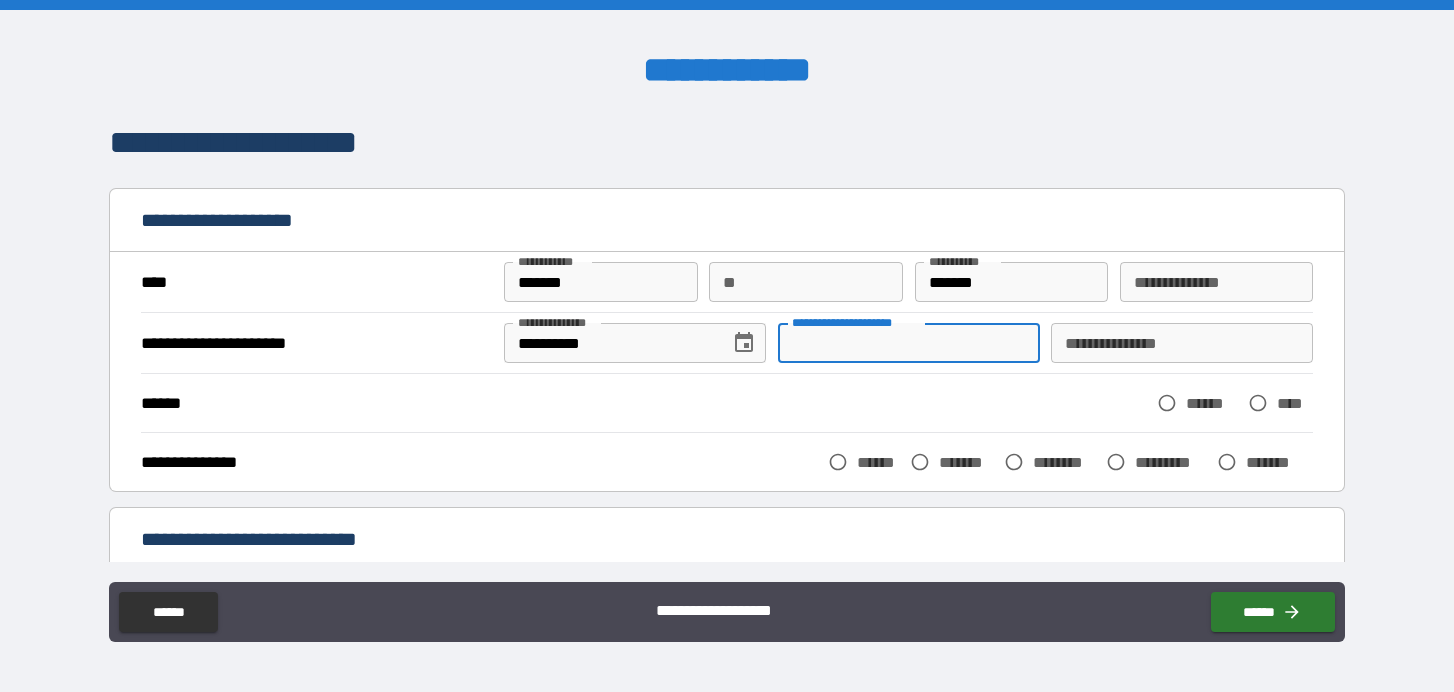click on "**********" at bounding box center [909, 343] 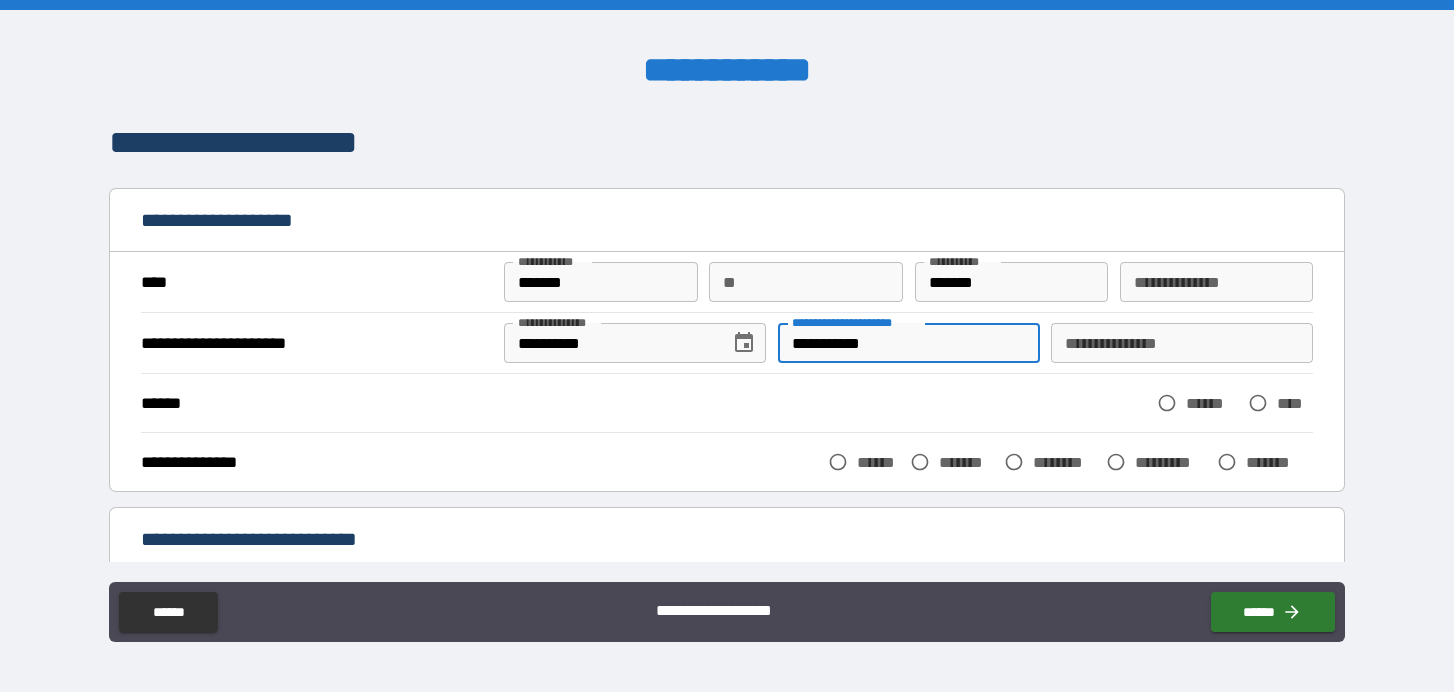 type on "**********" 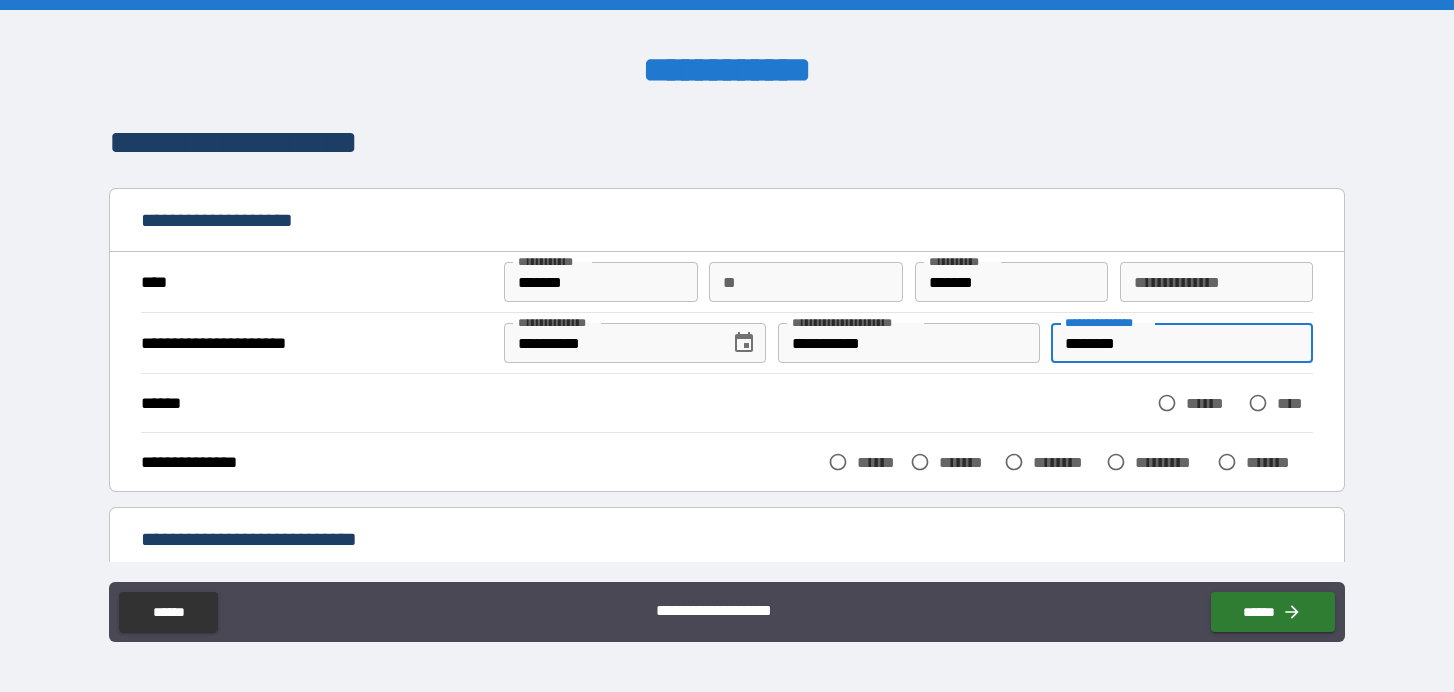 type on "********" 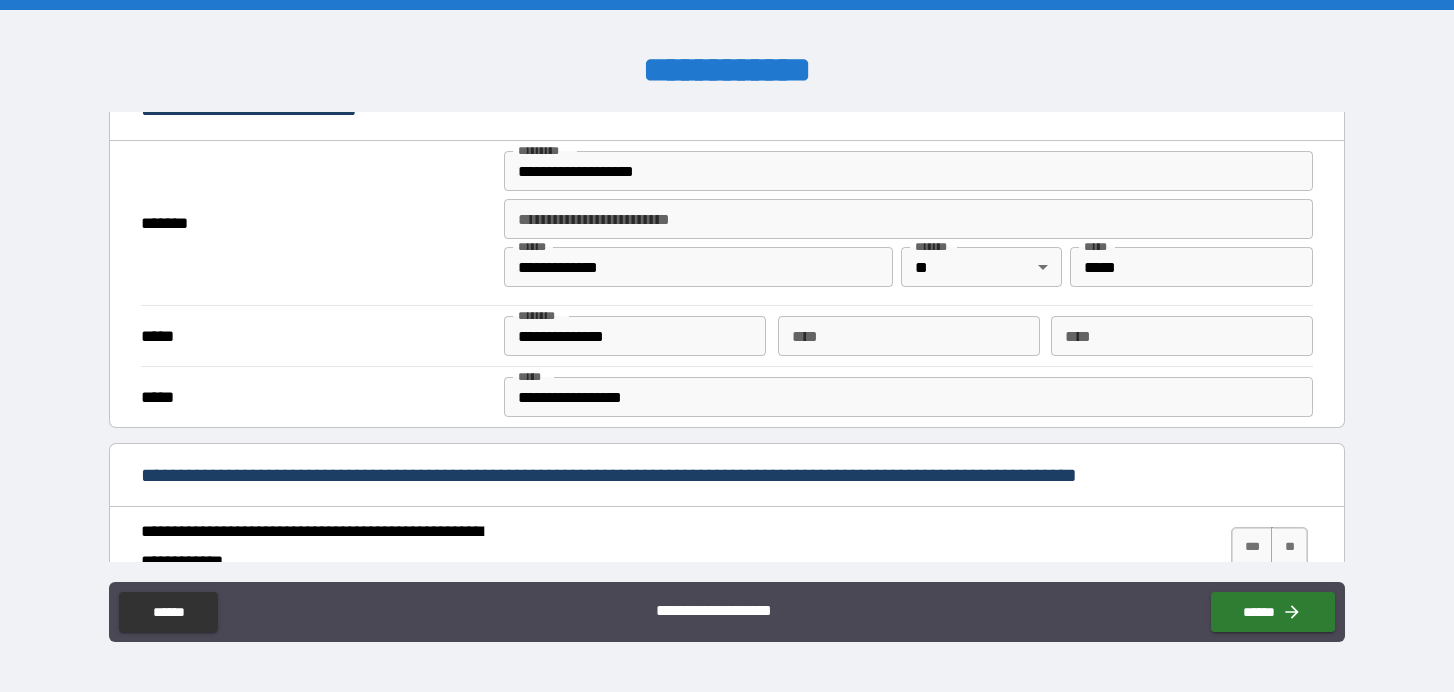 scroll, scrollTop: 440, scrollLeft: 0, axis: vertical 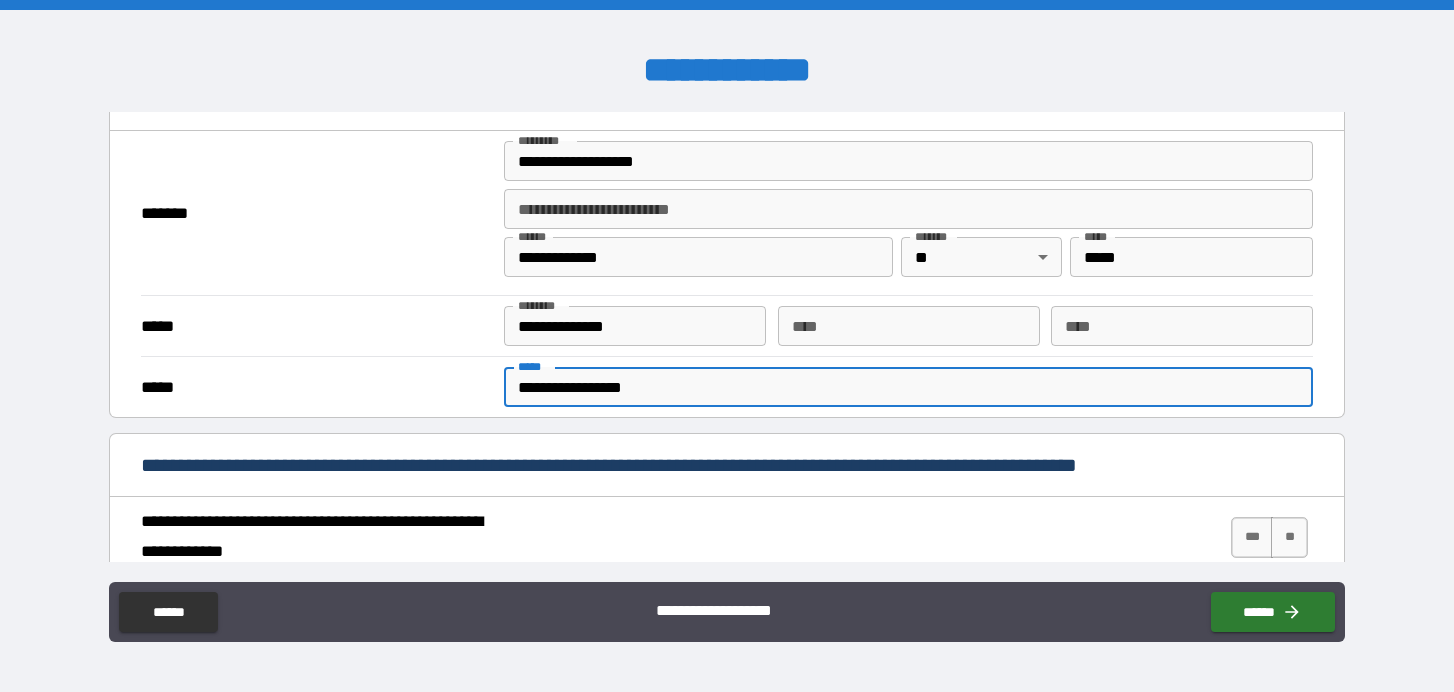 drag, startPoint x: 670, startPoint y: 393, endPoint x: 478, endPoint y: 379, distance: 192.50974 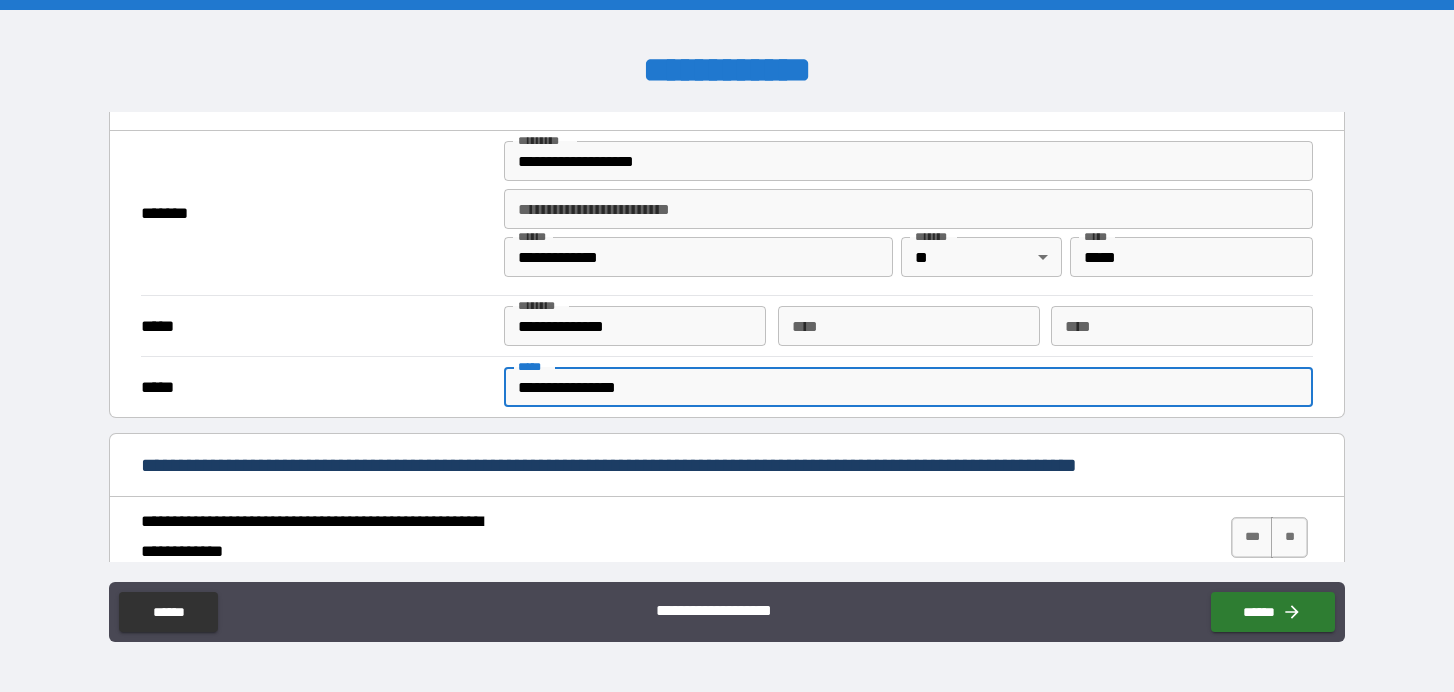 type on "**********" 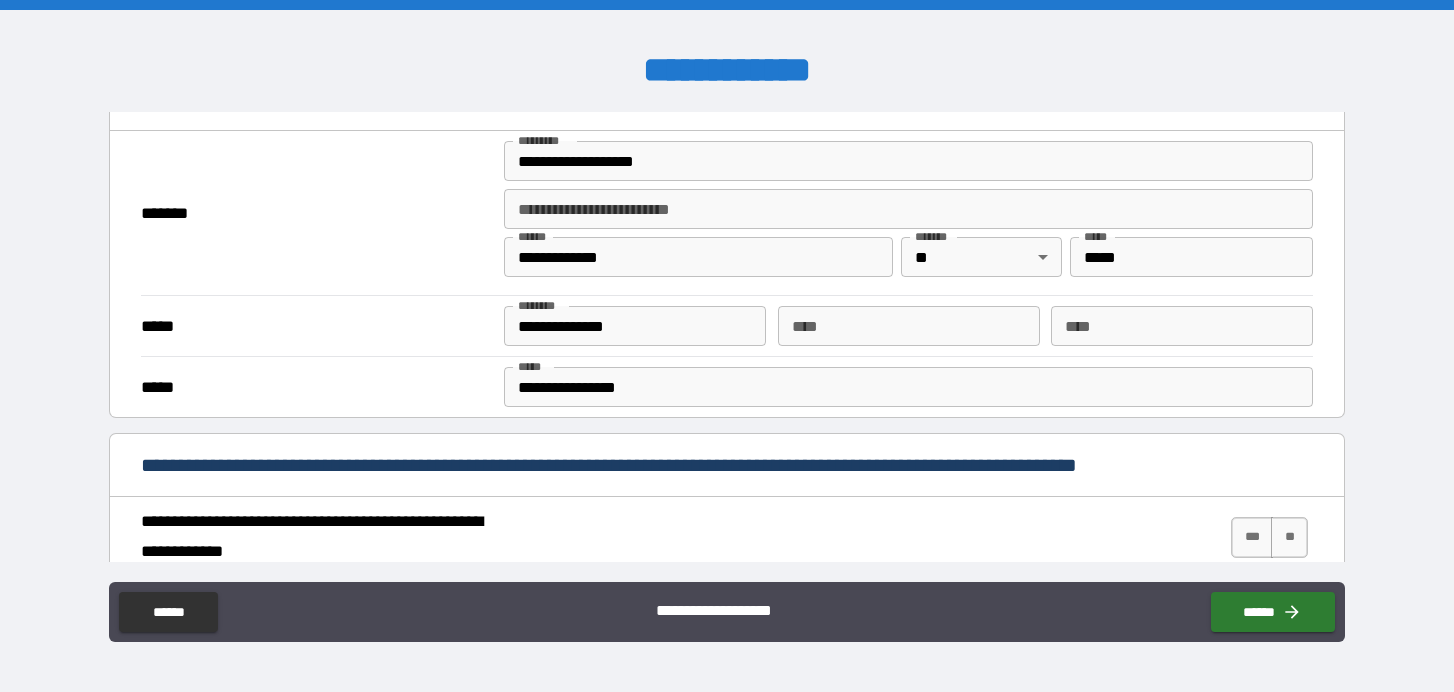 click on "*****" at bounding box center [317, 326] 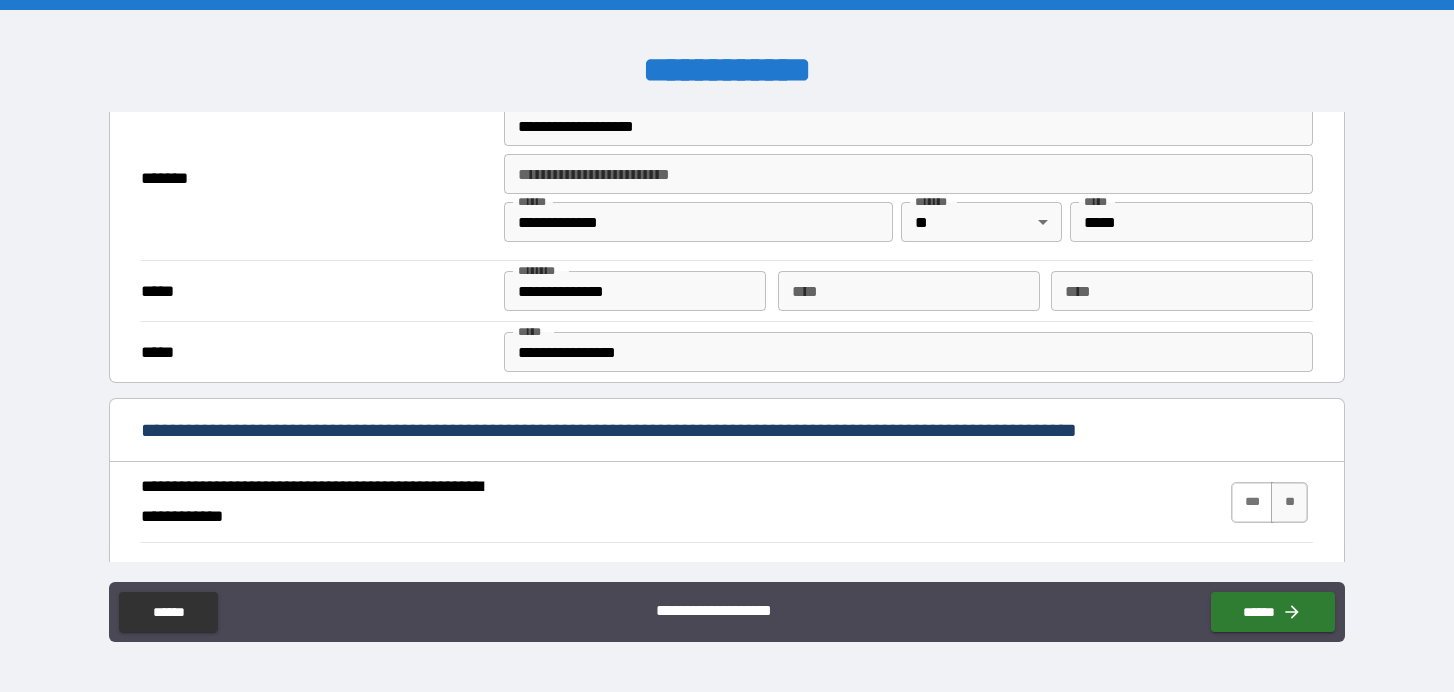 click on "***" at bounding box center [1252, 502] 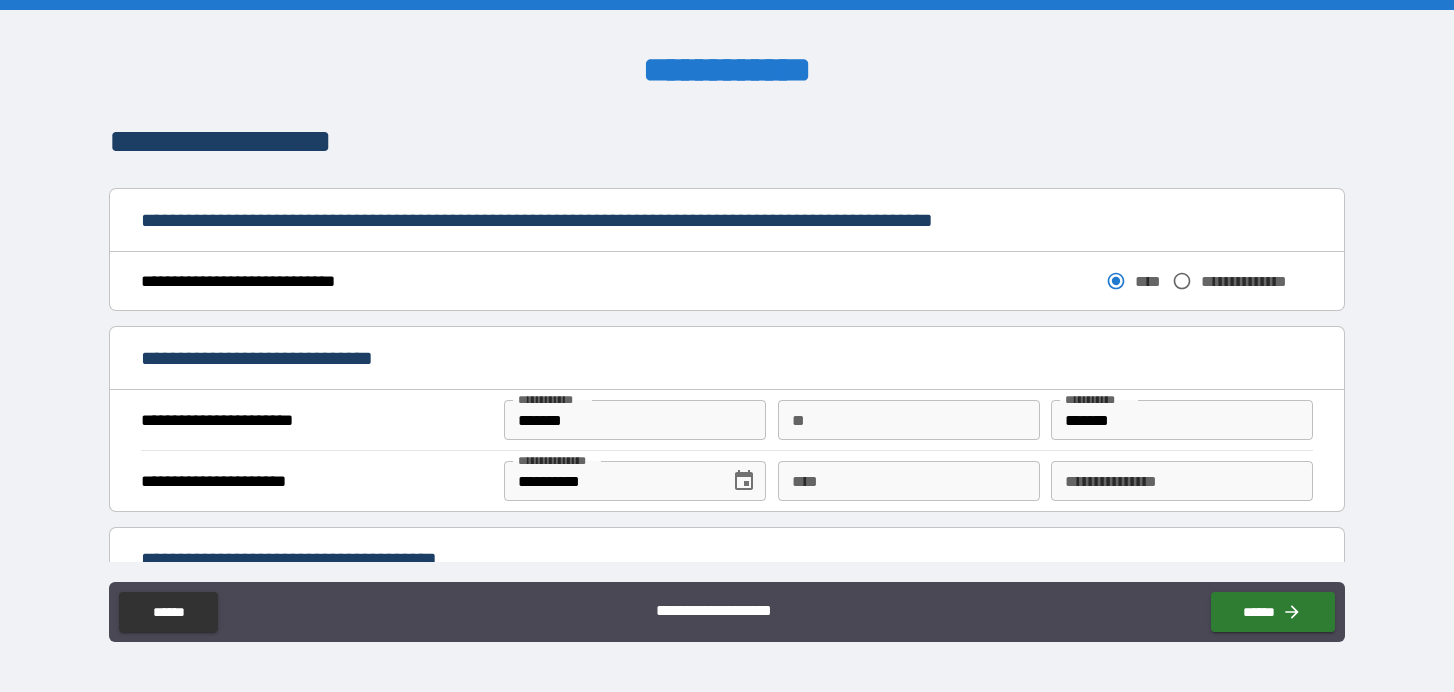 scroll, scrollTop: 1027, scrollLeft: 0, axis: vertical 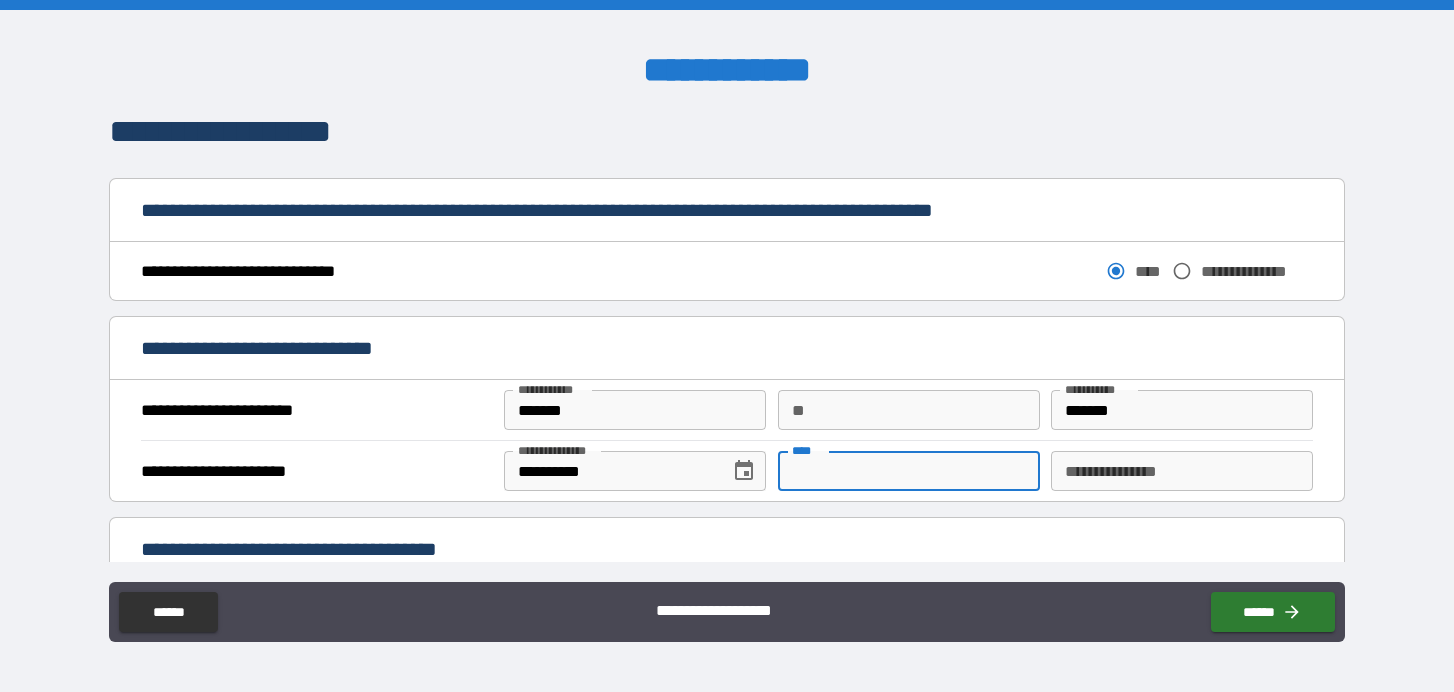 click on "****" at bounding box center [909, 471] 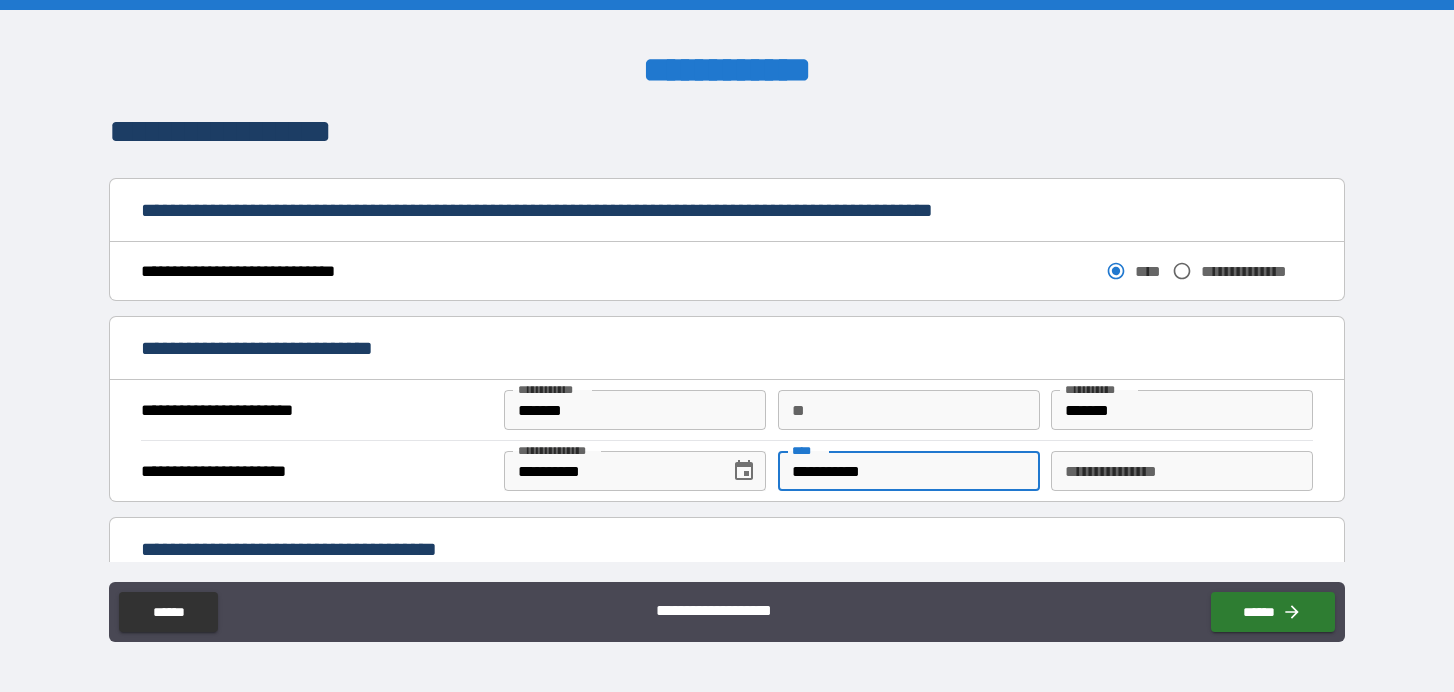 type on "**********" 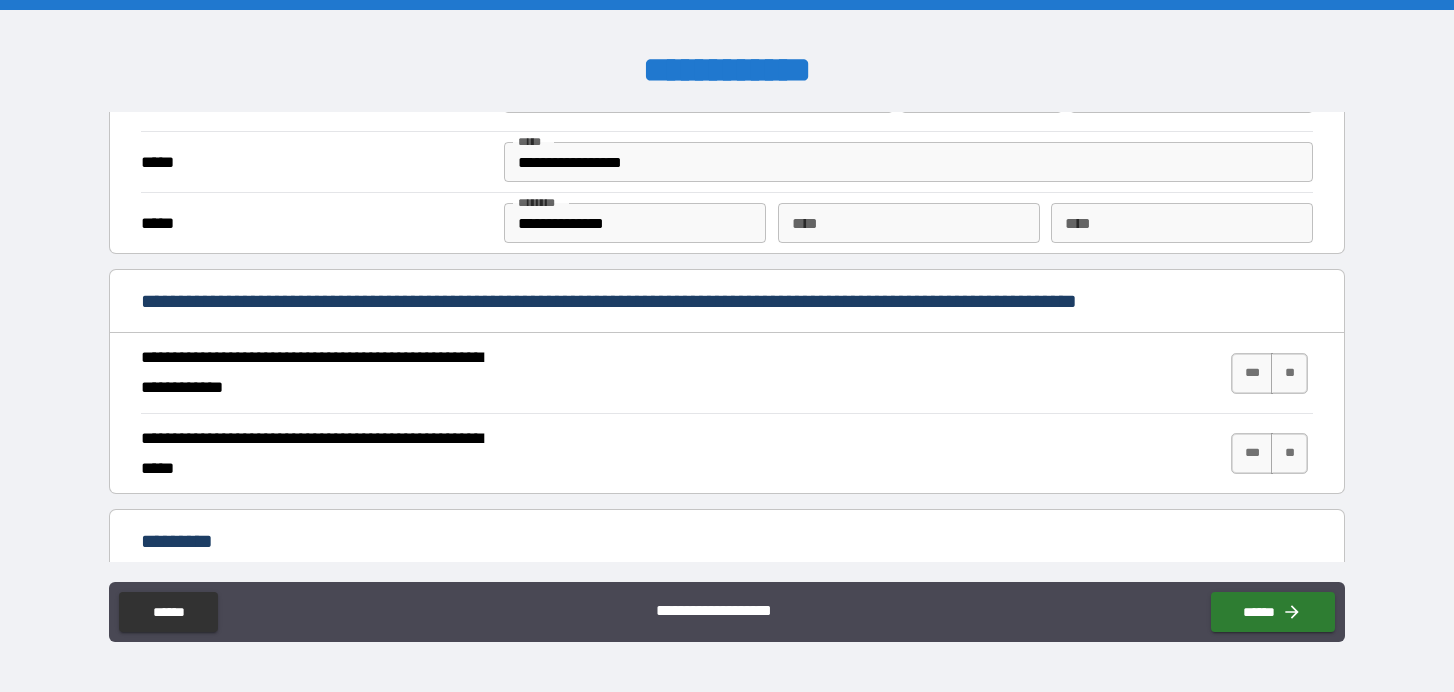 scroll, scrollTop: 1654, scrollLeft: 0, axis: vertical 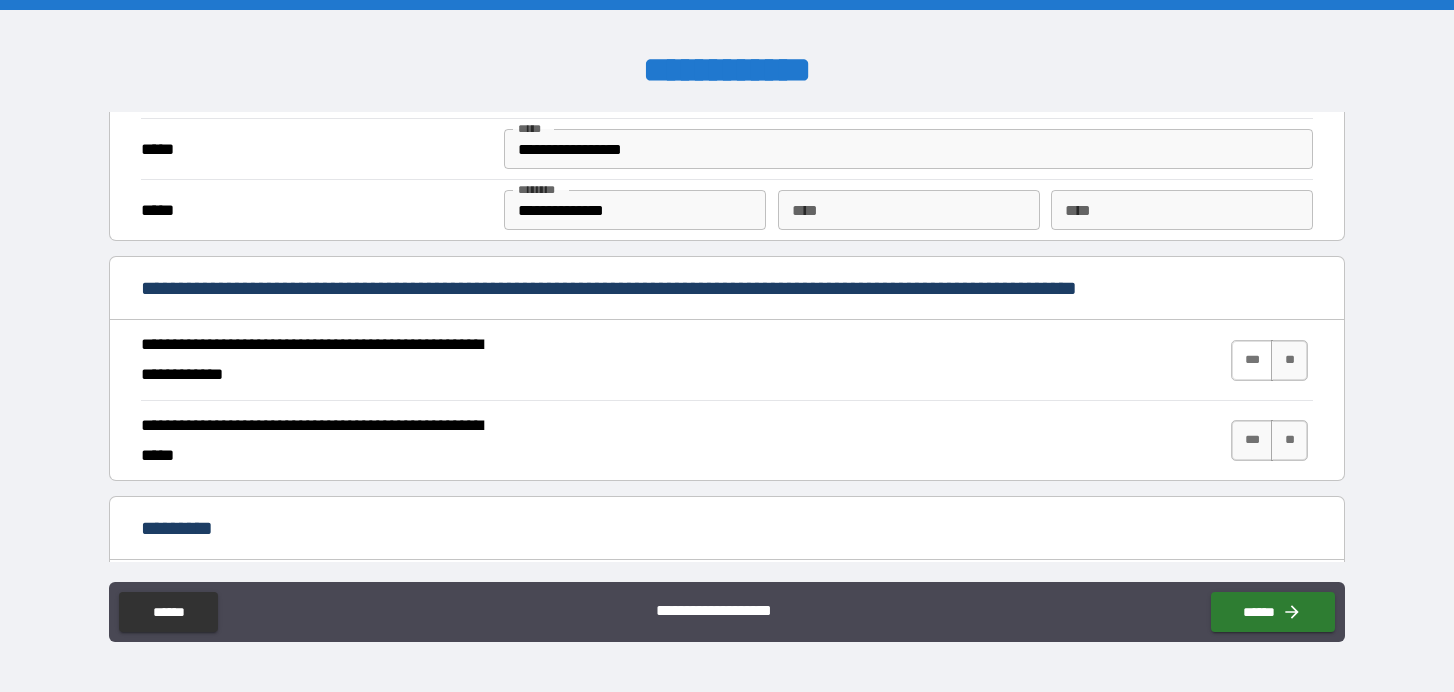 type on "********" 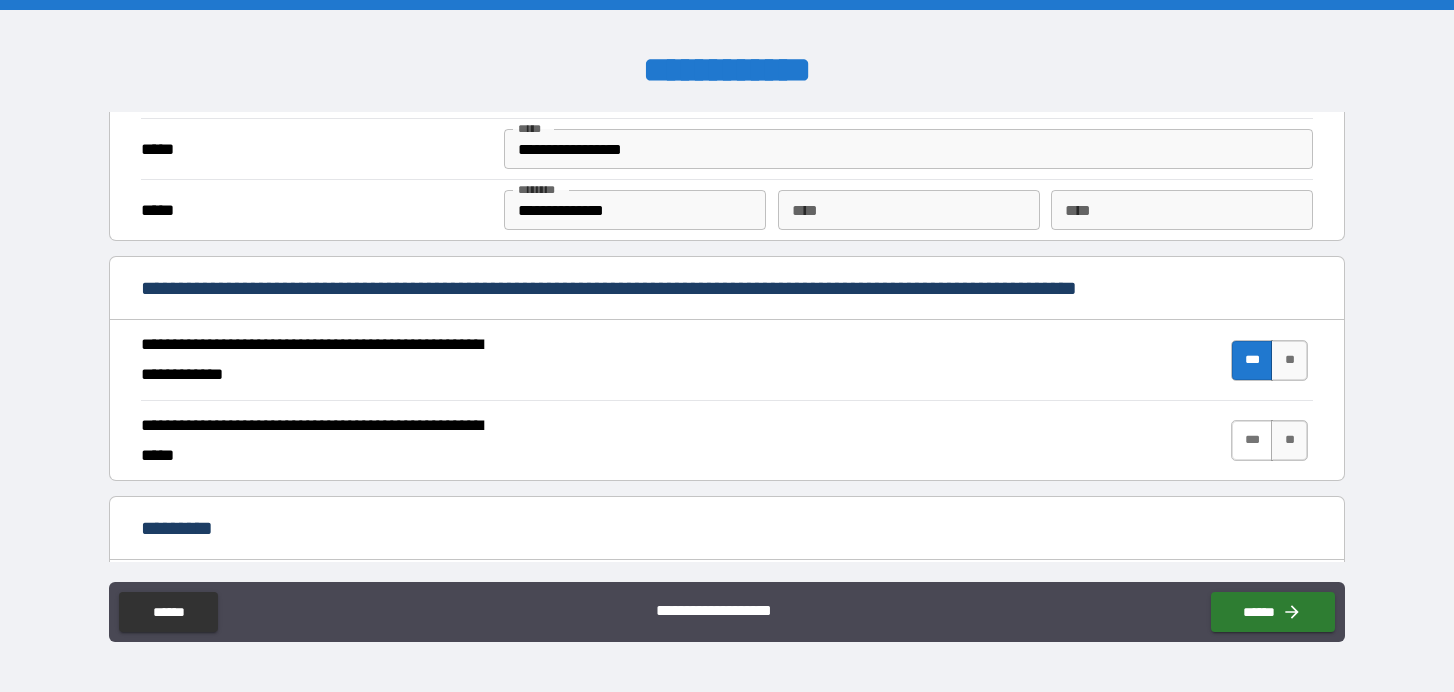 click on "***" at bounding box center (1252, 440) 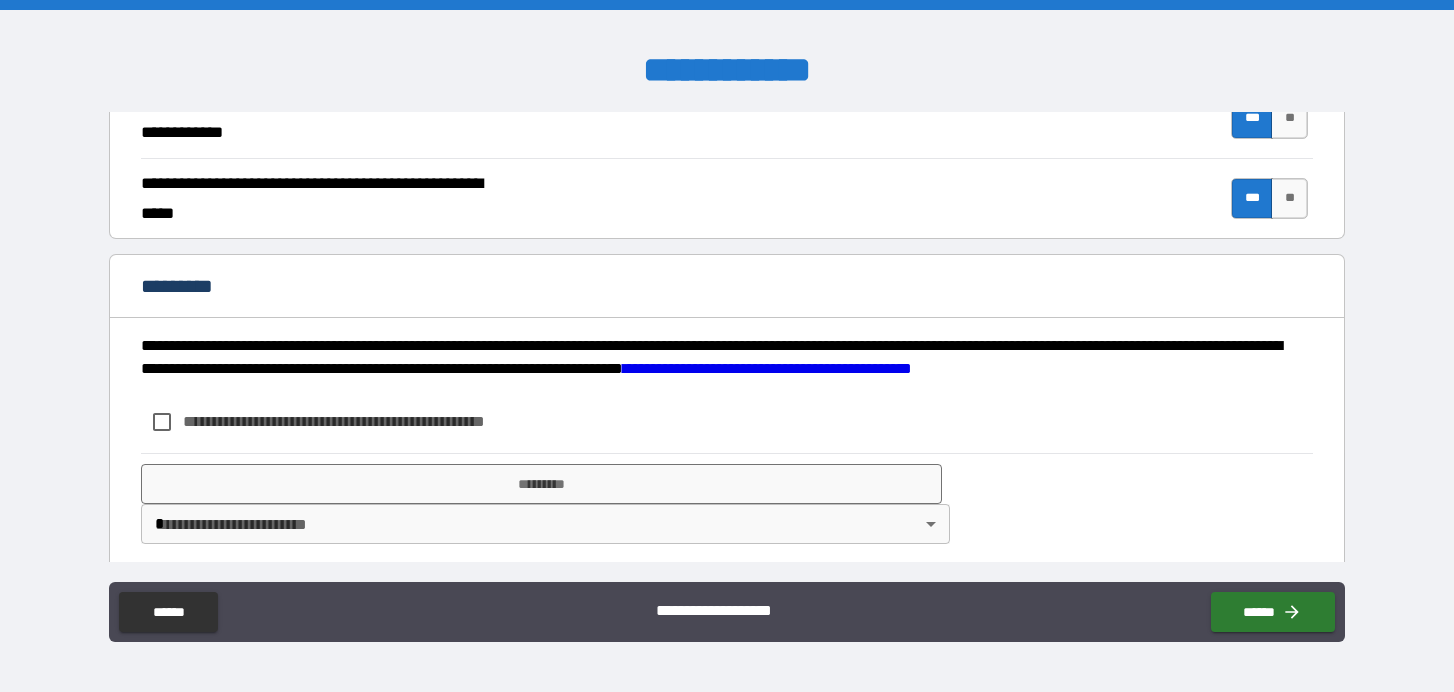scroll, scrollTop: 1909, scrollLeft: 0, axis: vertical 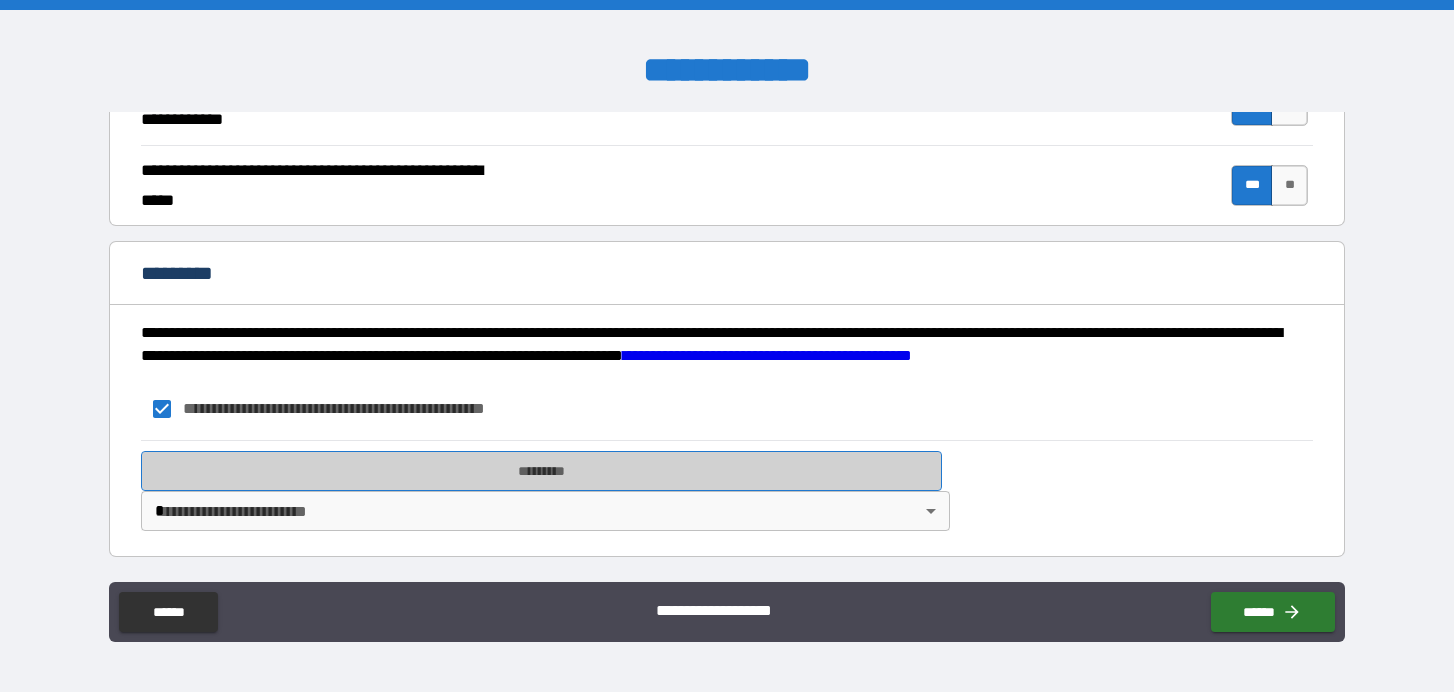 click on "*********" at bounding box center [541, 471] 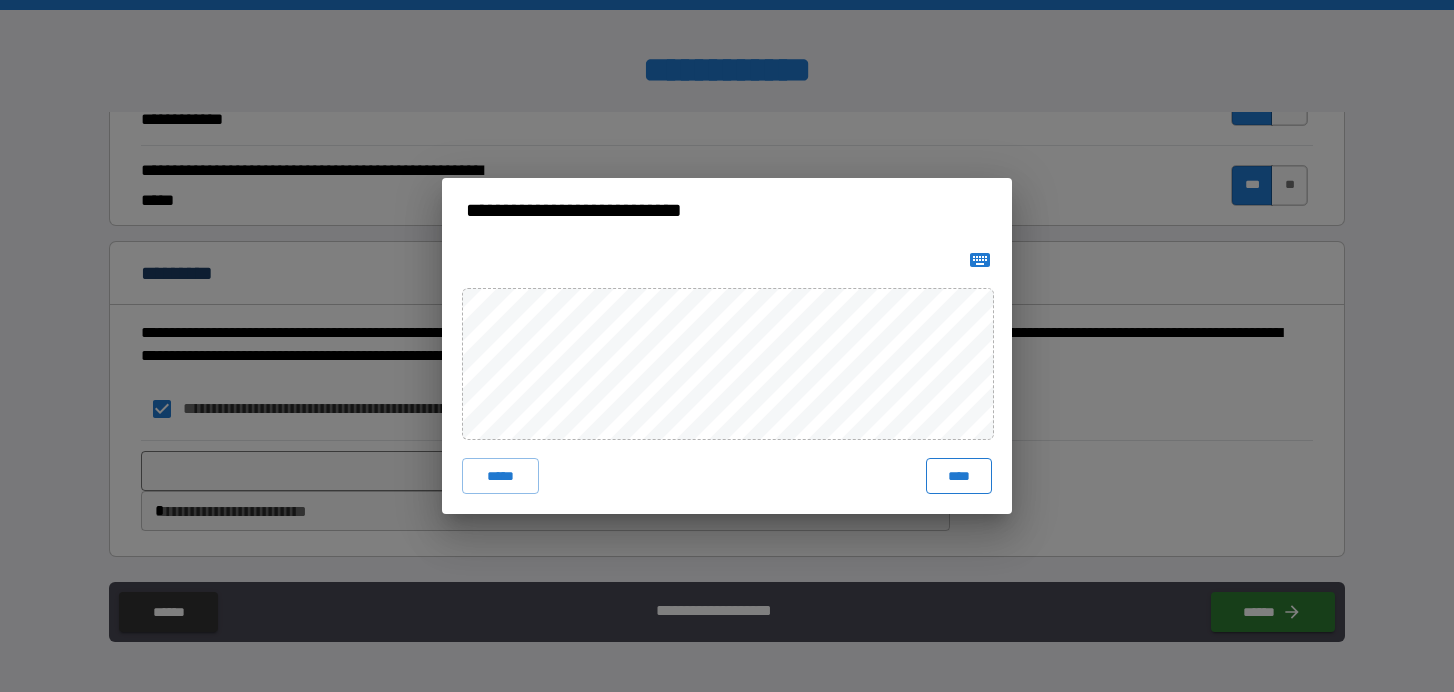 click on "****" at bounding box center (959, 476) 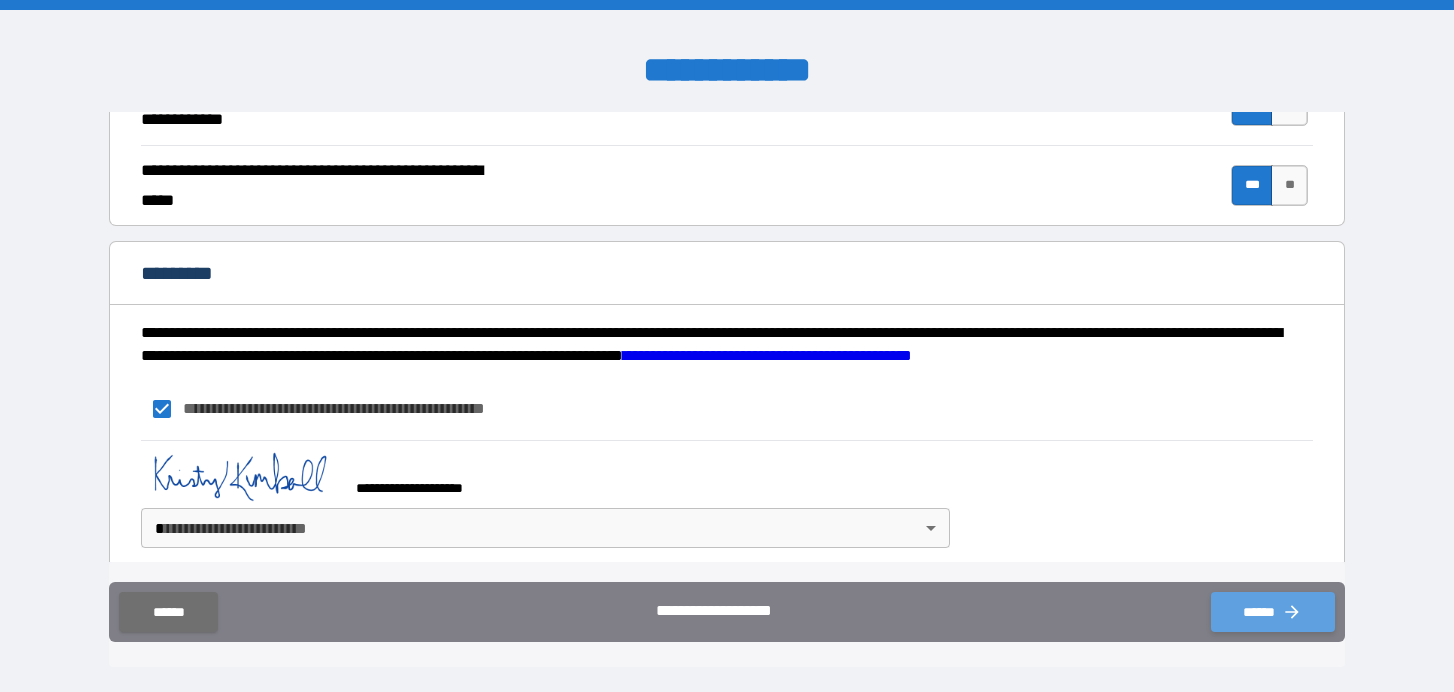 click on "******" at bounding box center [1273, 612] 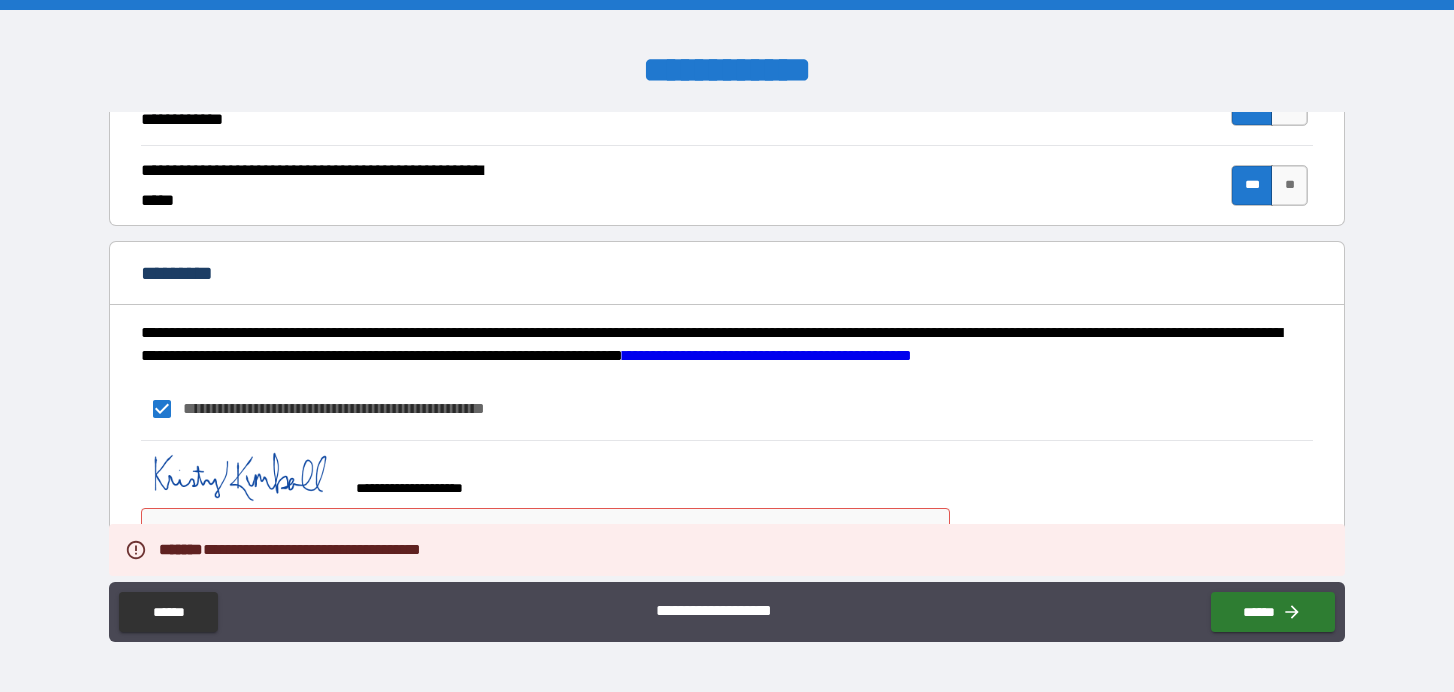 scroll, scrollTop: 1926, scrollLeft: 0, axis: vertical 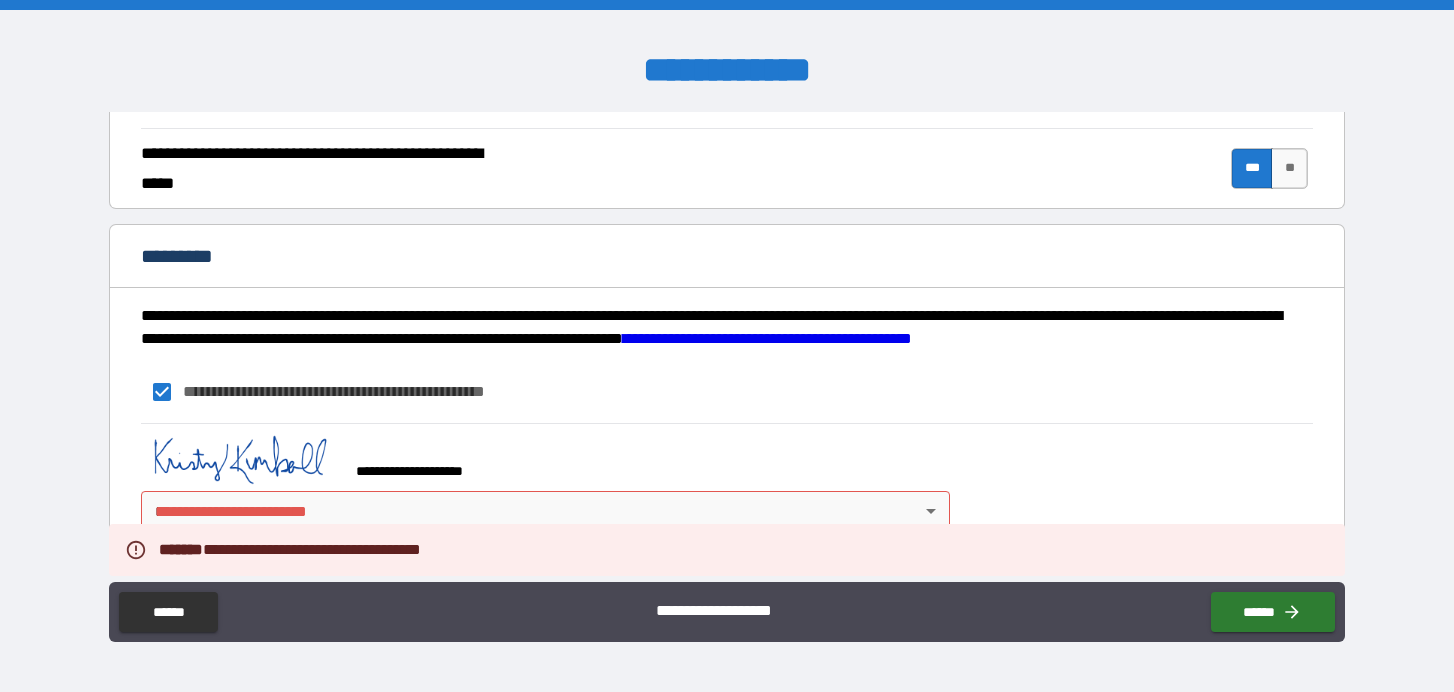 click on "**********" at bounding box center (727, 346) 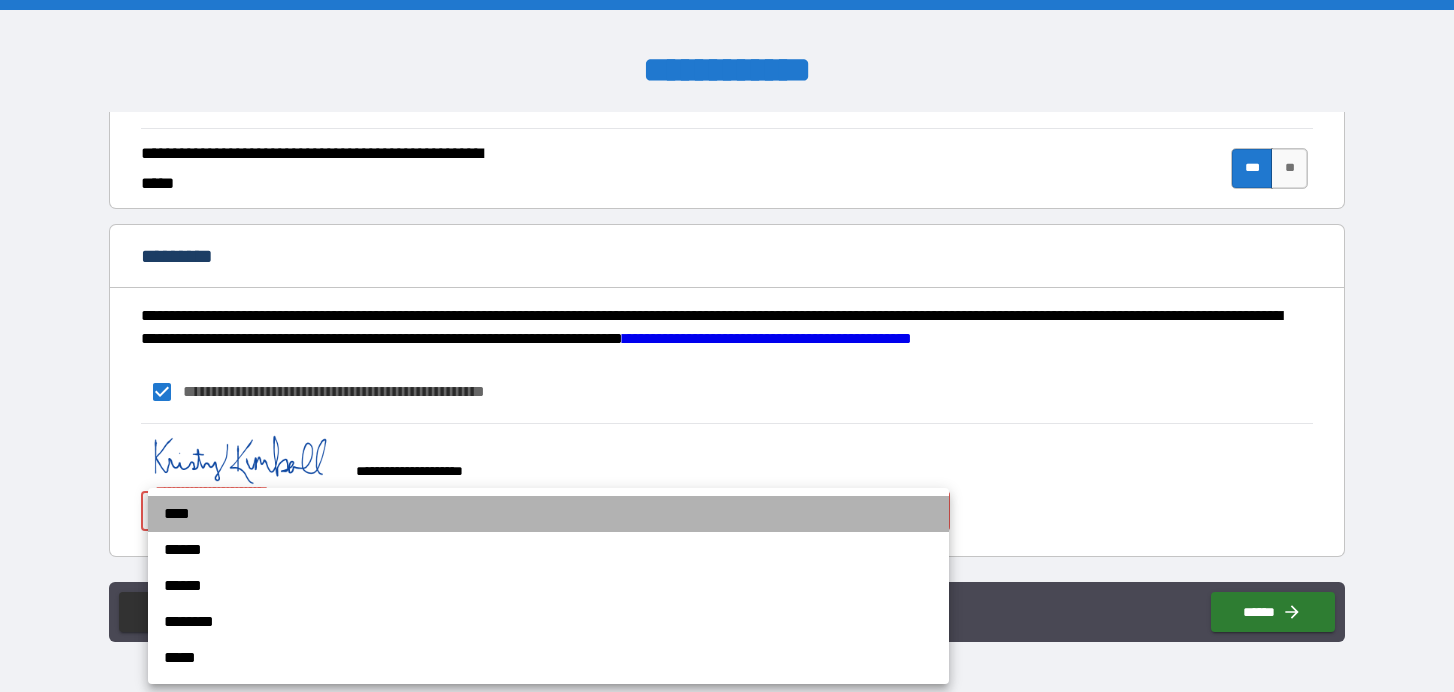 click on "****" at bounding box center [548, 514] 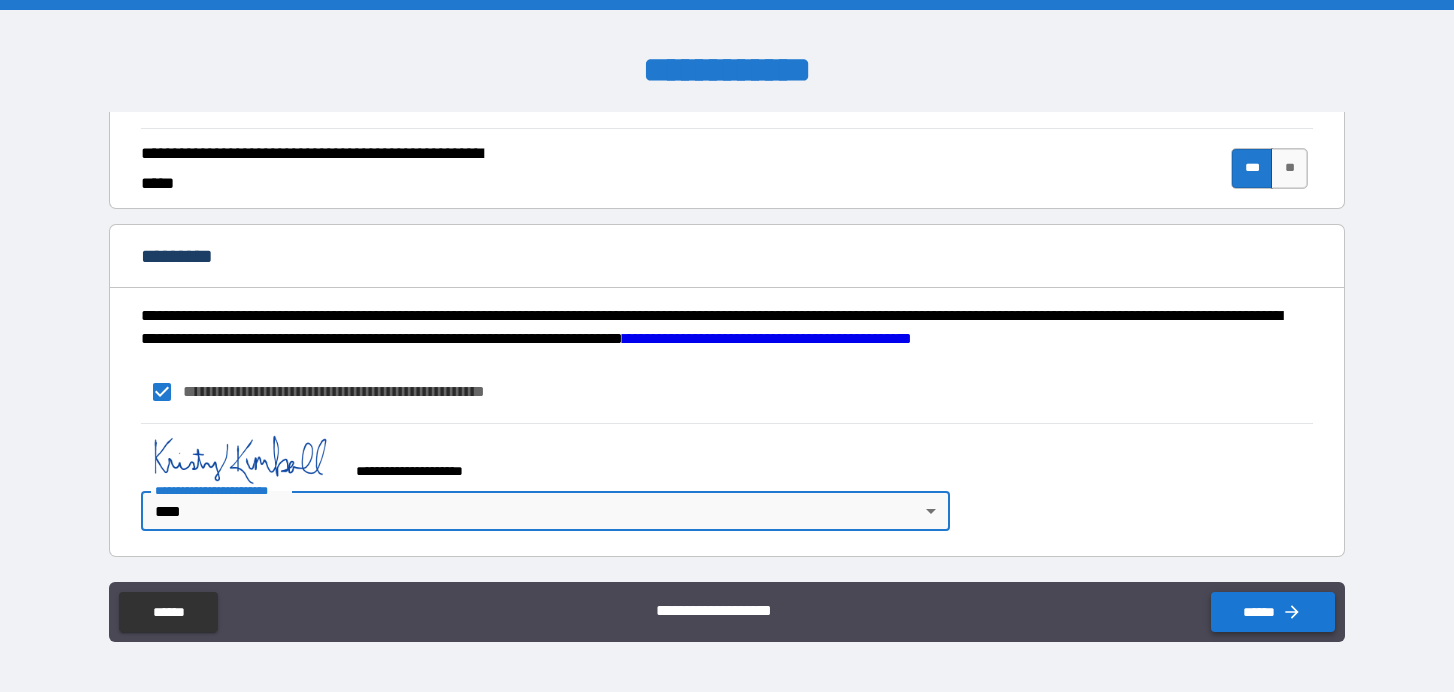 click on "******" at bounding box center (1273, 612) 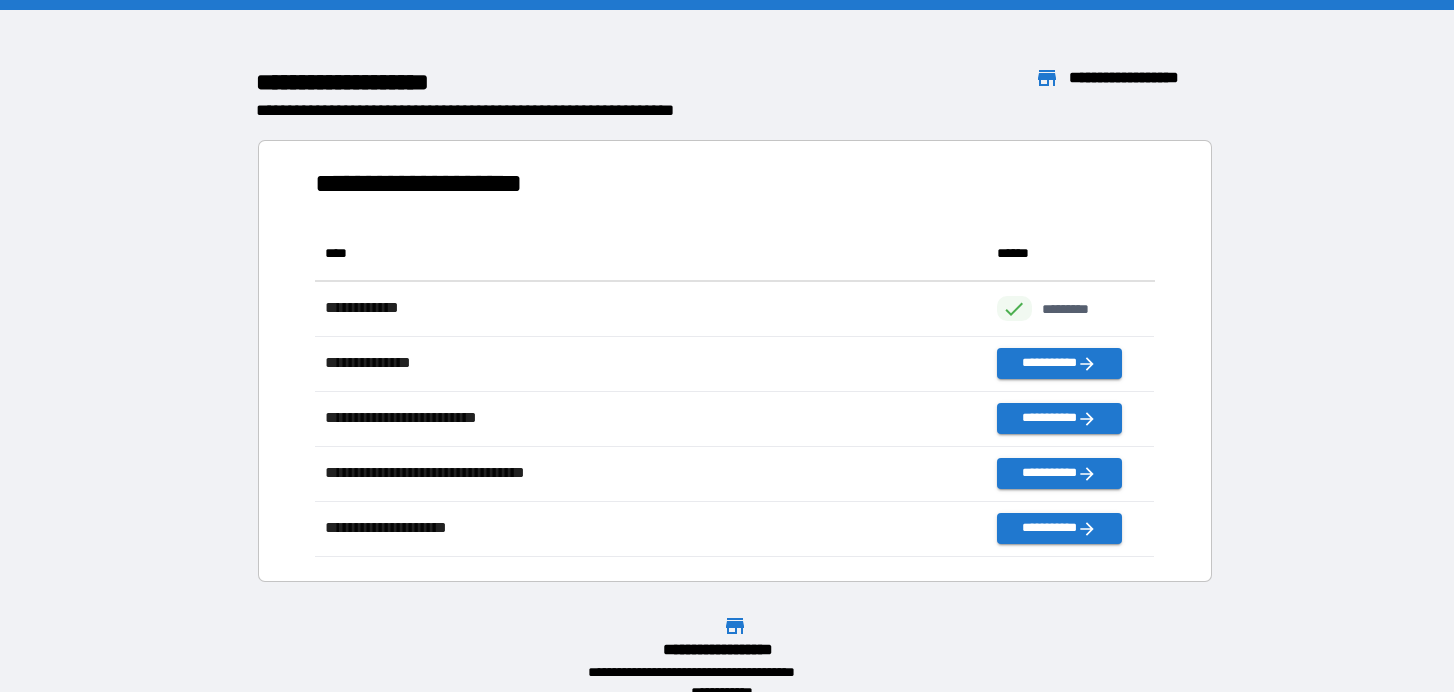 scroll, scrollTop: 1, scrollLeft: 0, axis: vertical 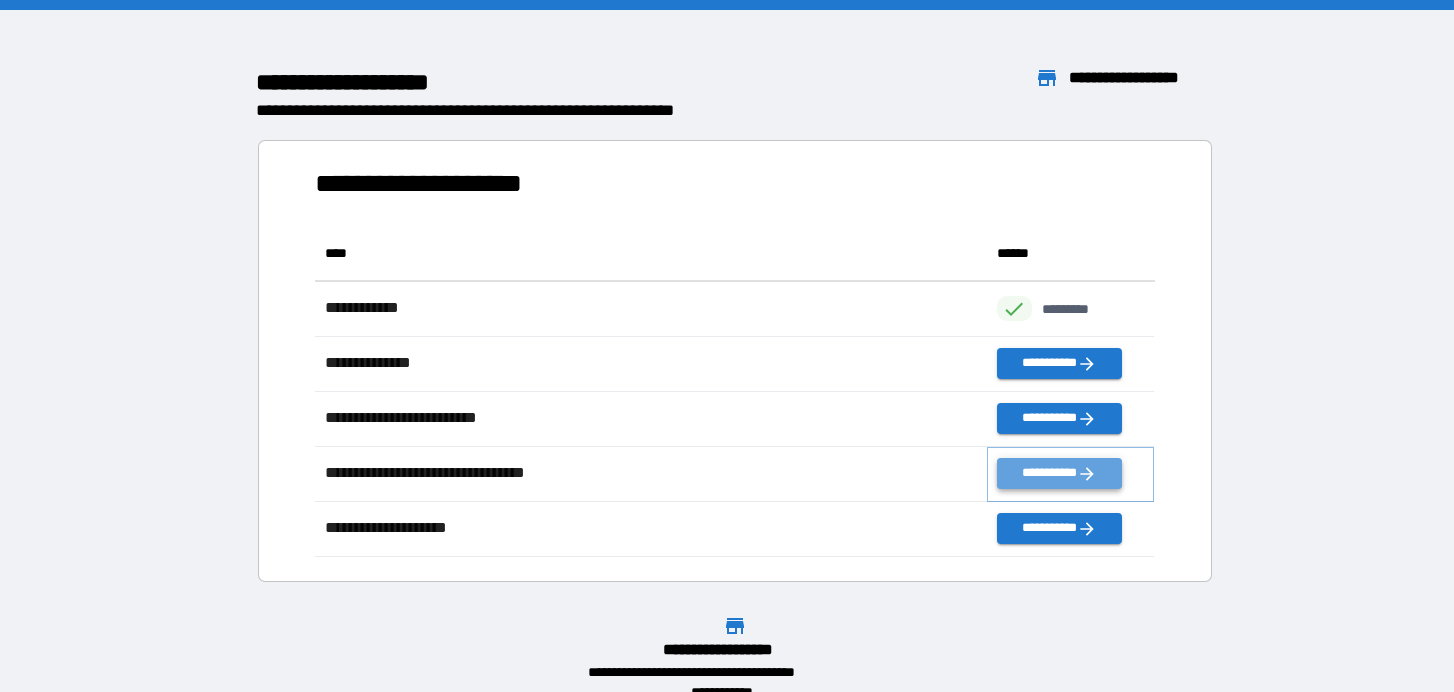 click on "**********" at bounding box center (1059, 473) 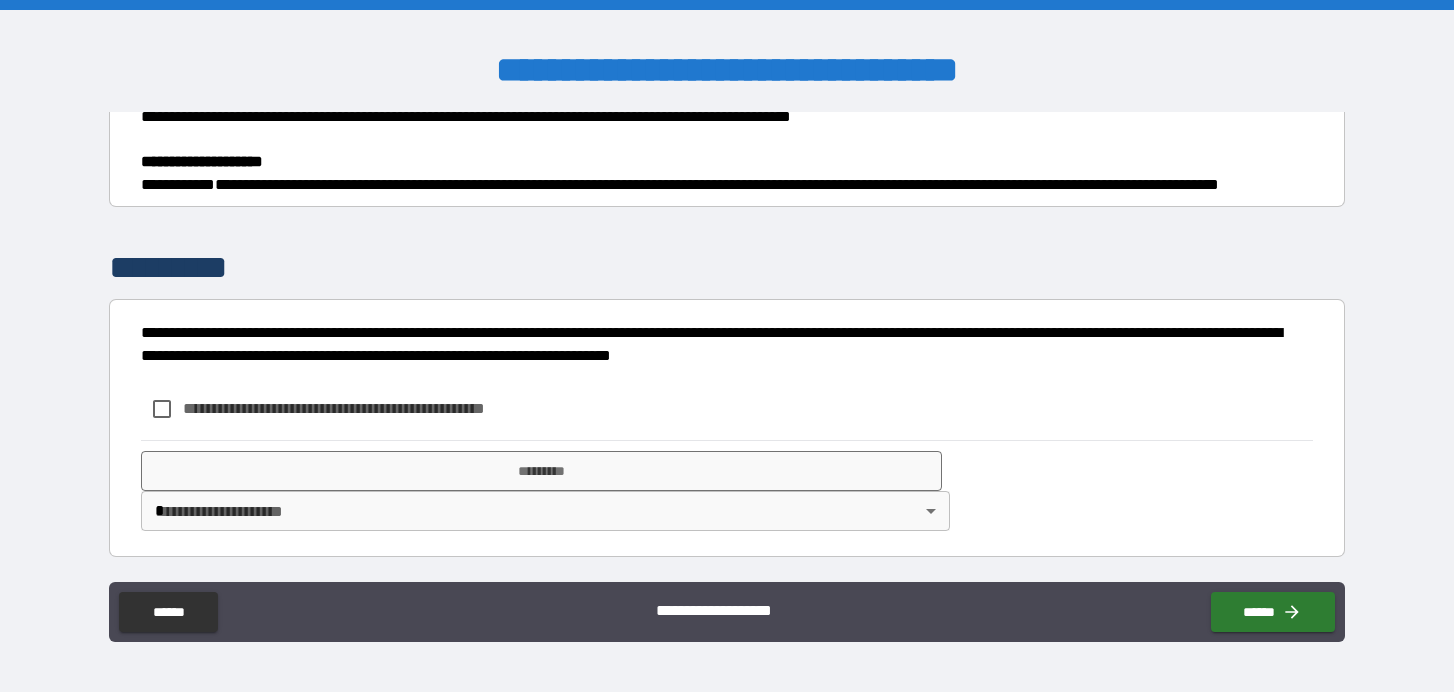 scroll, scrollTop: 2736, scrollLeft: 0, axis: vertical 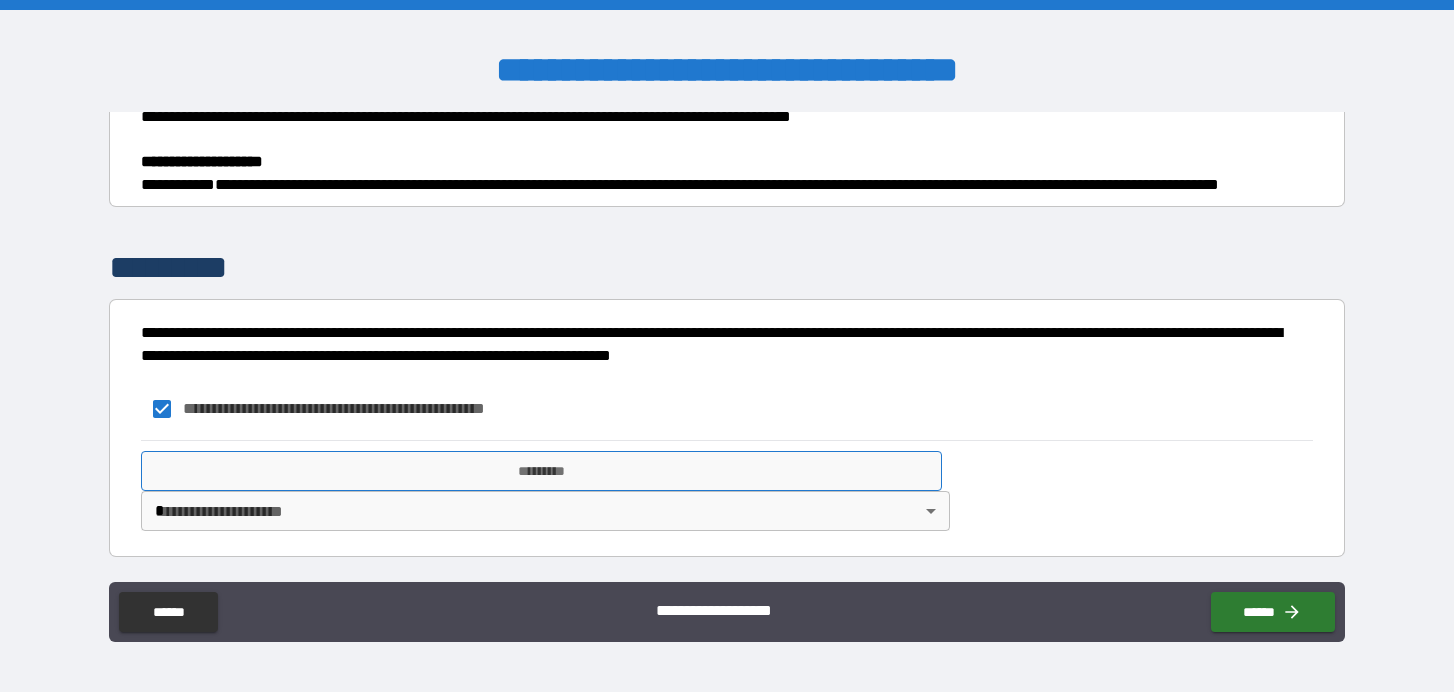click on "*********" at bounding box center (541, 471) 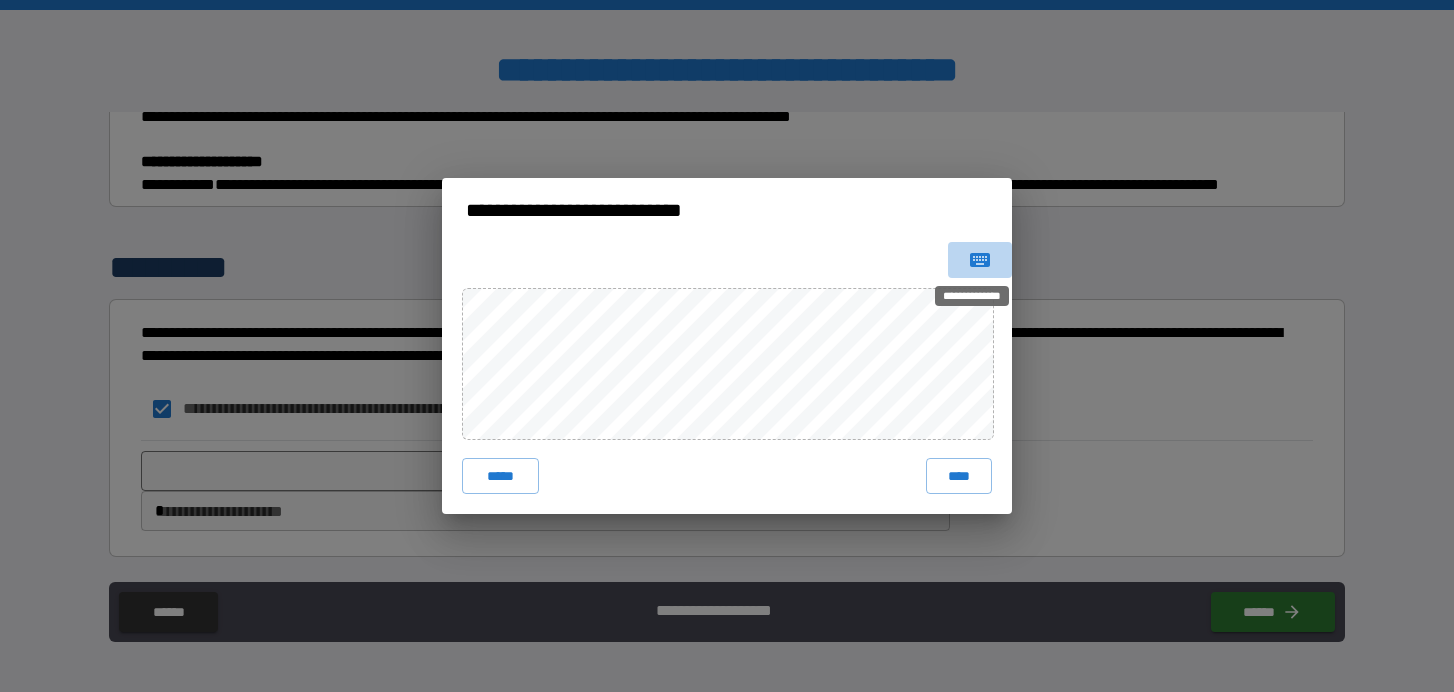 click 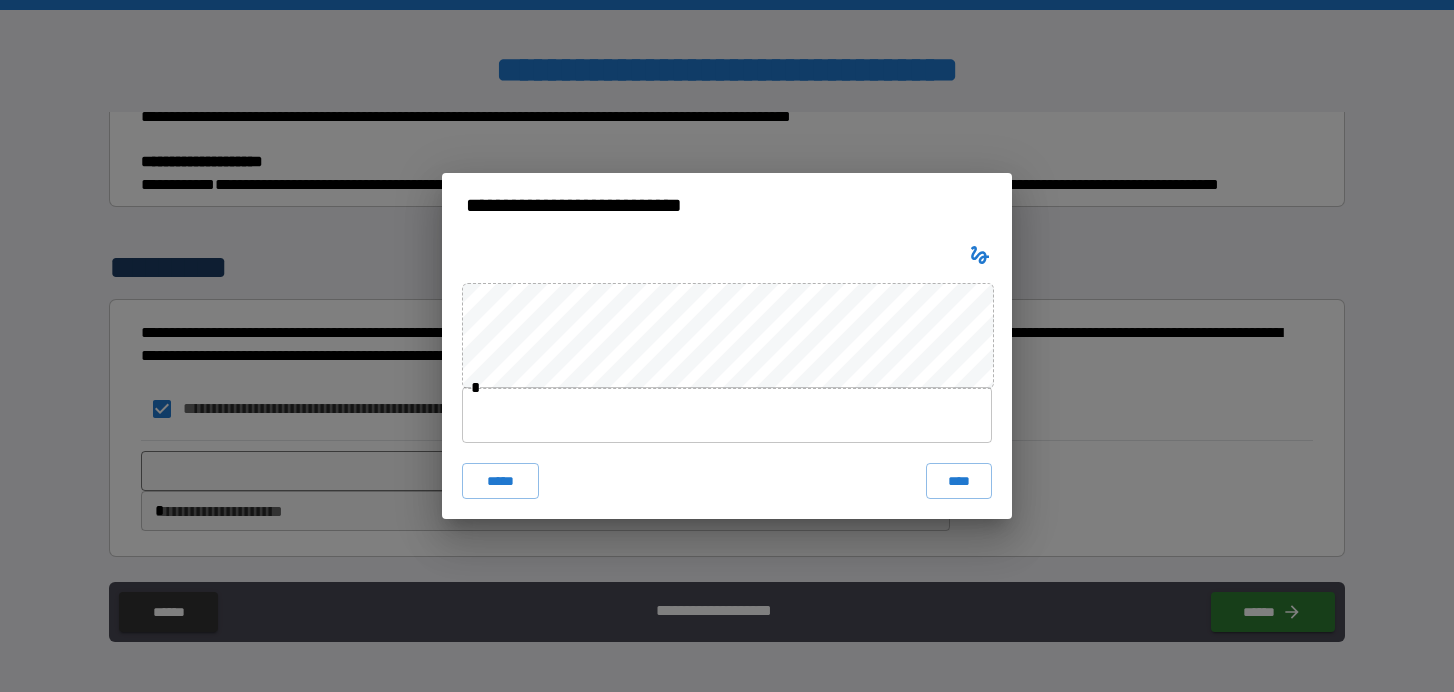 type 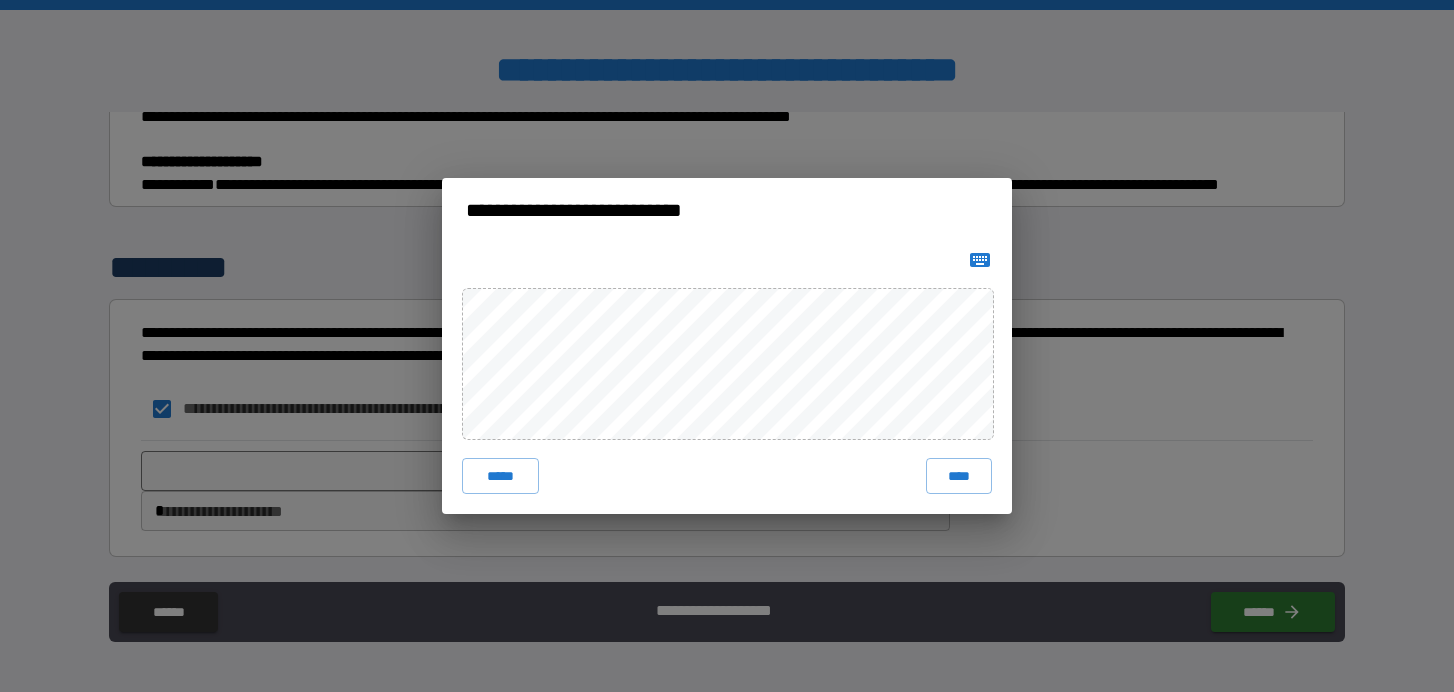 click 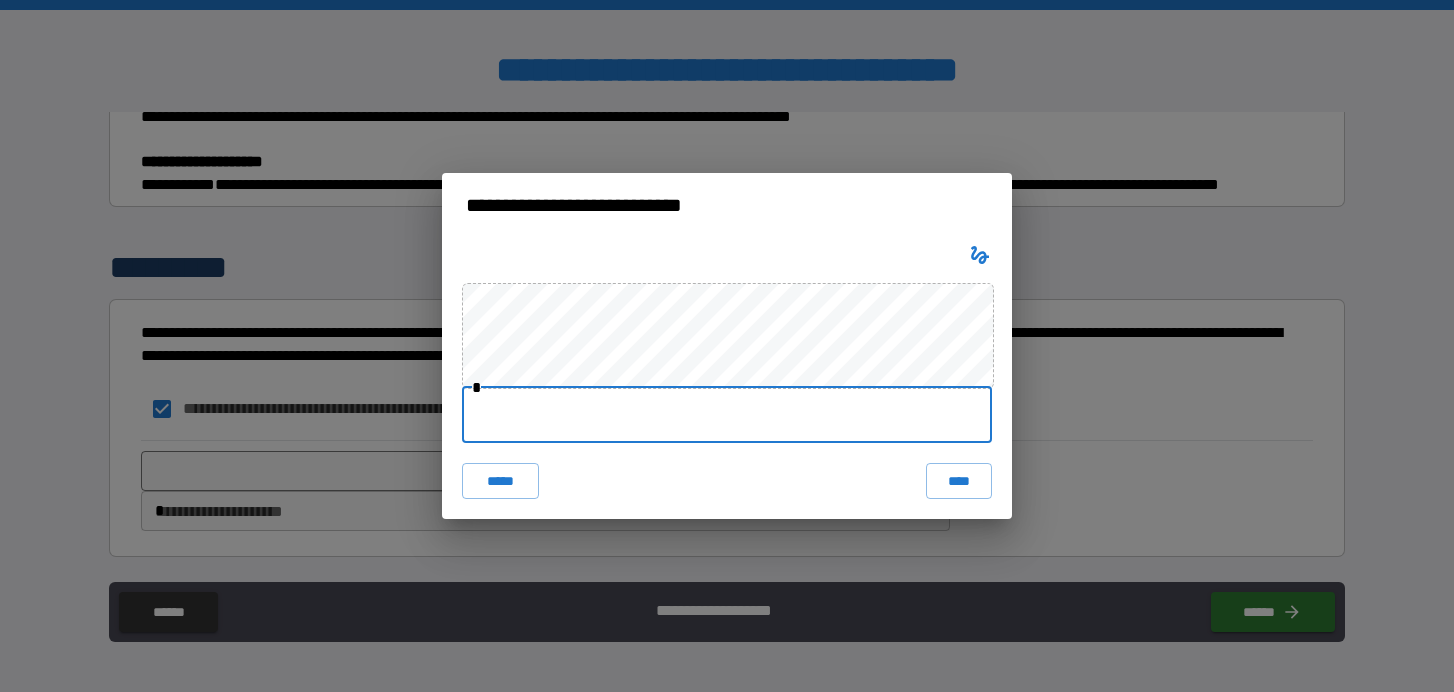 click at bounding box center (727, 415) 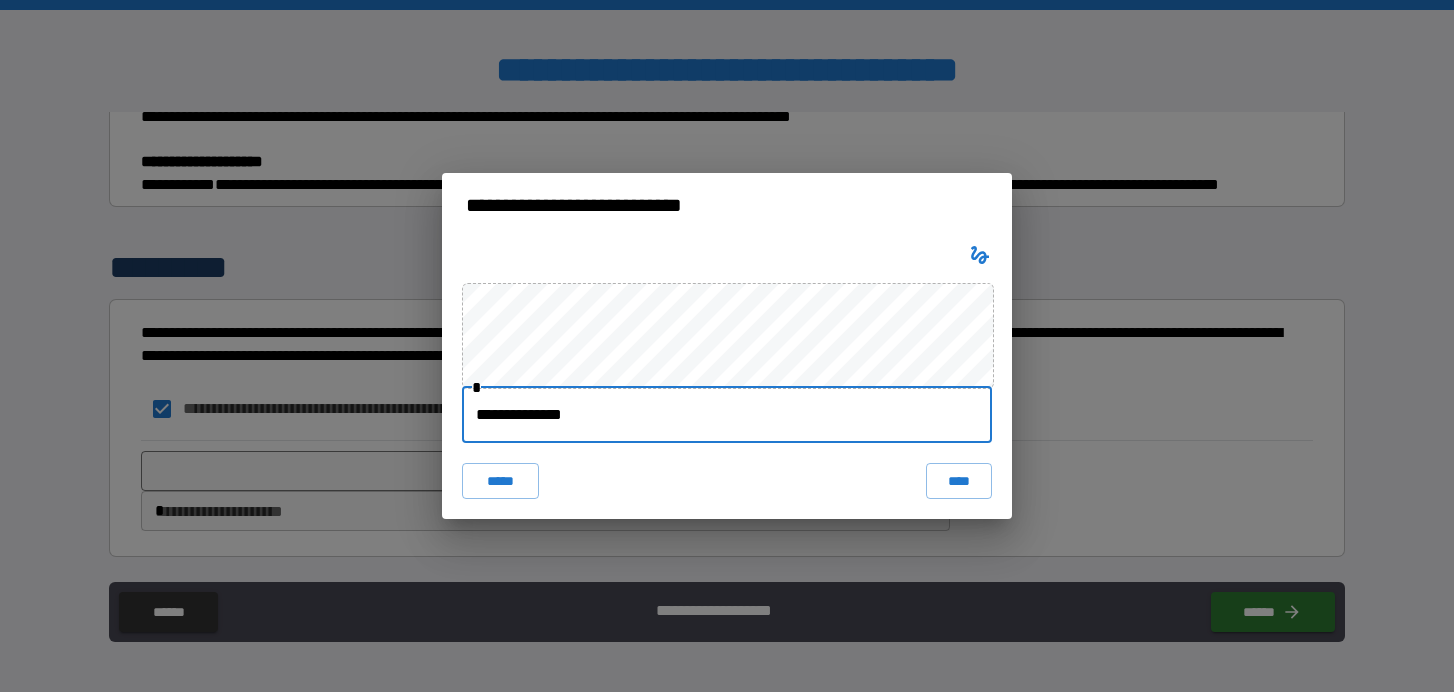 drag, startPoint x: 601, startPoint y: 413, endPoint x: 446, endPoint y: 412, distance: 155.00322 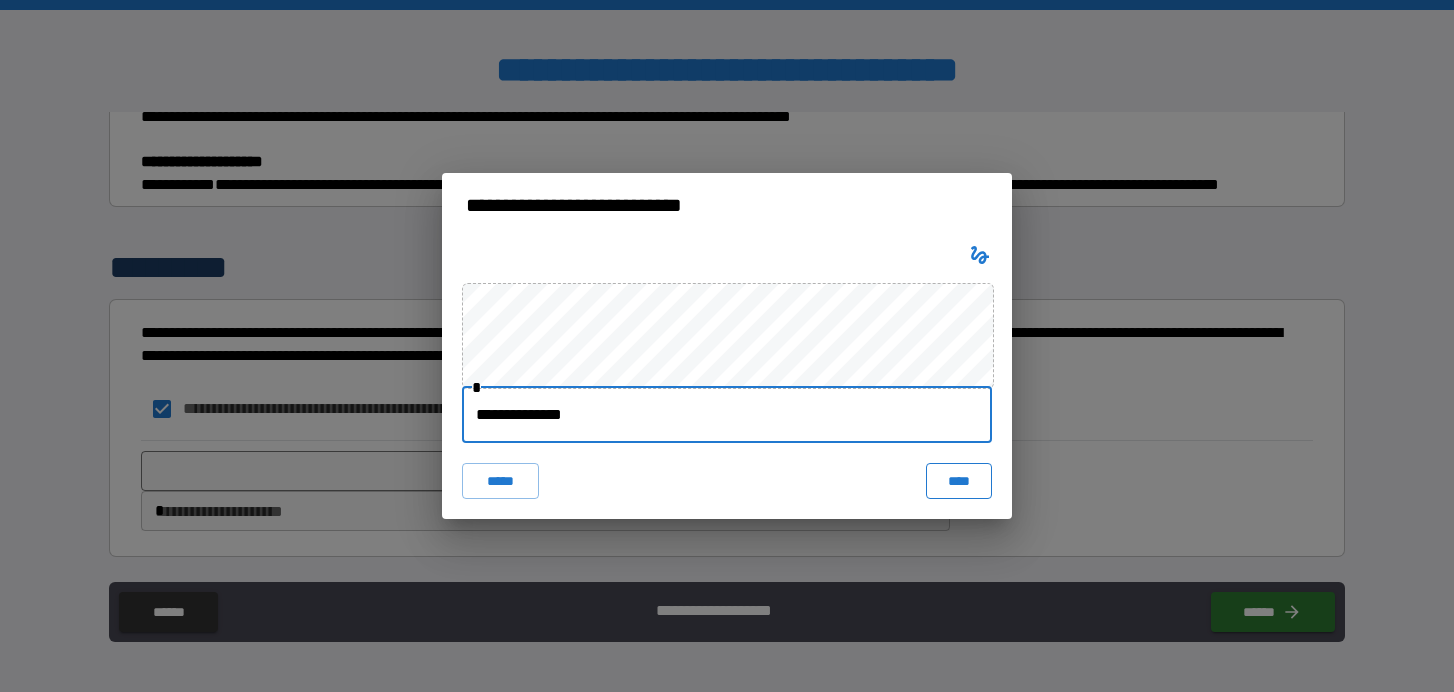 type on "**********" 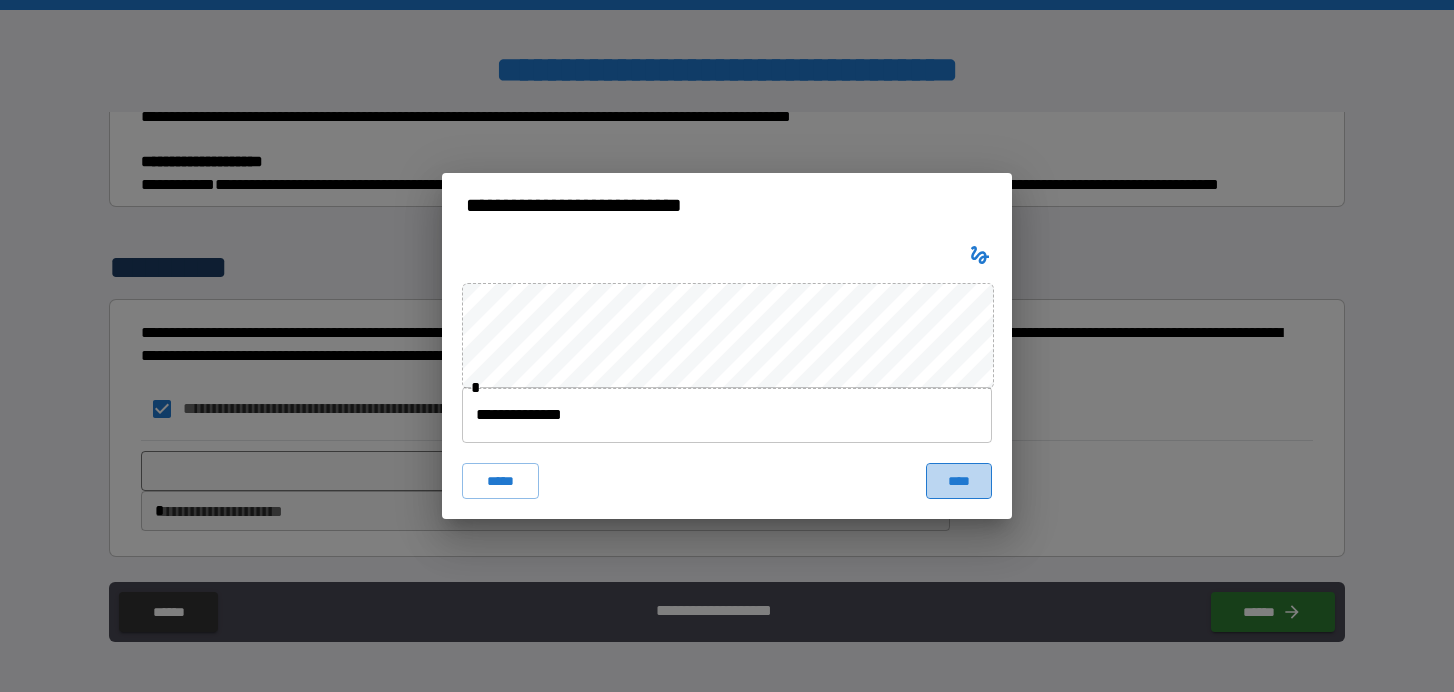 click on "****" at bounding box center (959, 481) 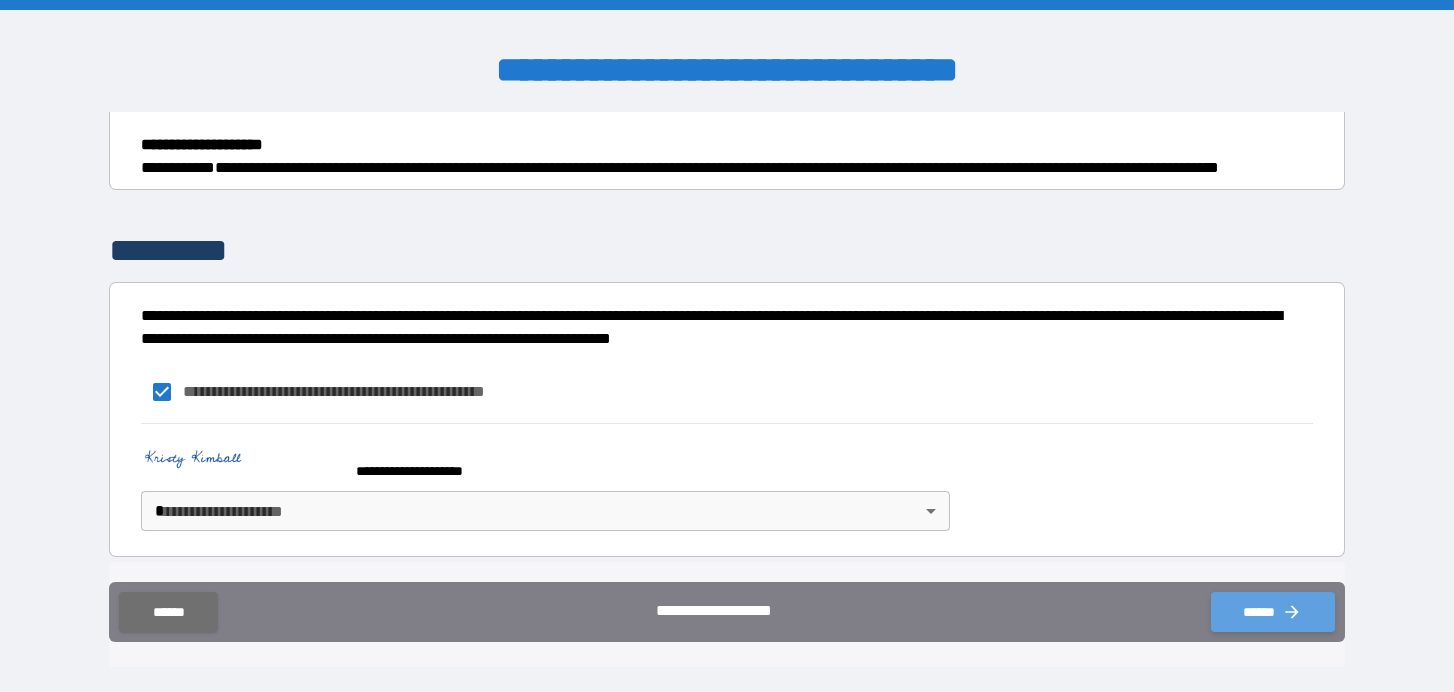 click on "******" at bounding box center [1273, 612] 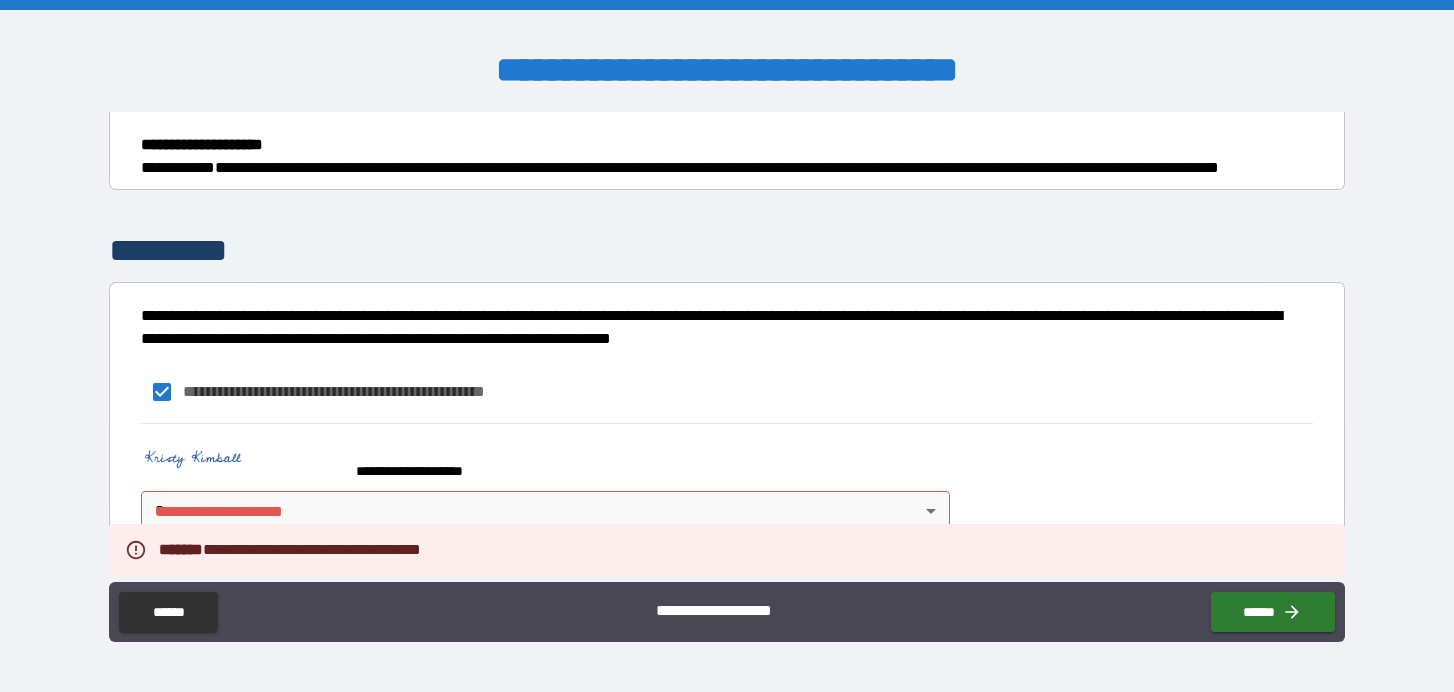 scroll, scrollTop: 2753, scrollLeft: 0, axis: vertical 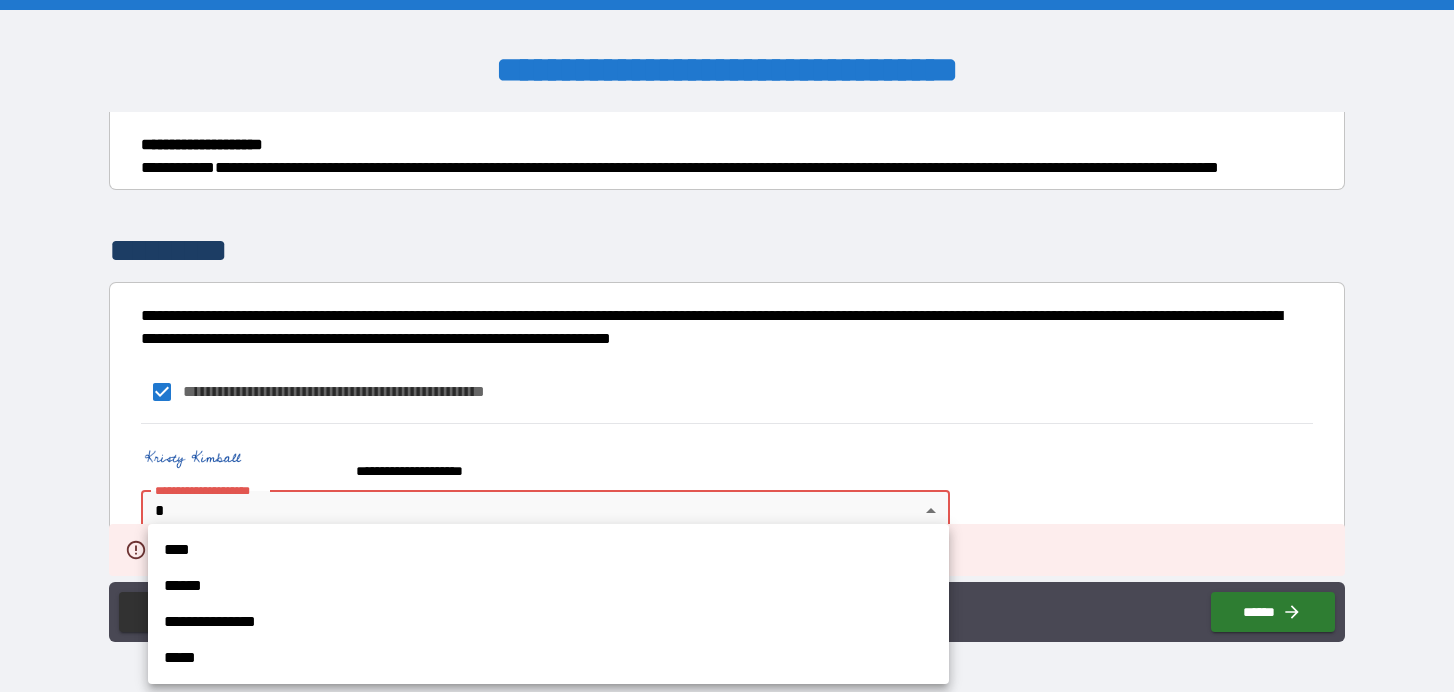 click on "****" at bounding box center (548, 550) 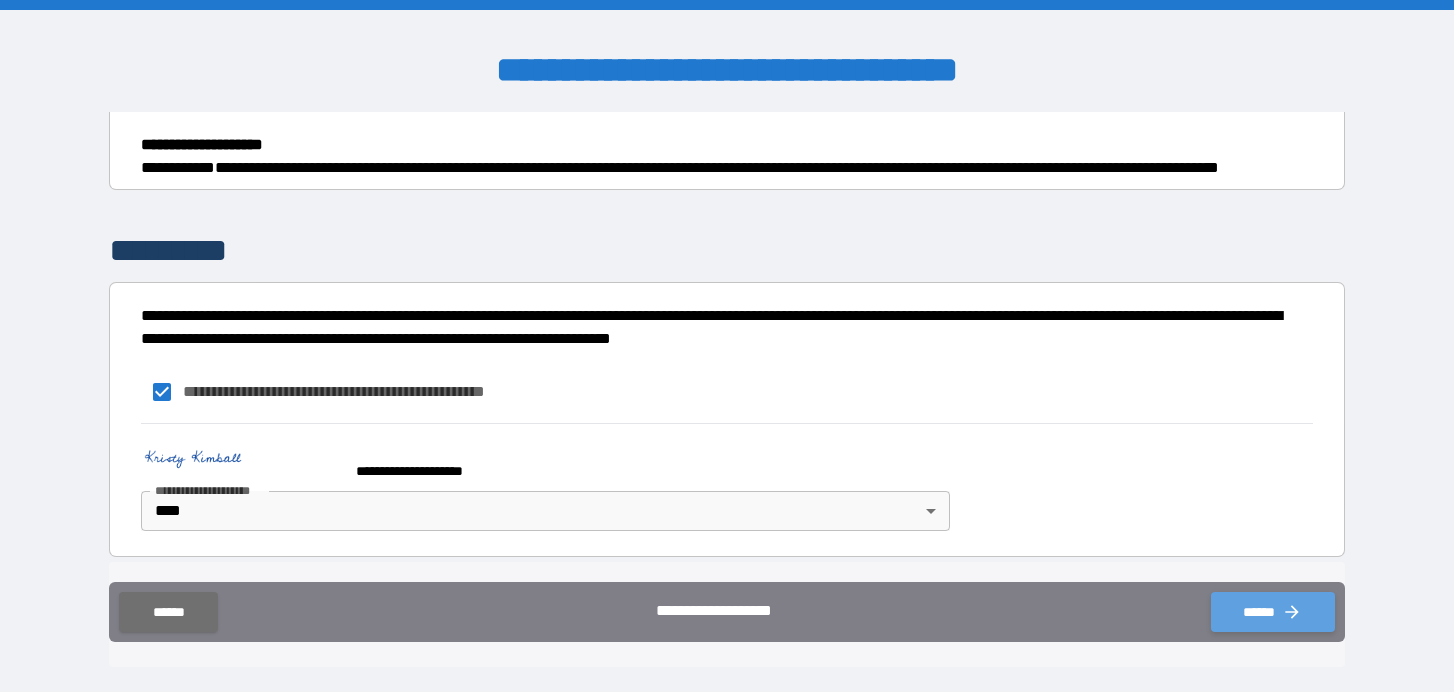 click on "******" at bounding box center (1273, 612) 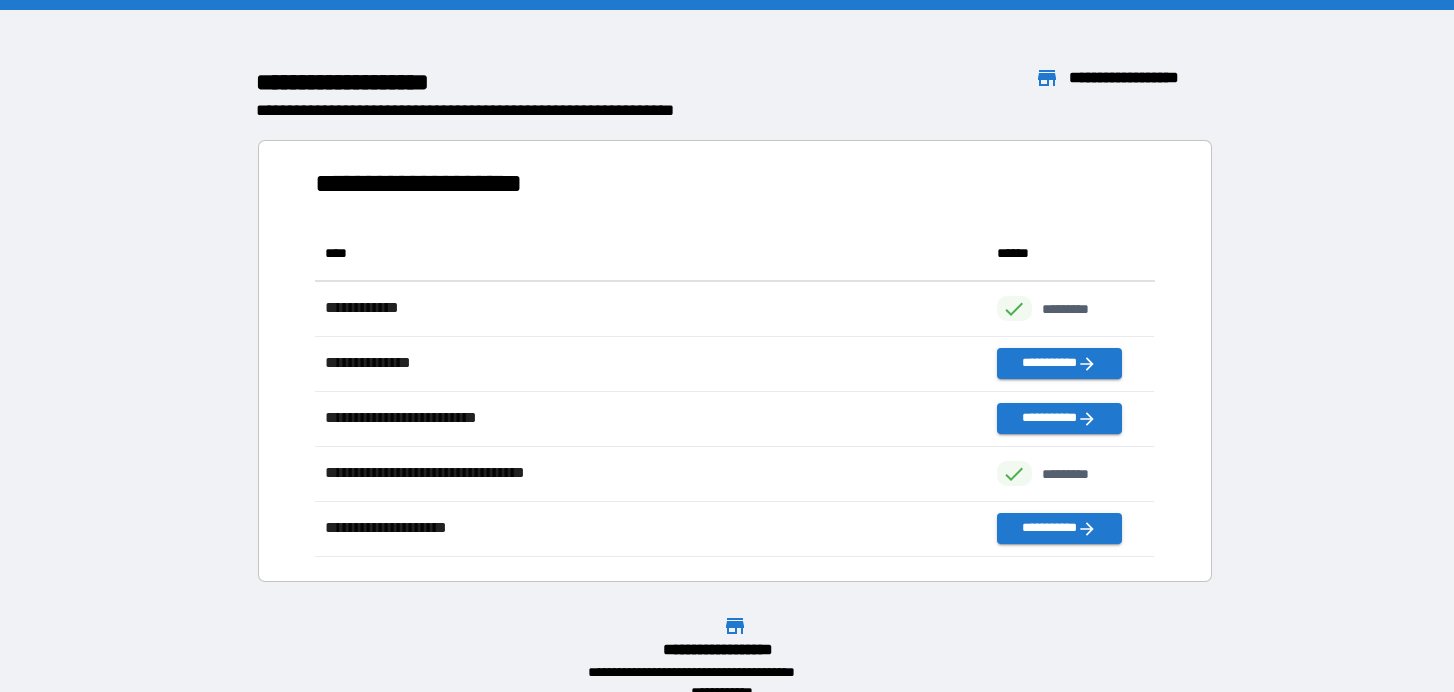 scroll, scrollTop: 1, scrollLeft: 0, axis: vertical 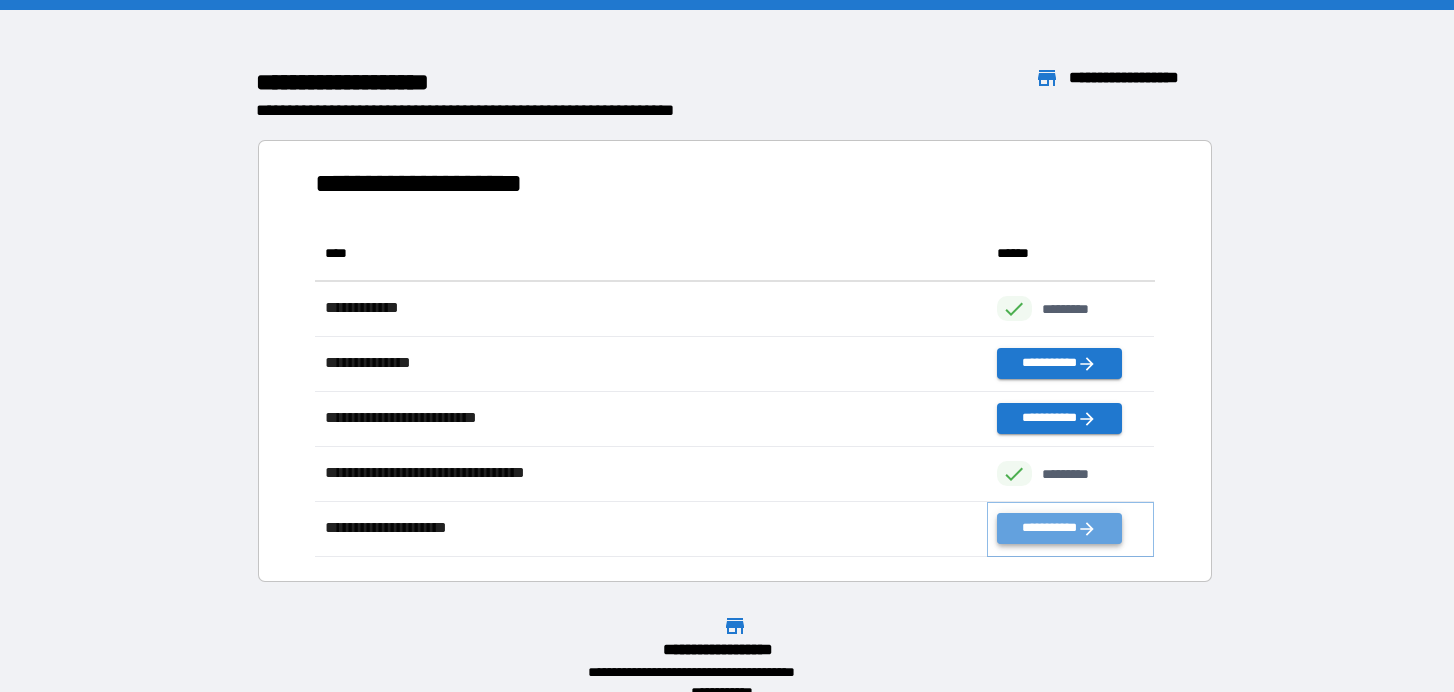 click on "**********" at bounding box center [1059, 528] 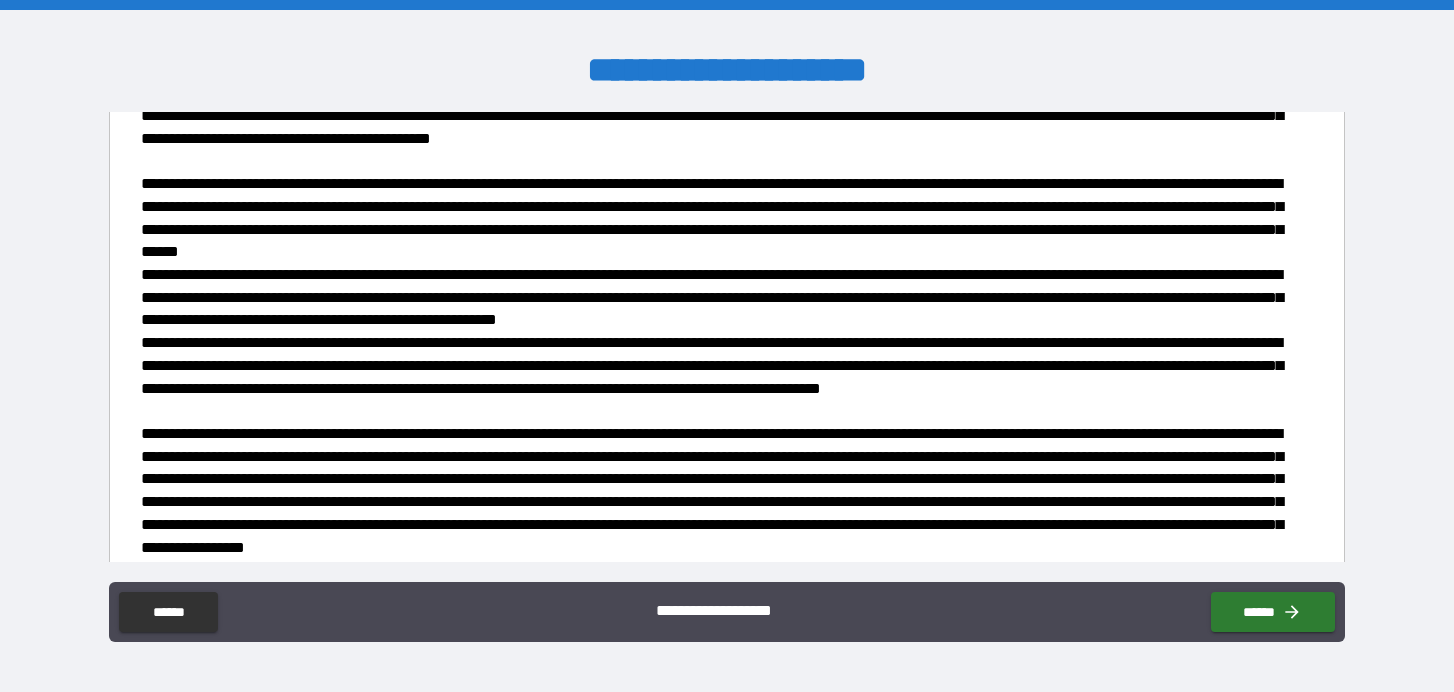 scroll, scrollTop: 1524, scrollLeft: 0, axis: vertical 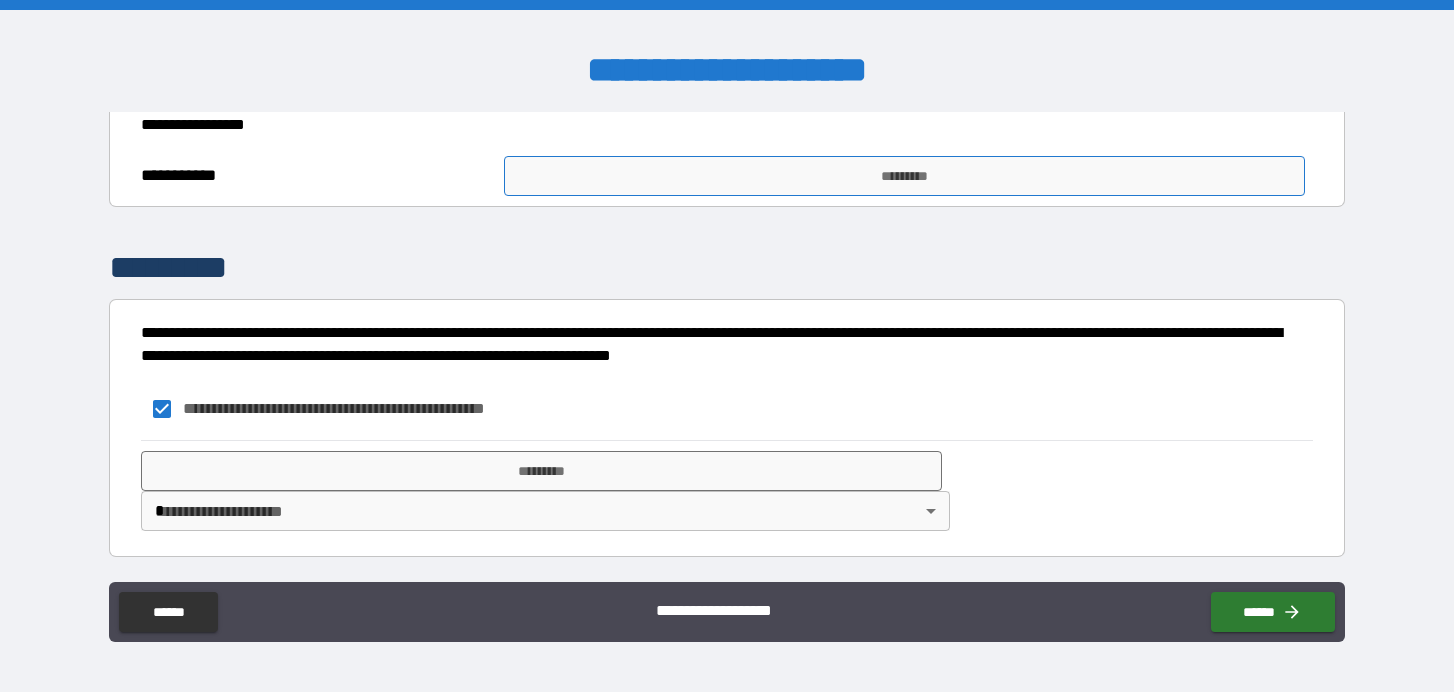 click on "*********" at bounding box center (904, 176) 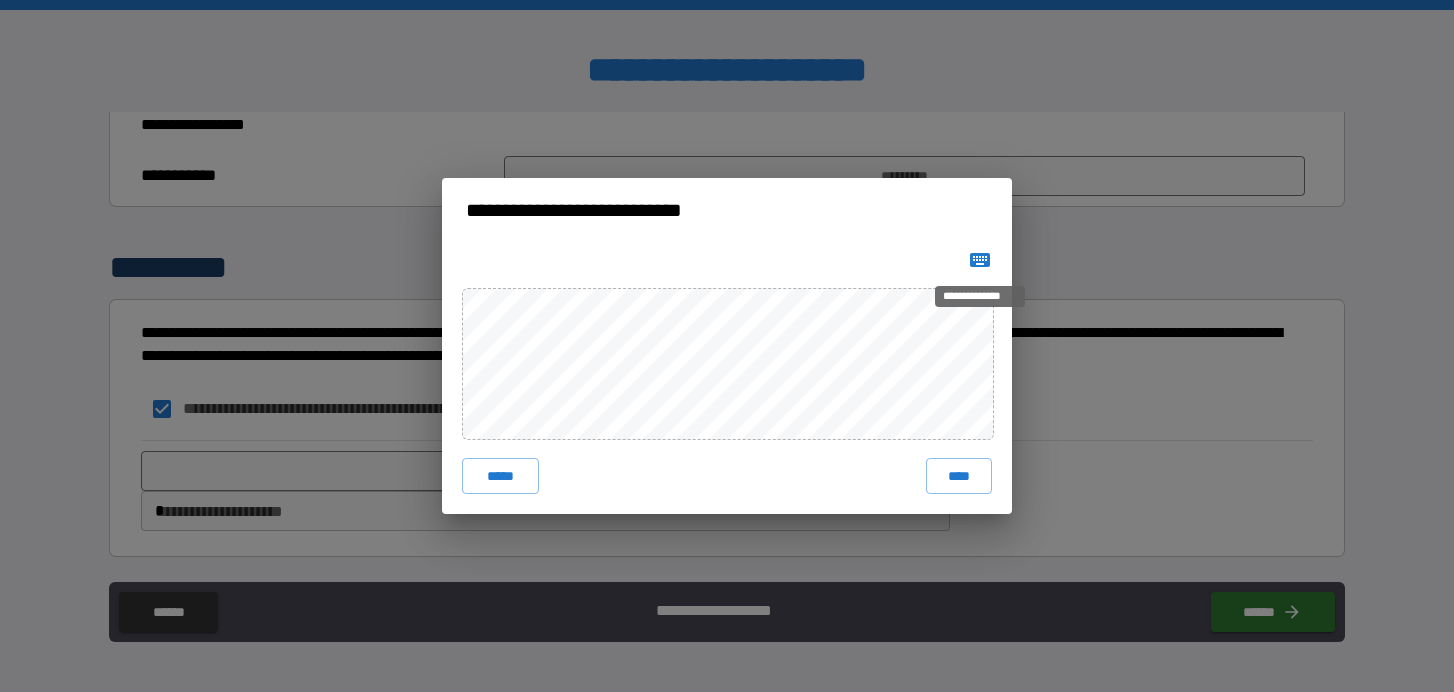 click 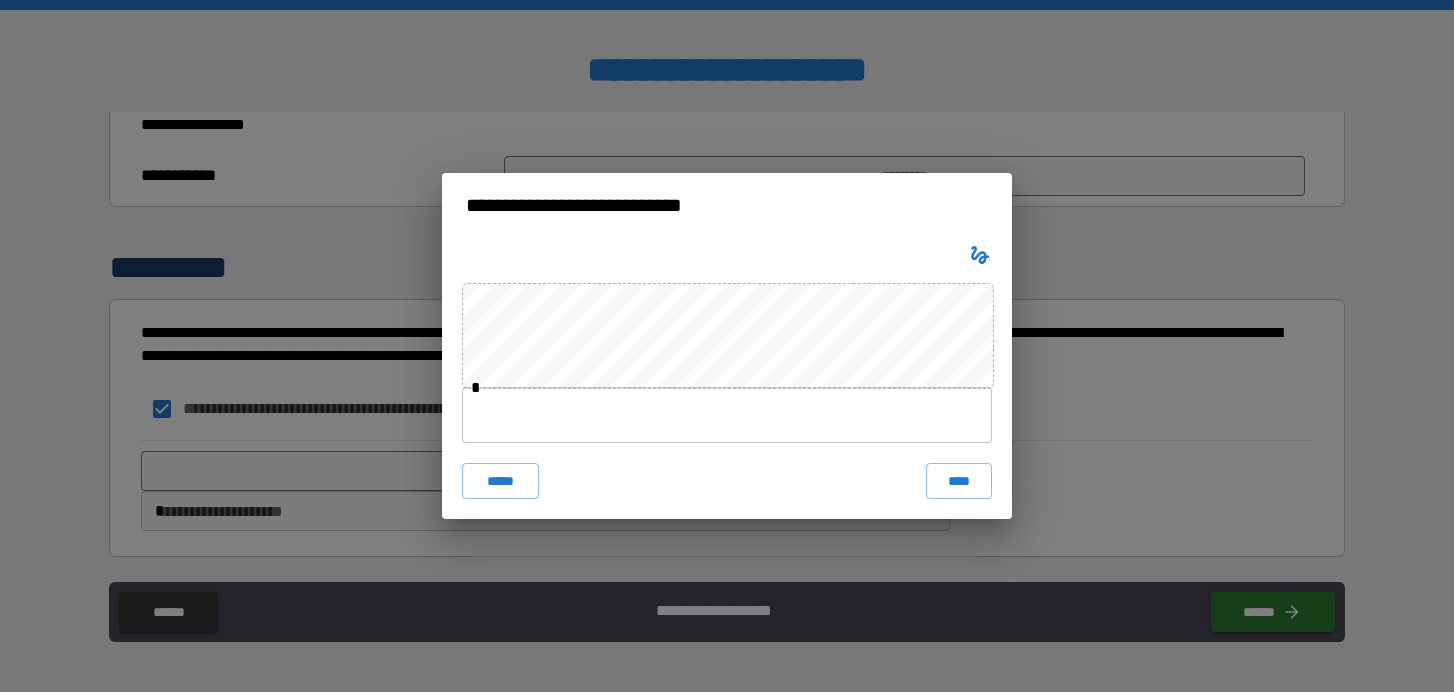 click at bounding box center (727, 415) 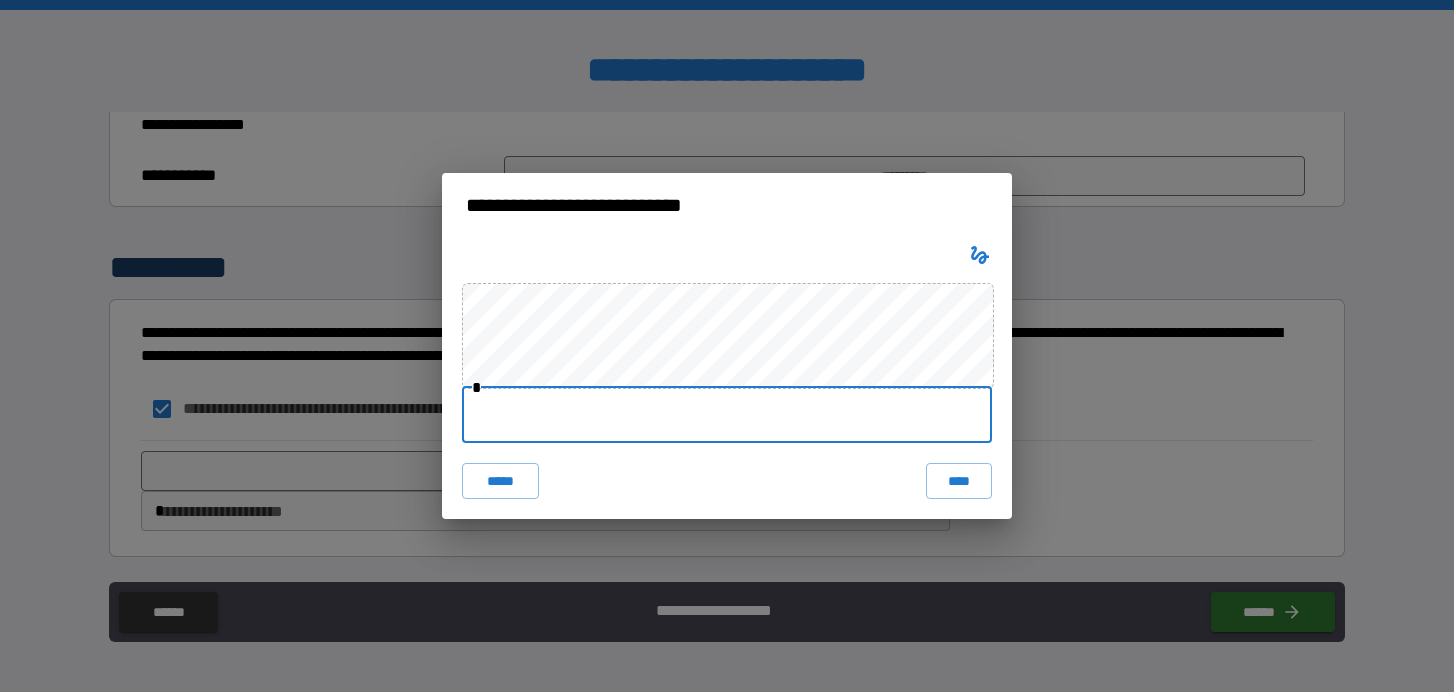 paste on "**********" 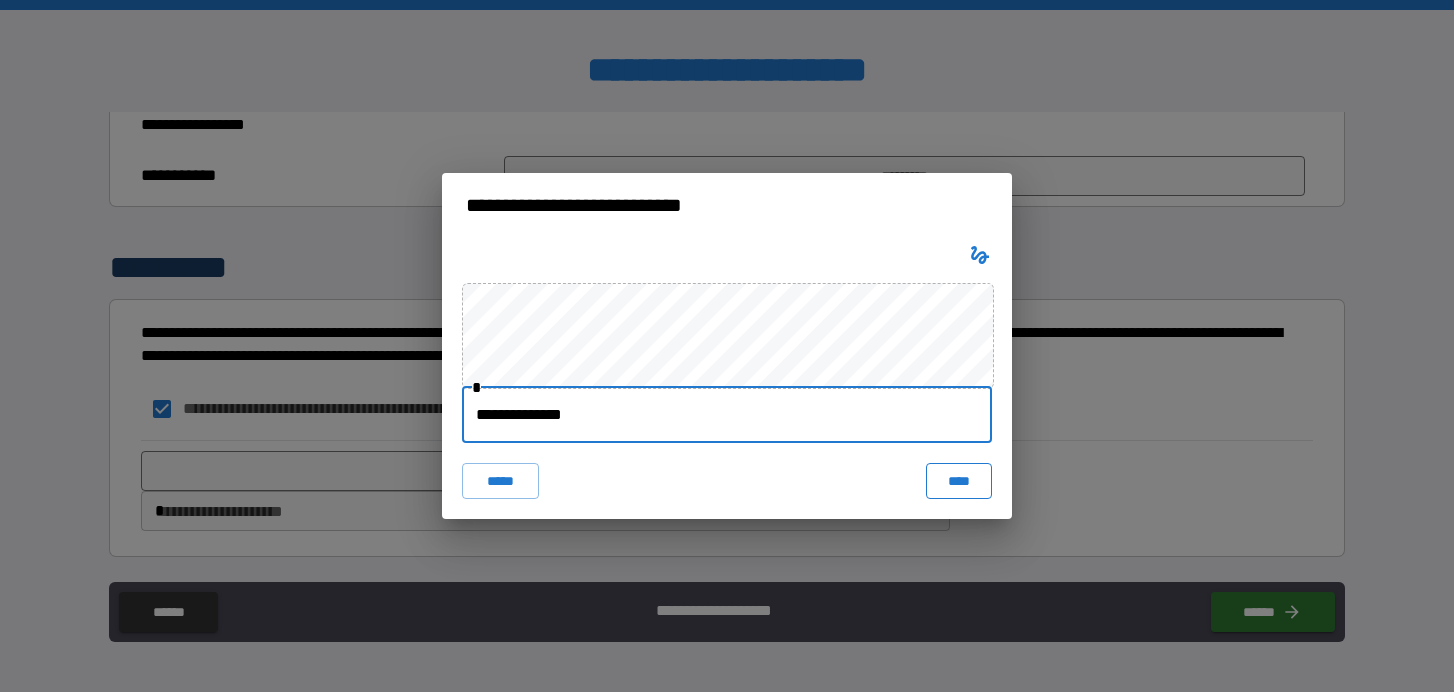 type on "**********" 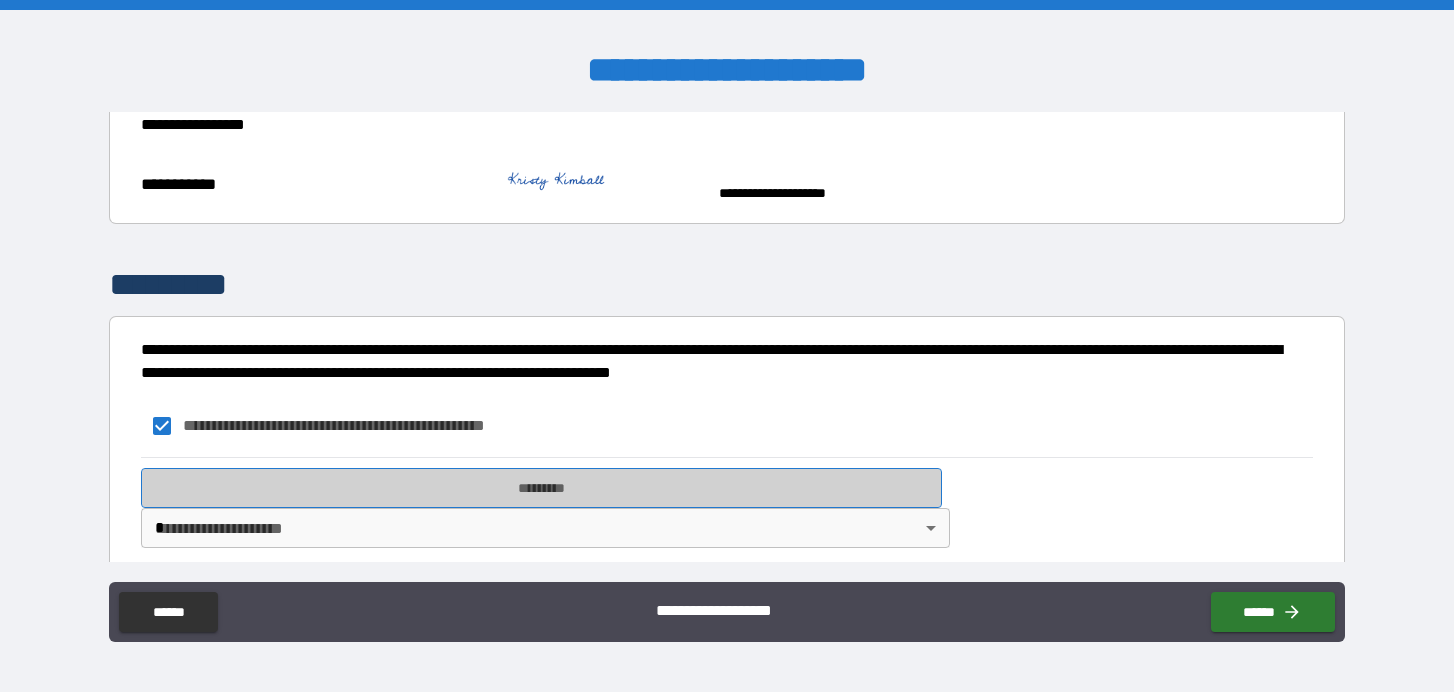click on "*********" at bounding box center (541, 488) 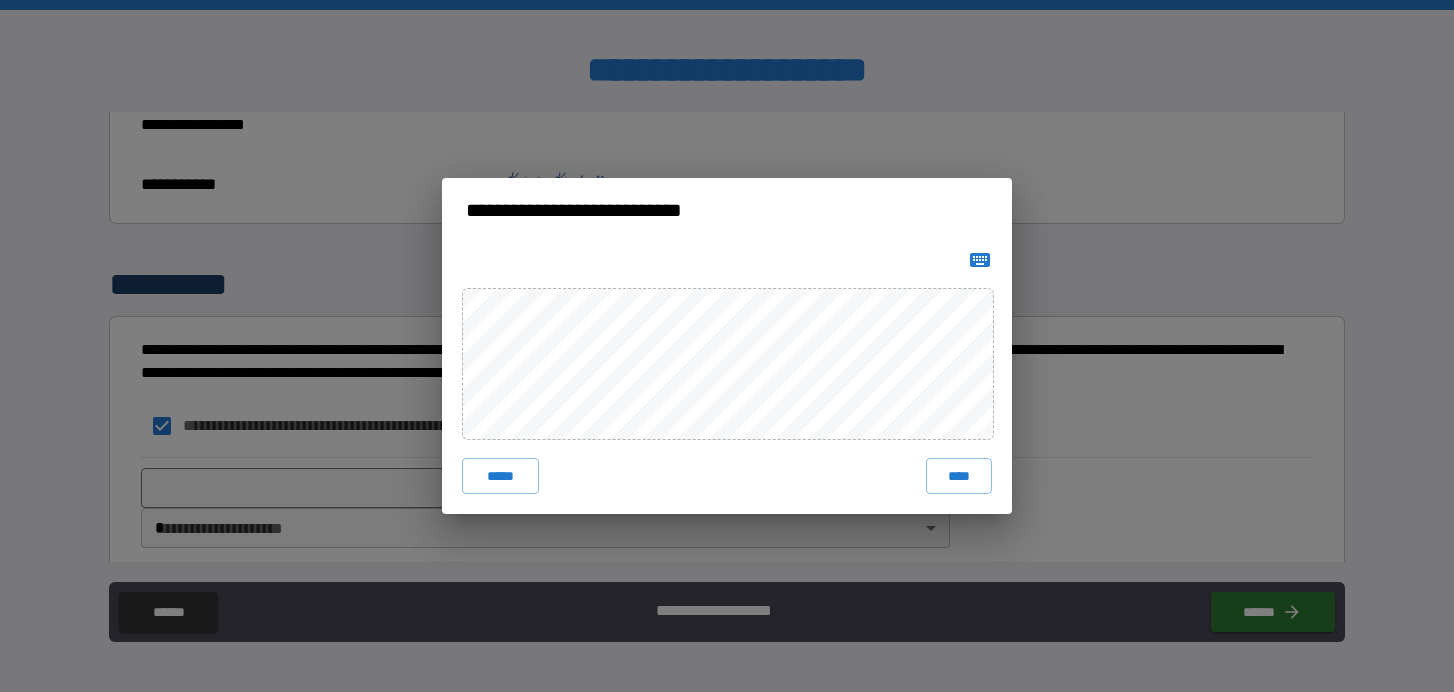 click 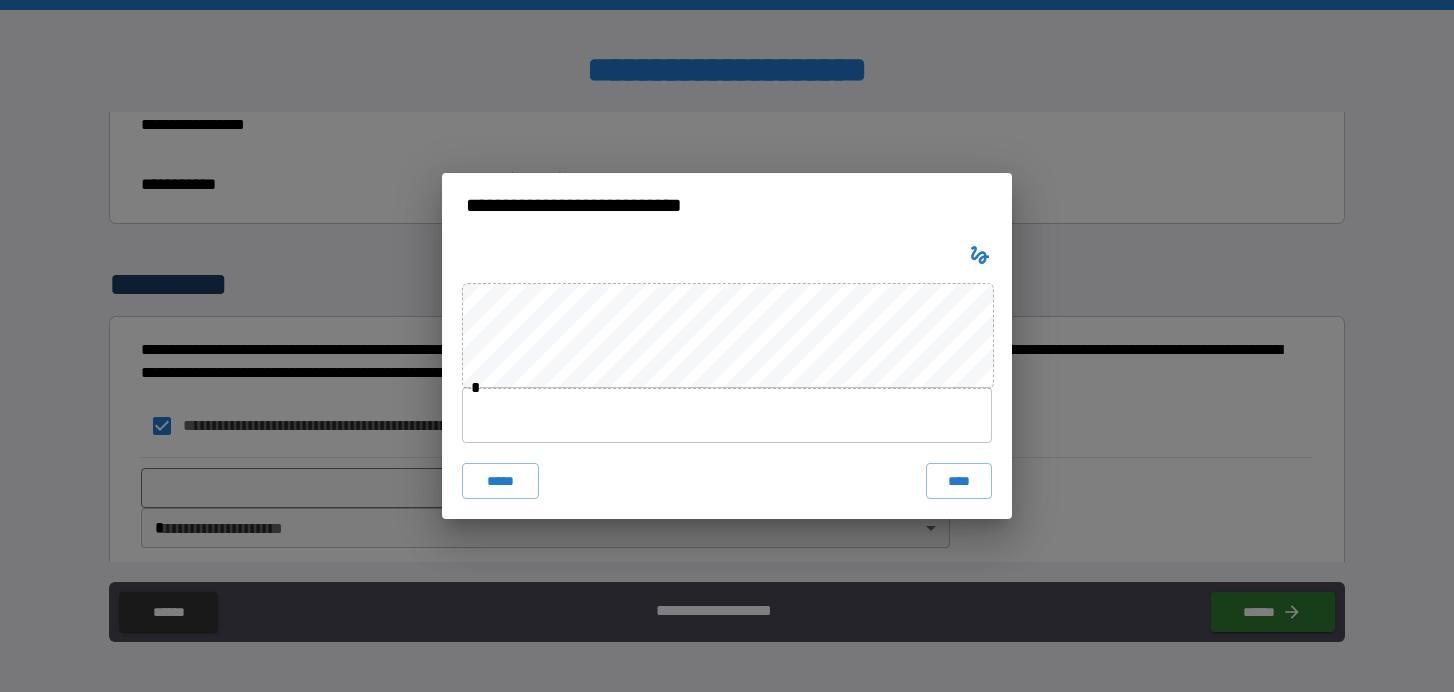 type 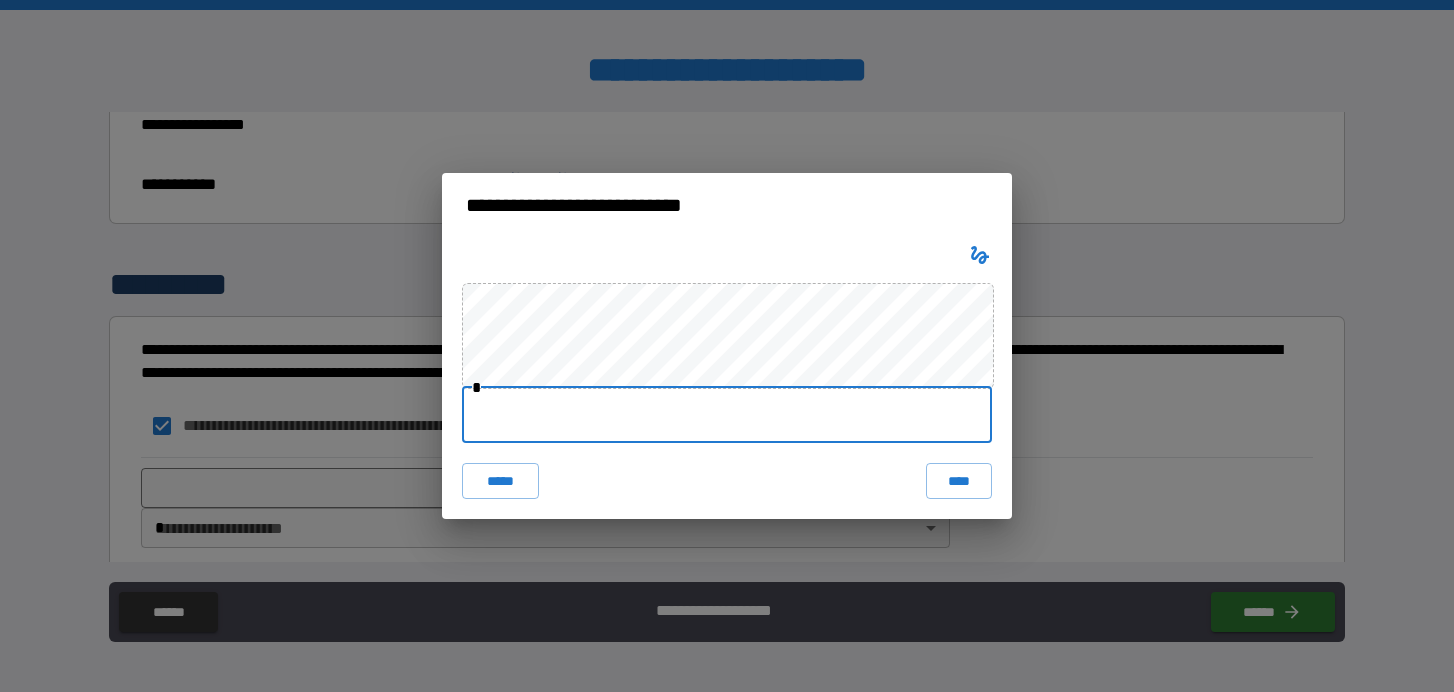 paste on "**********" 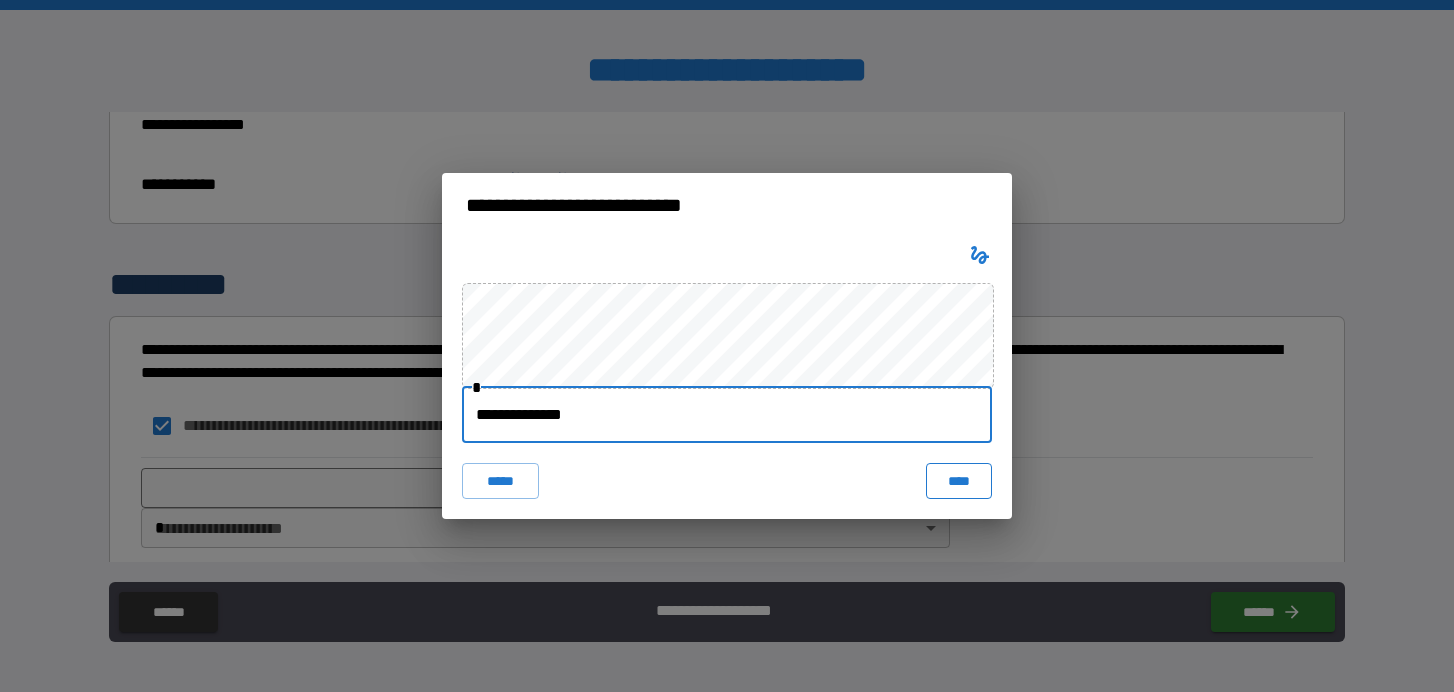 type on "**********" 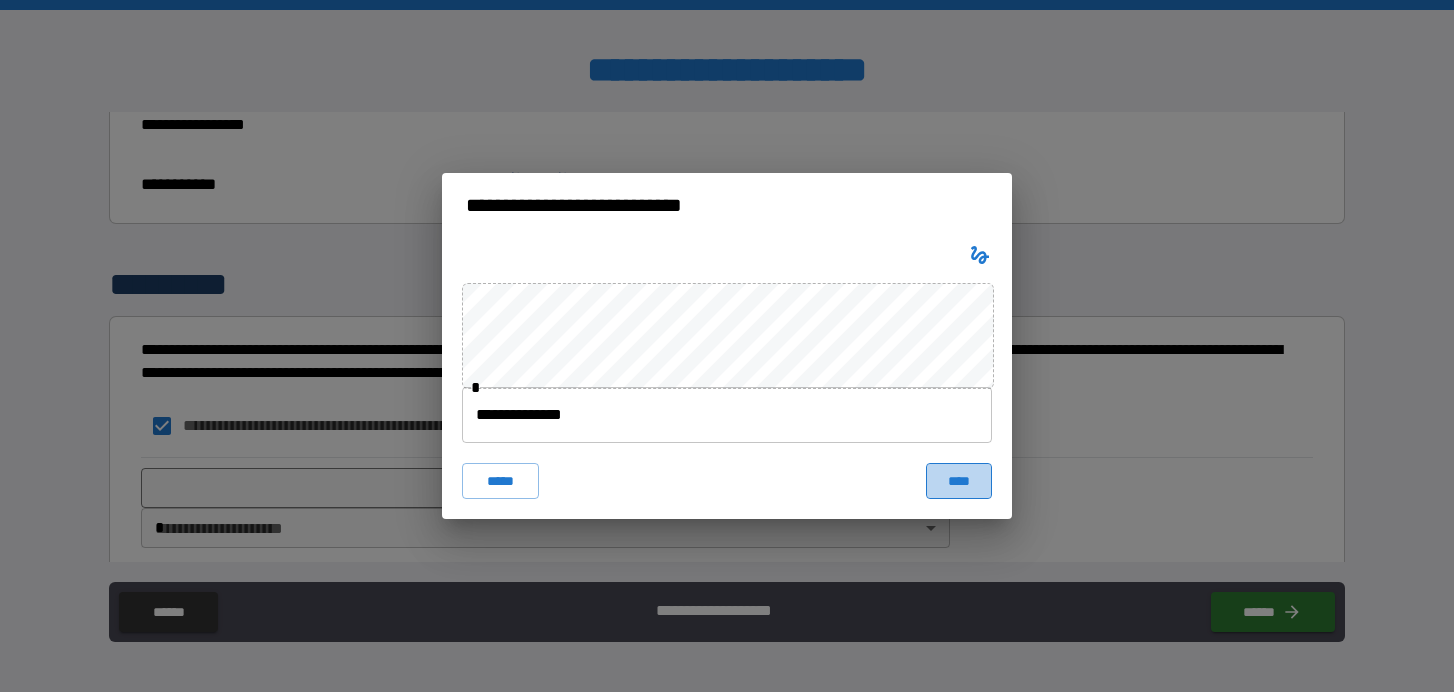 click on "****" at bounding box center (959, 481) 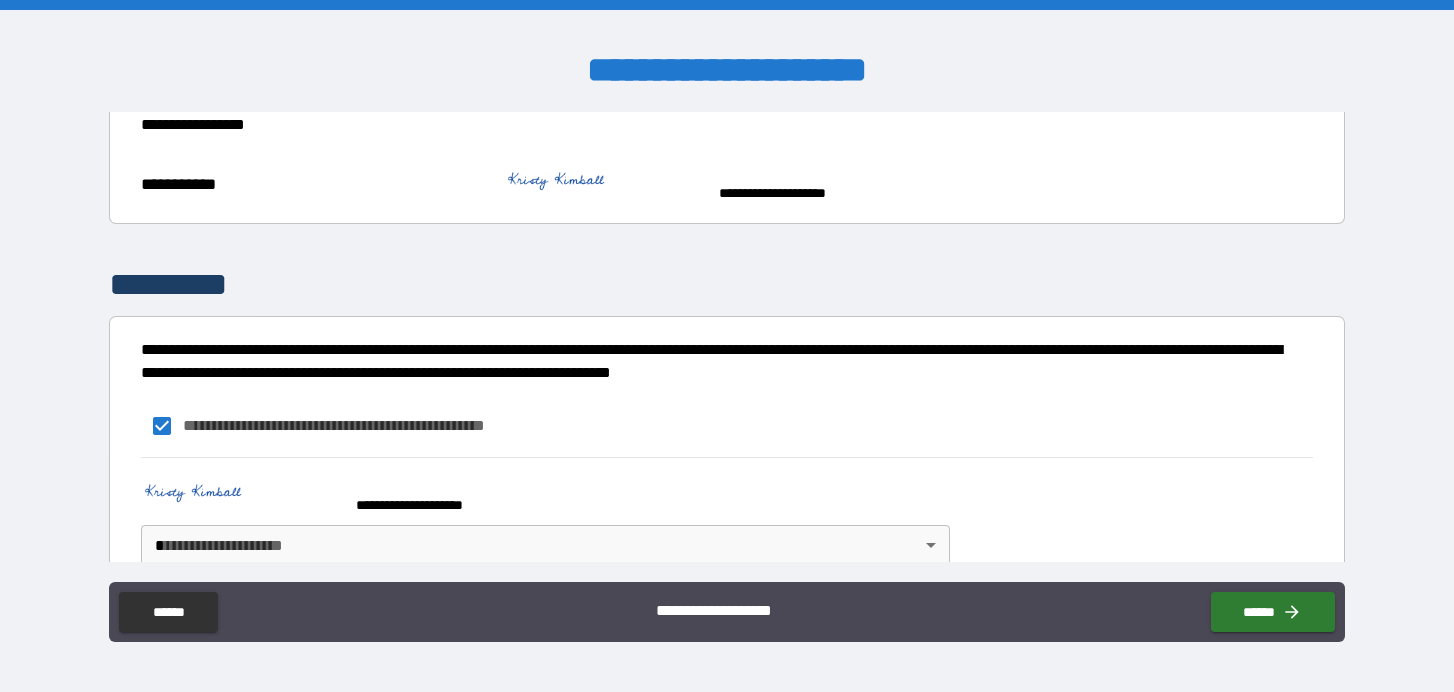 scroll, scrollTop: 1558, scrollLeft: 0, axis: vertical 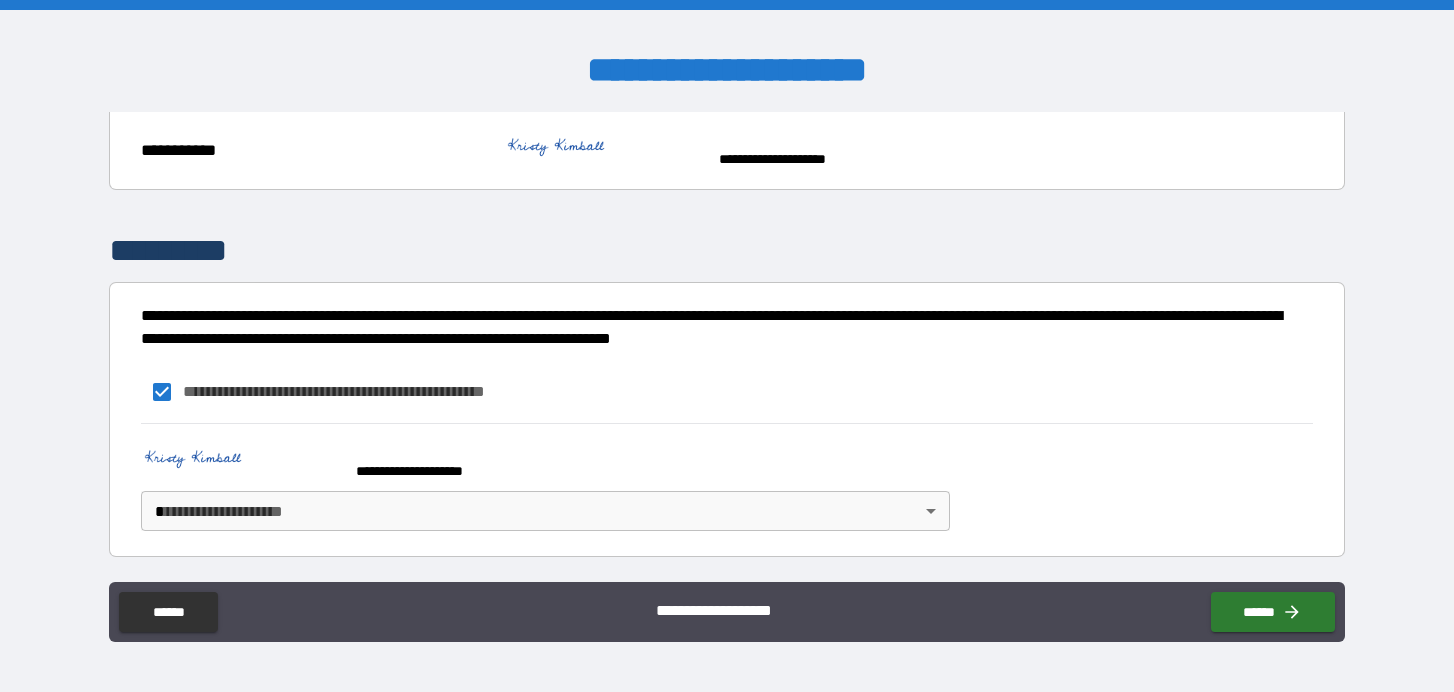 click on "**********" at bounding box center (727, 346) 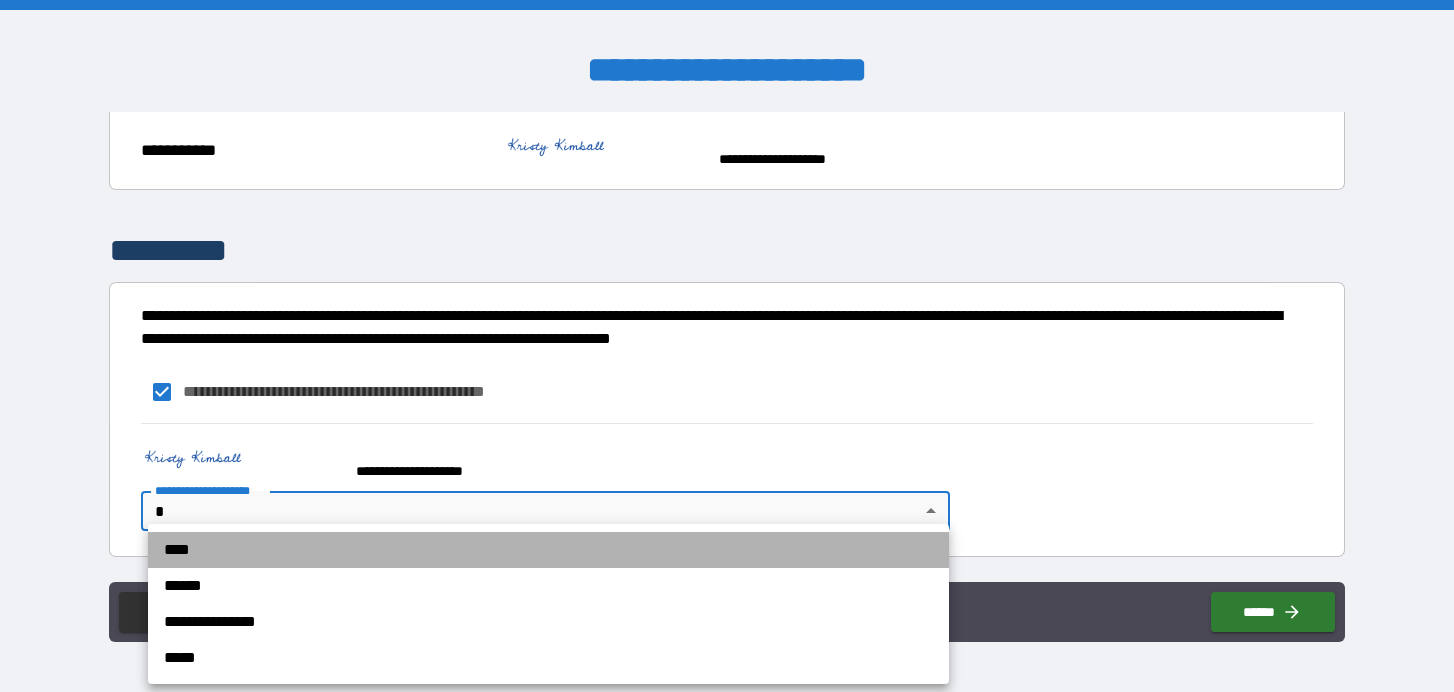 click on "****" at bounding box center (548, 550) 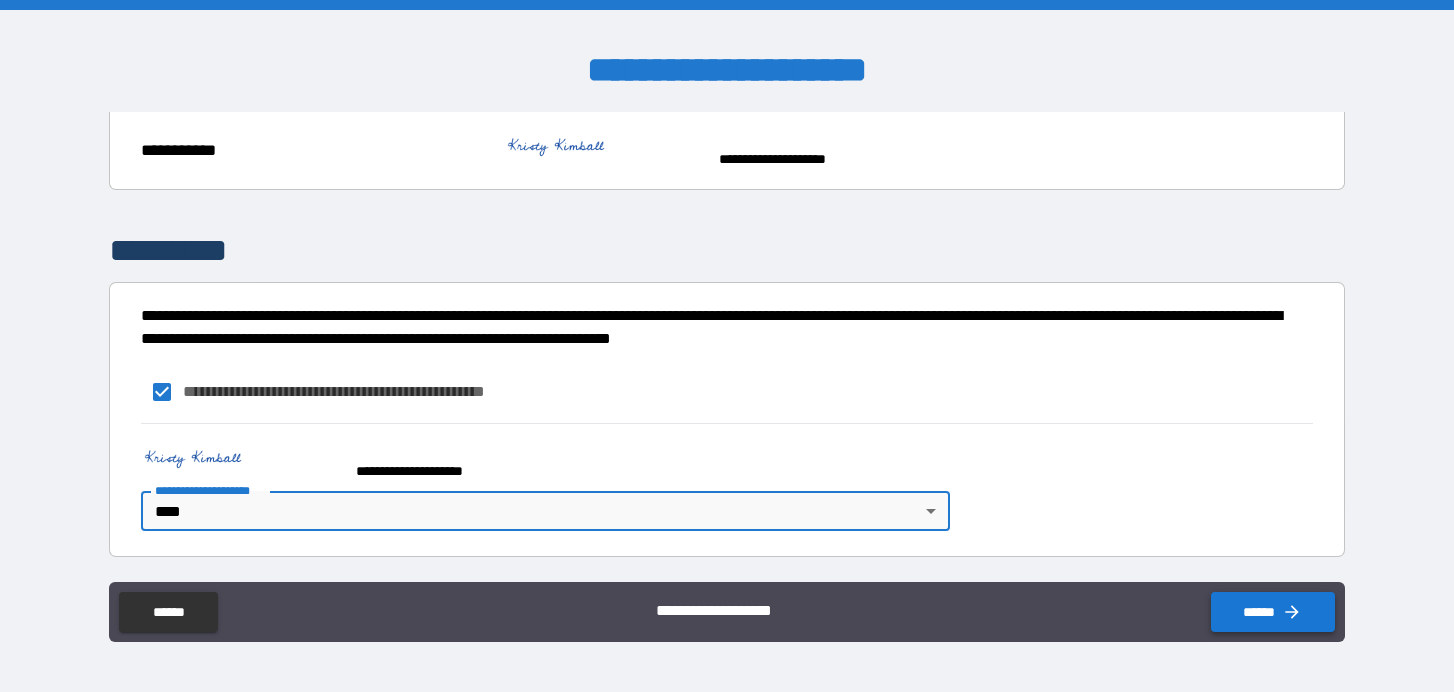 click on "******" at bounding box center (1273, 612) 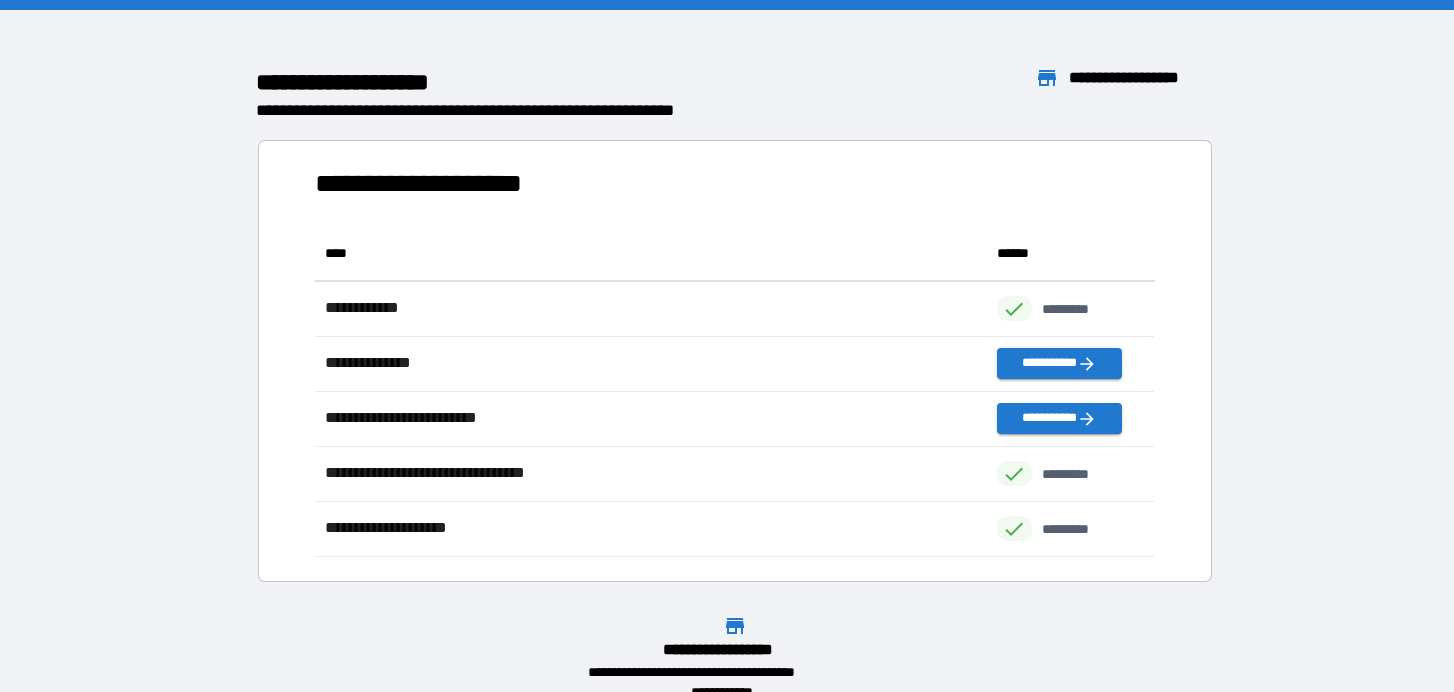 scroll, scrollTop: 1, scrollLeft: 0, axis: vertical 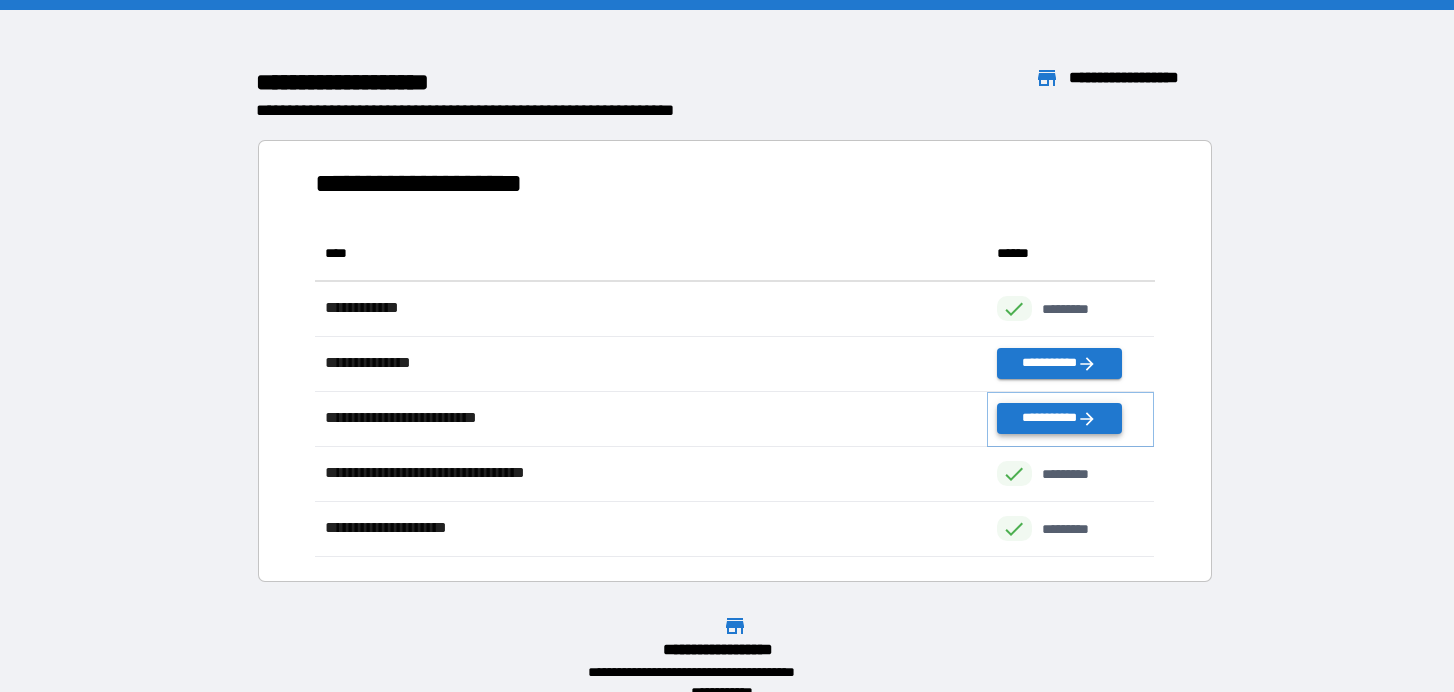 click on "**********" at bounding box center [1059, 418] 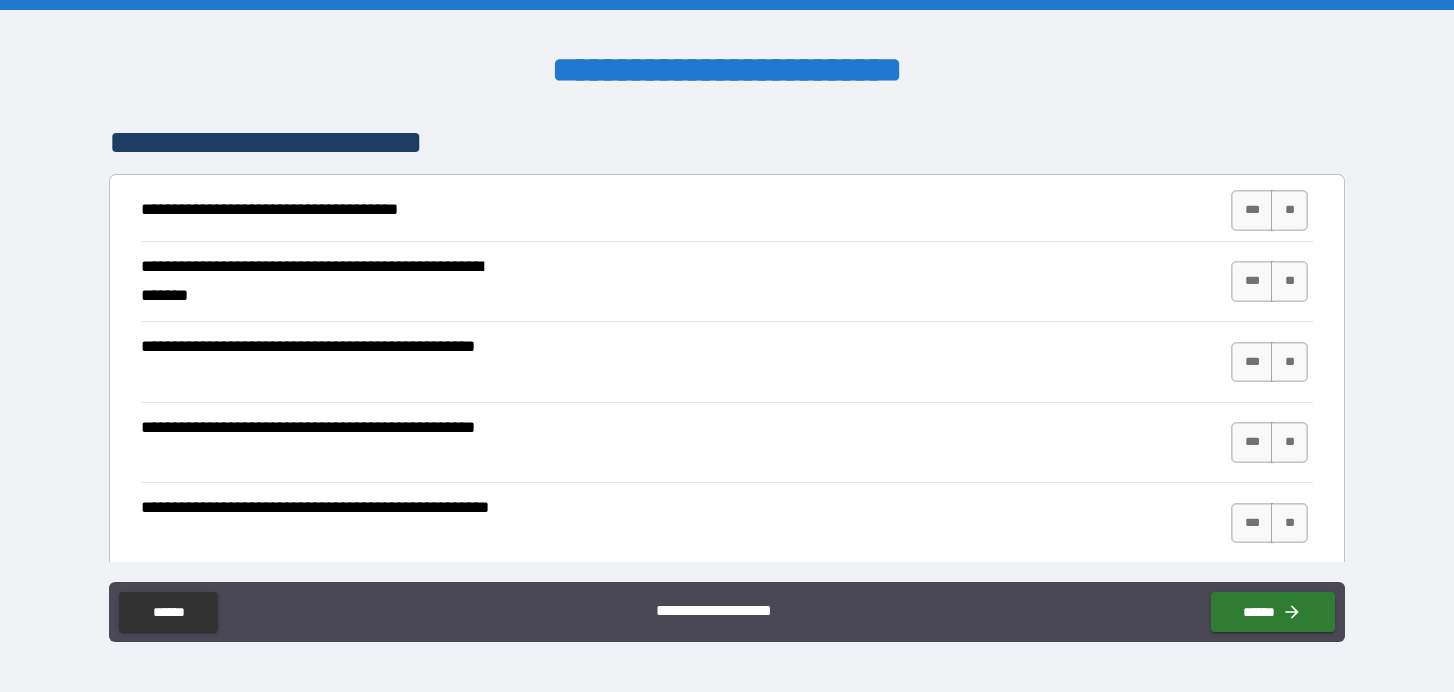 scroll, scrollTop: 368, scrollLeft: 0, axis: vertical 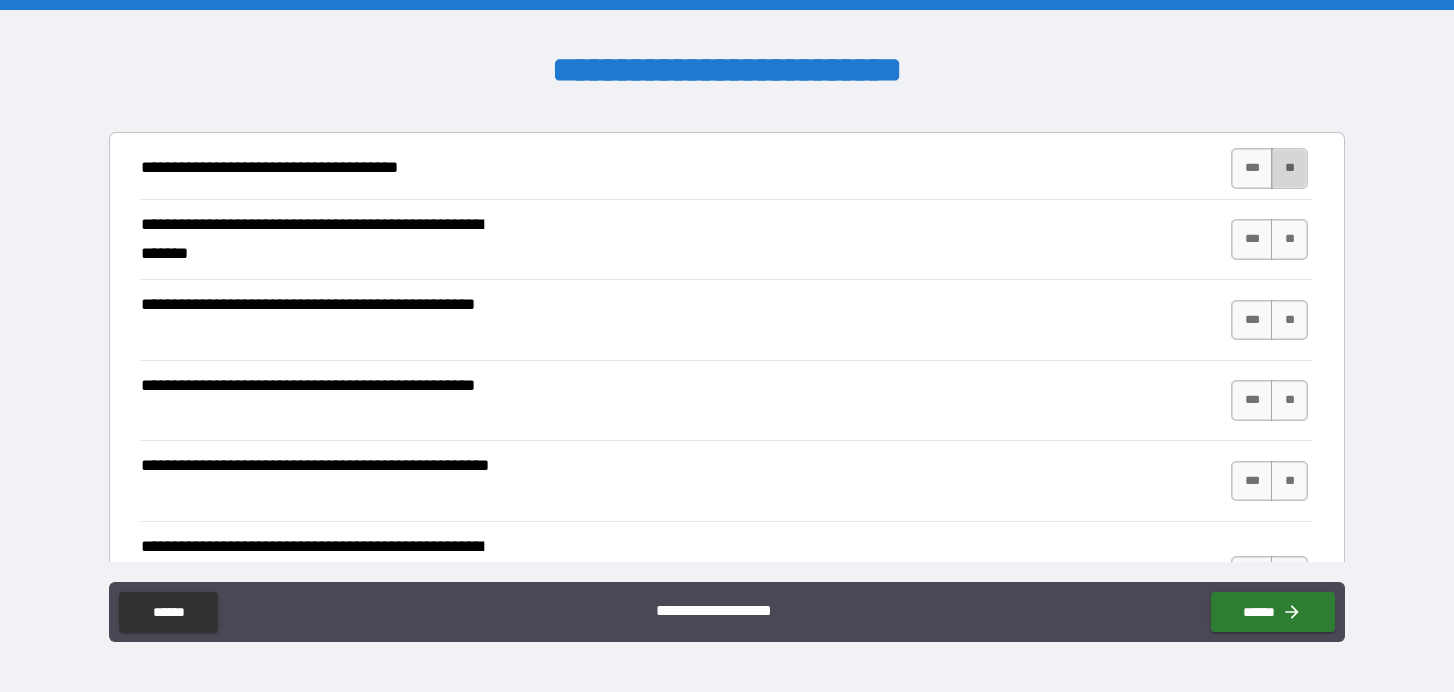 click on "**" at bounding box center [1289, 168] 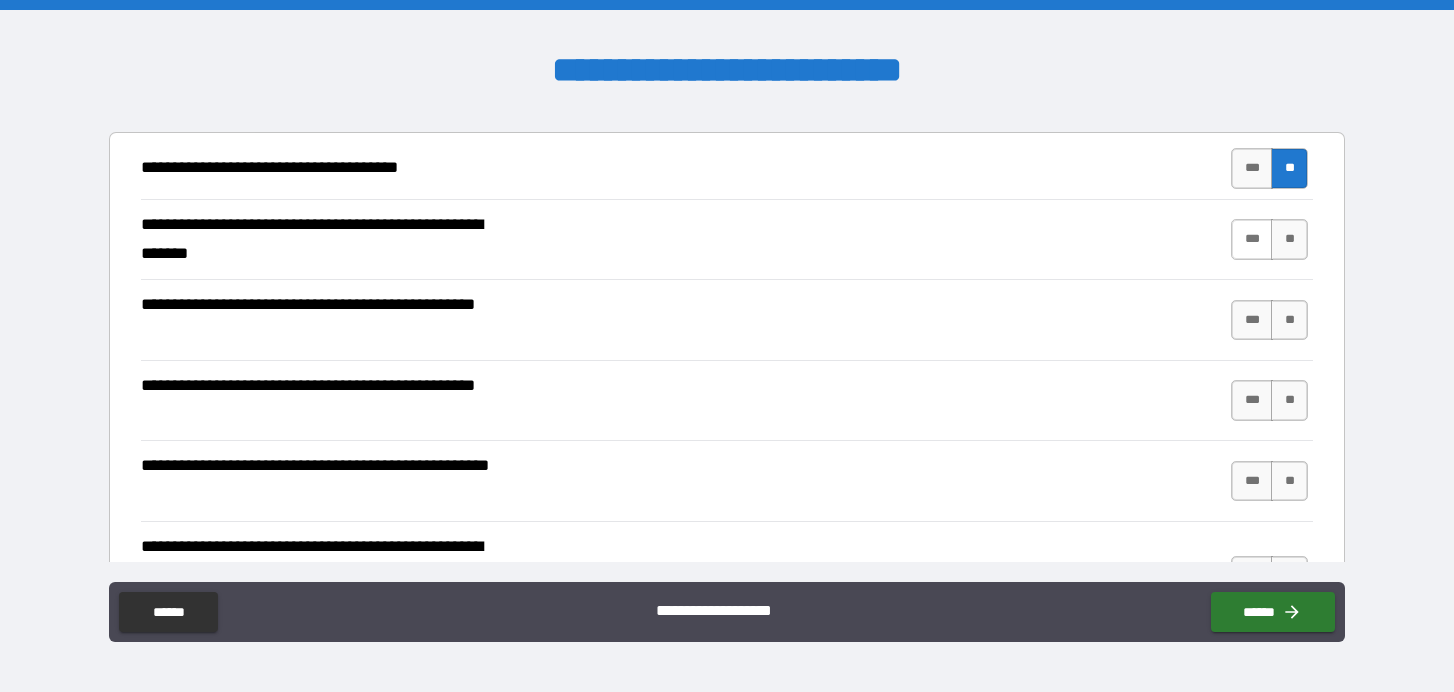 click on "***" at bounding box center [1252, 239] 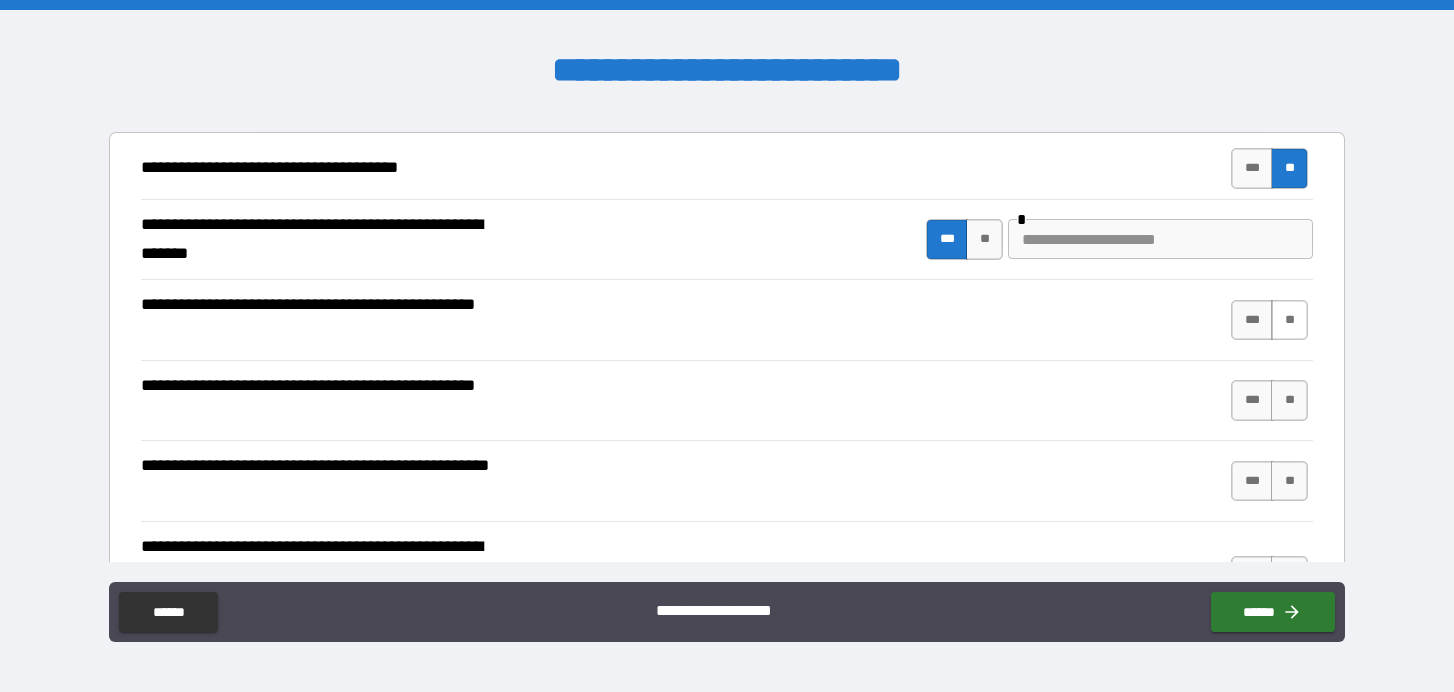 click on "**" at bounding box center (1289, 320) 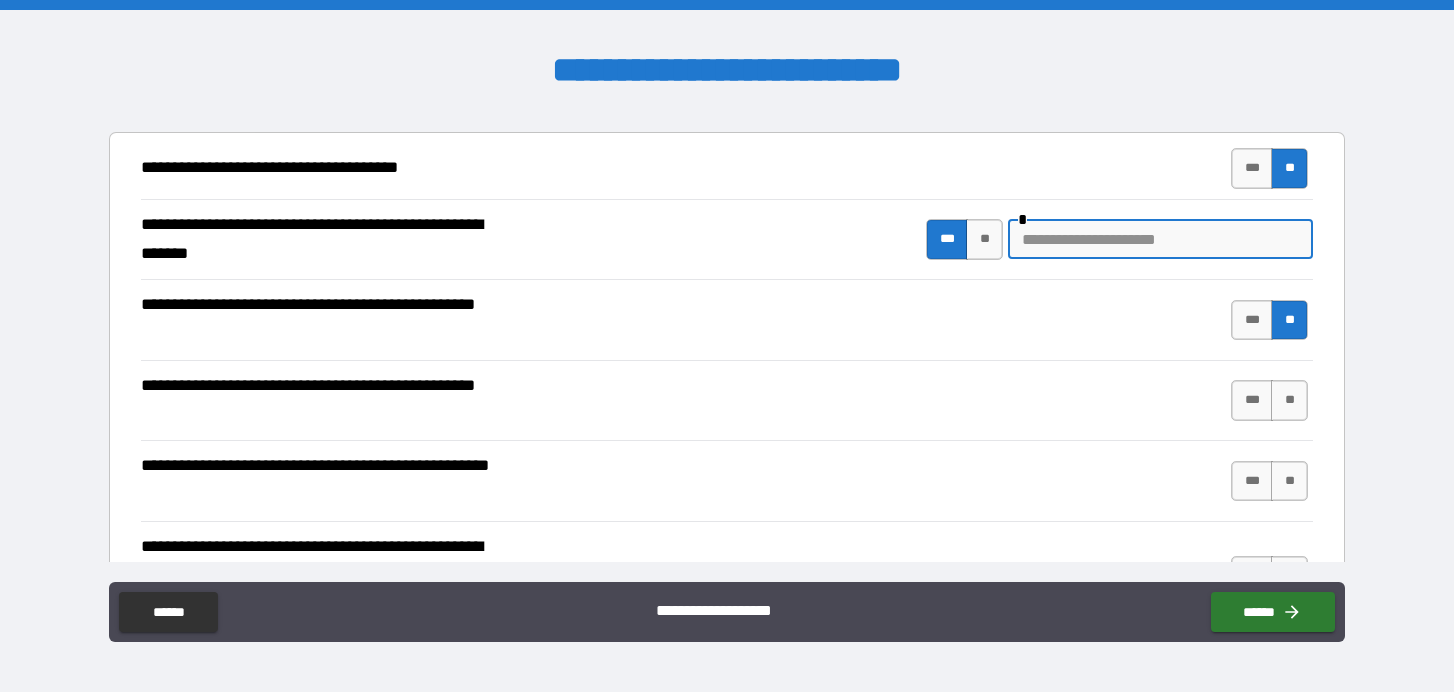 click at bounding box center [1160, 239] 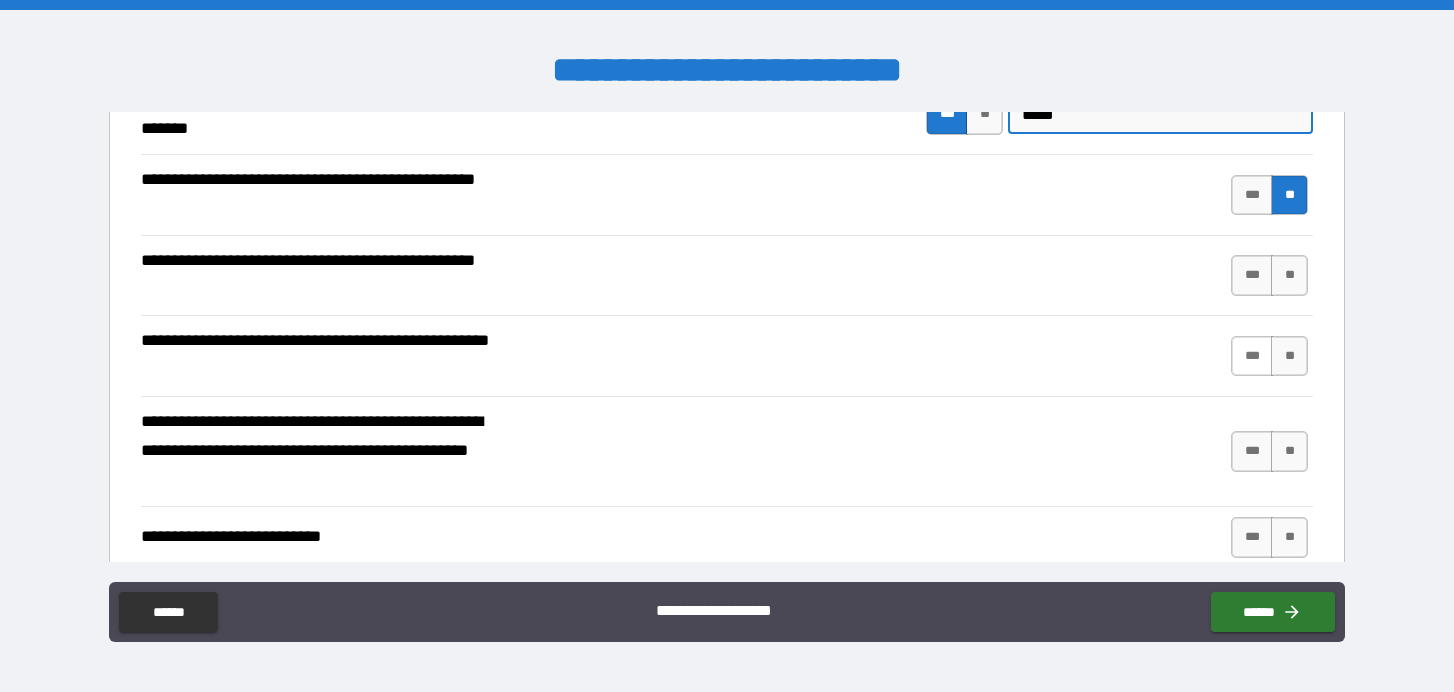 scroll, scrollTop: 499, scrollLeft: 0, axis: vertical 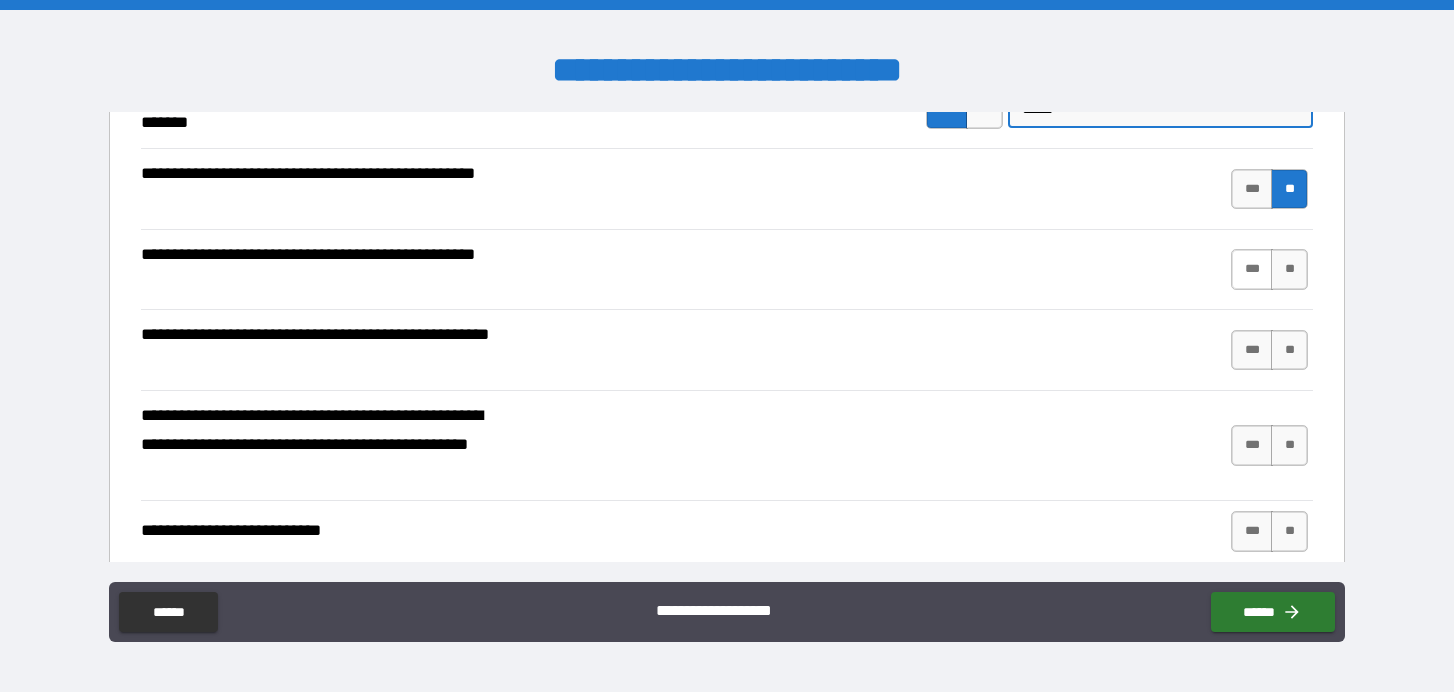 type on "*****" 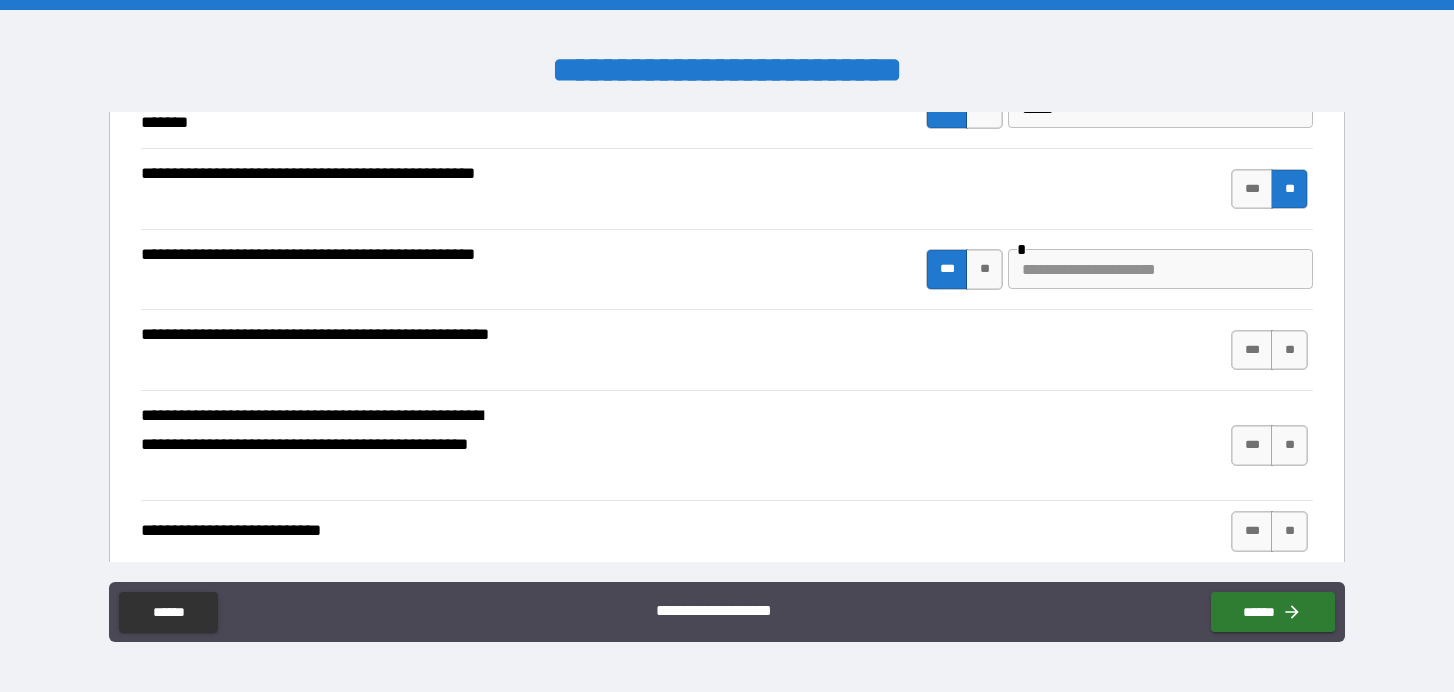 click at bounding box center [1160, 269] 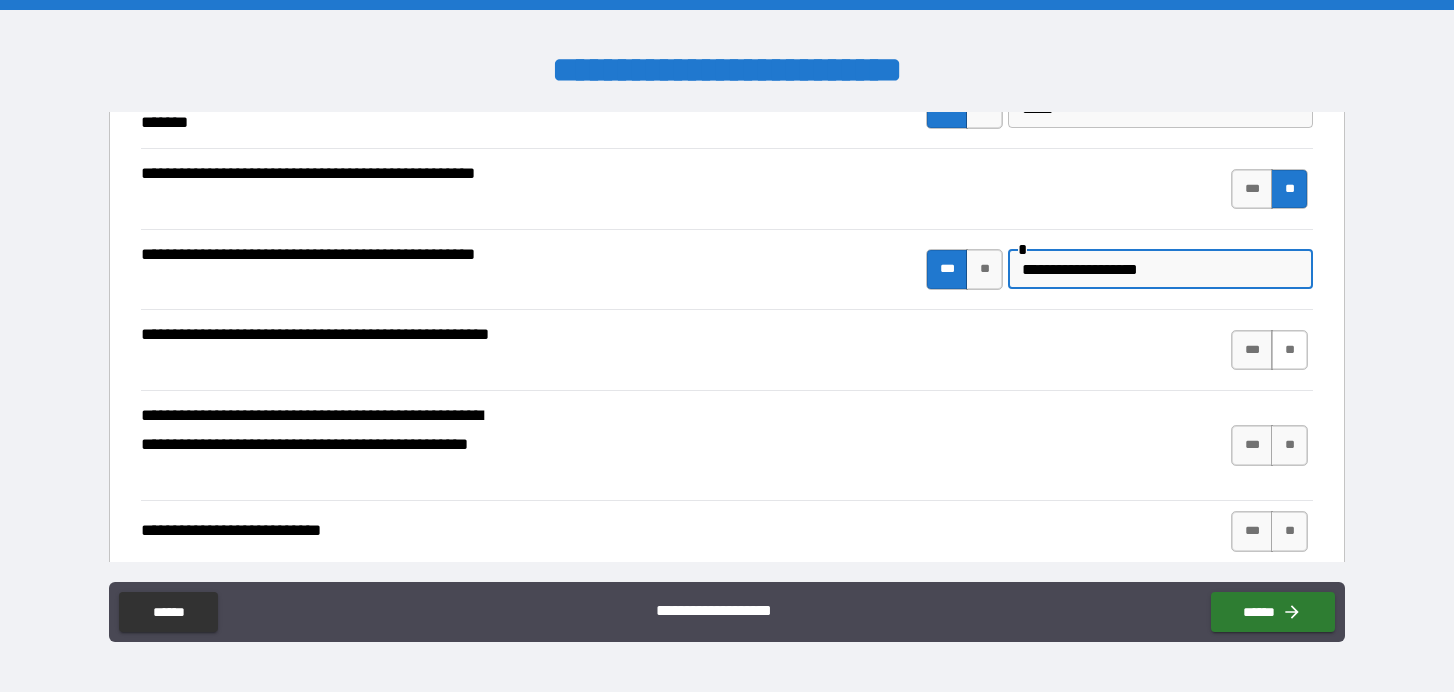 type on "**********" 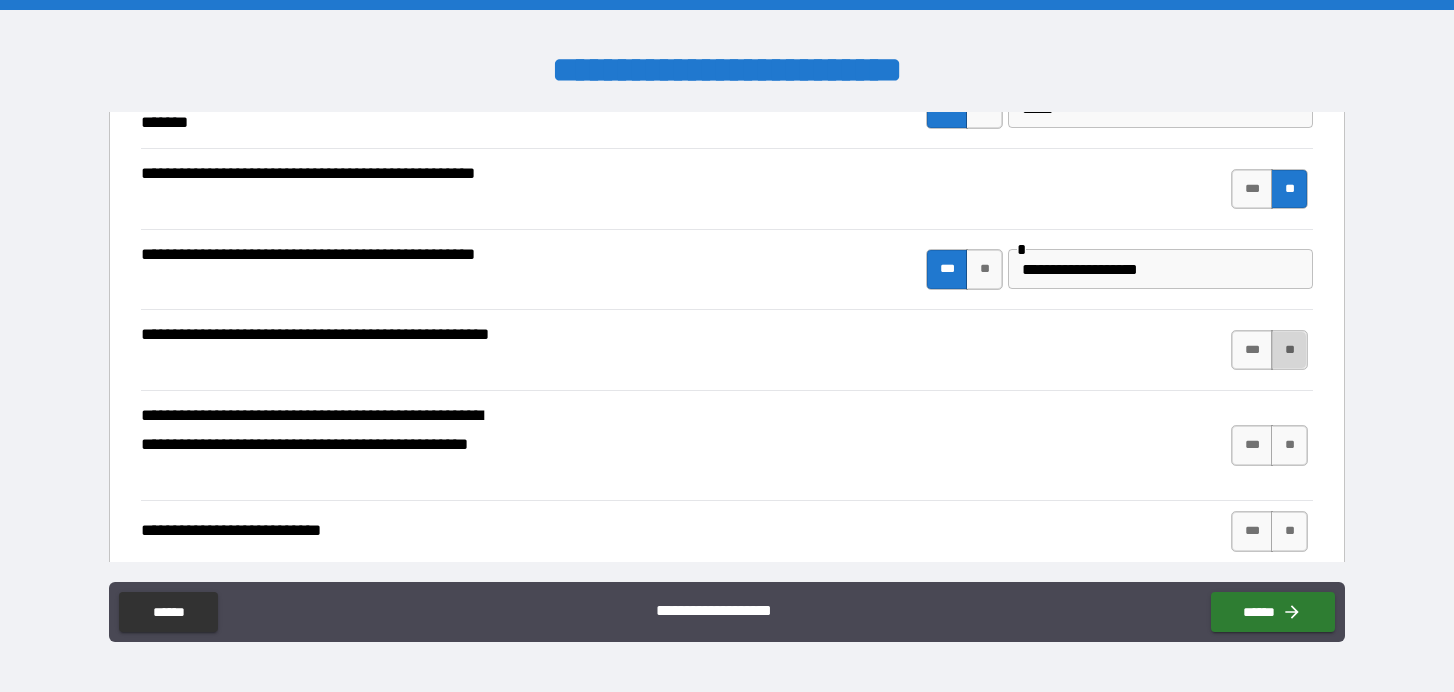 click on "**" at bounding box center (1289, 350) 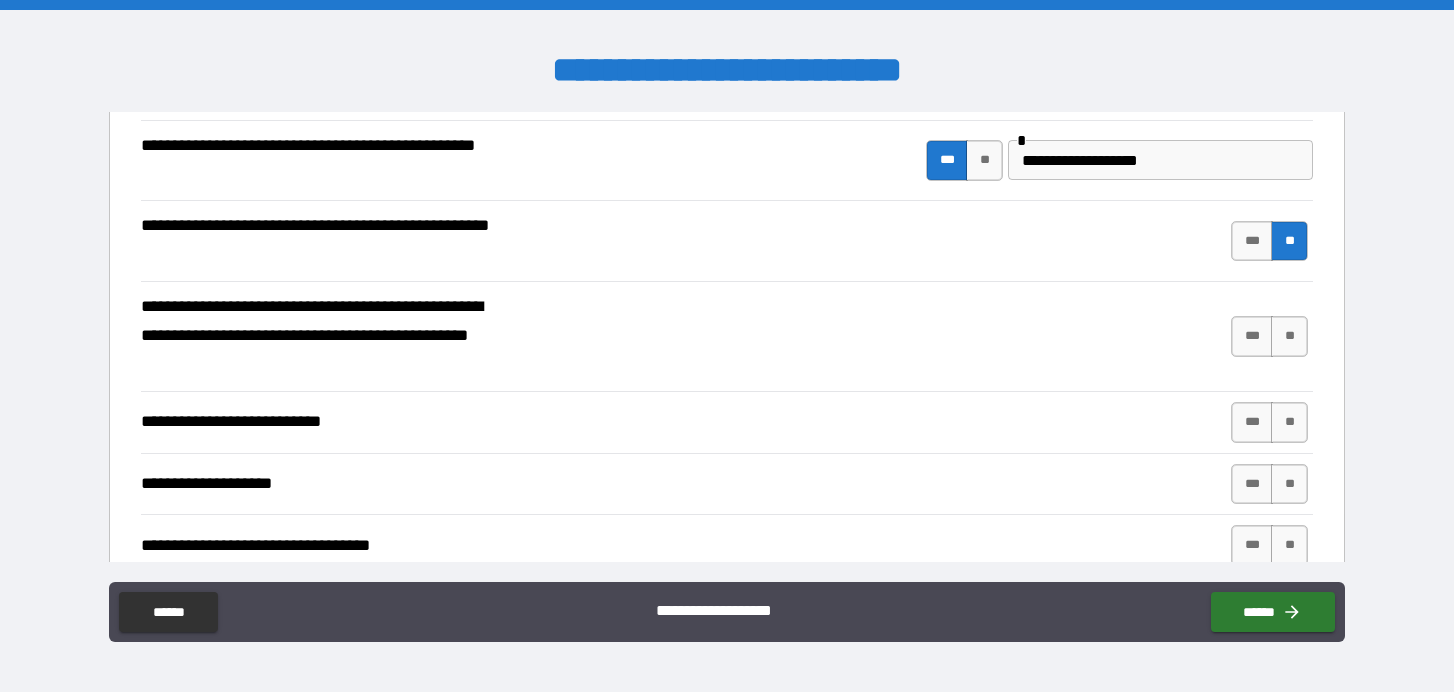 scroll, scrollTop: 609, scrollLeft: 0, axis: vertical 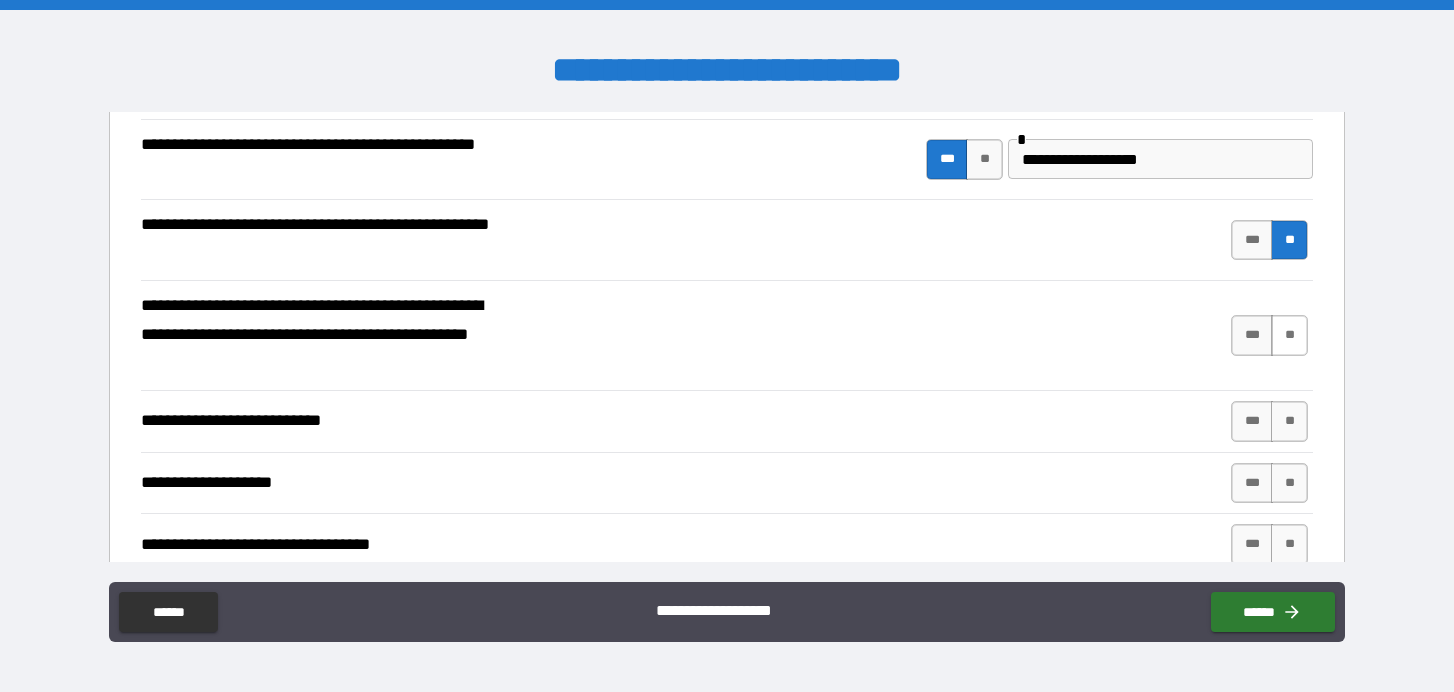 click on "**" at bounding box center [1289, 335] 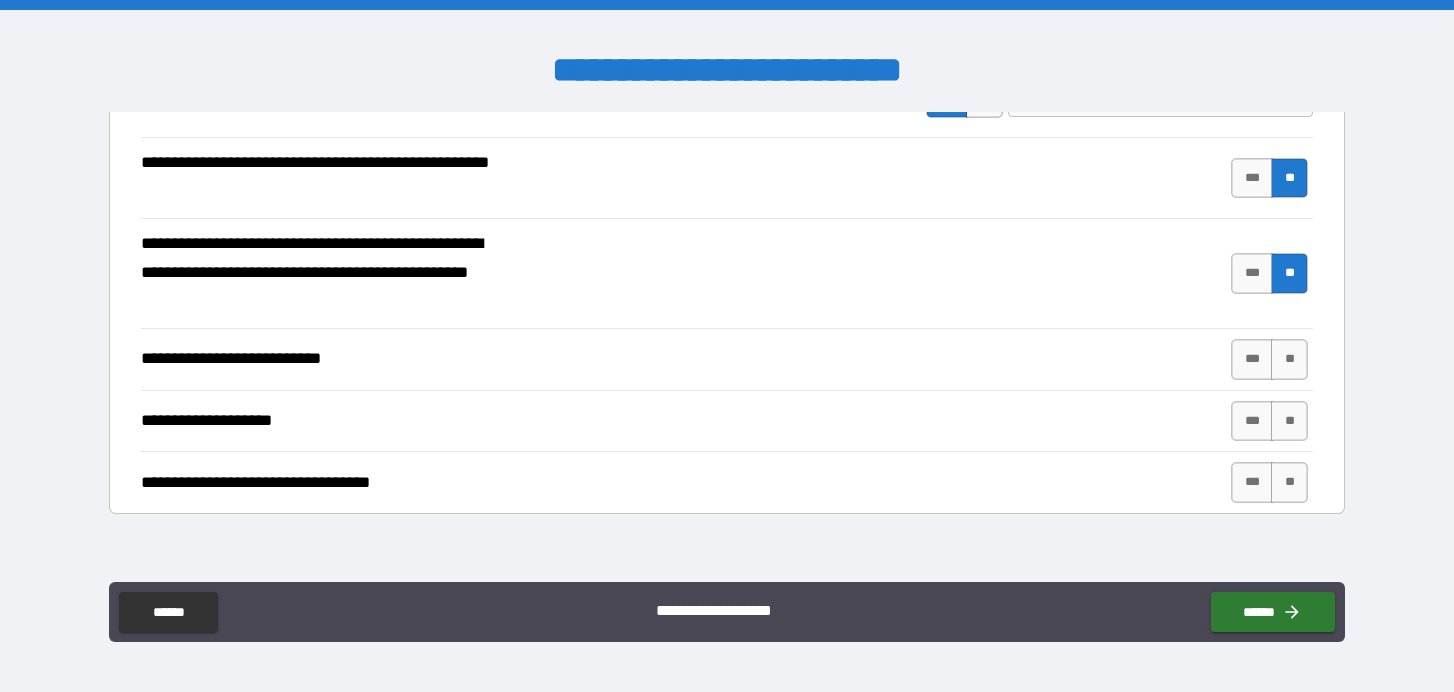 scroll, scrollTop: 715, scrollLeft: 0, axis: vertical 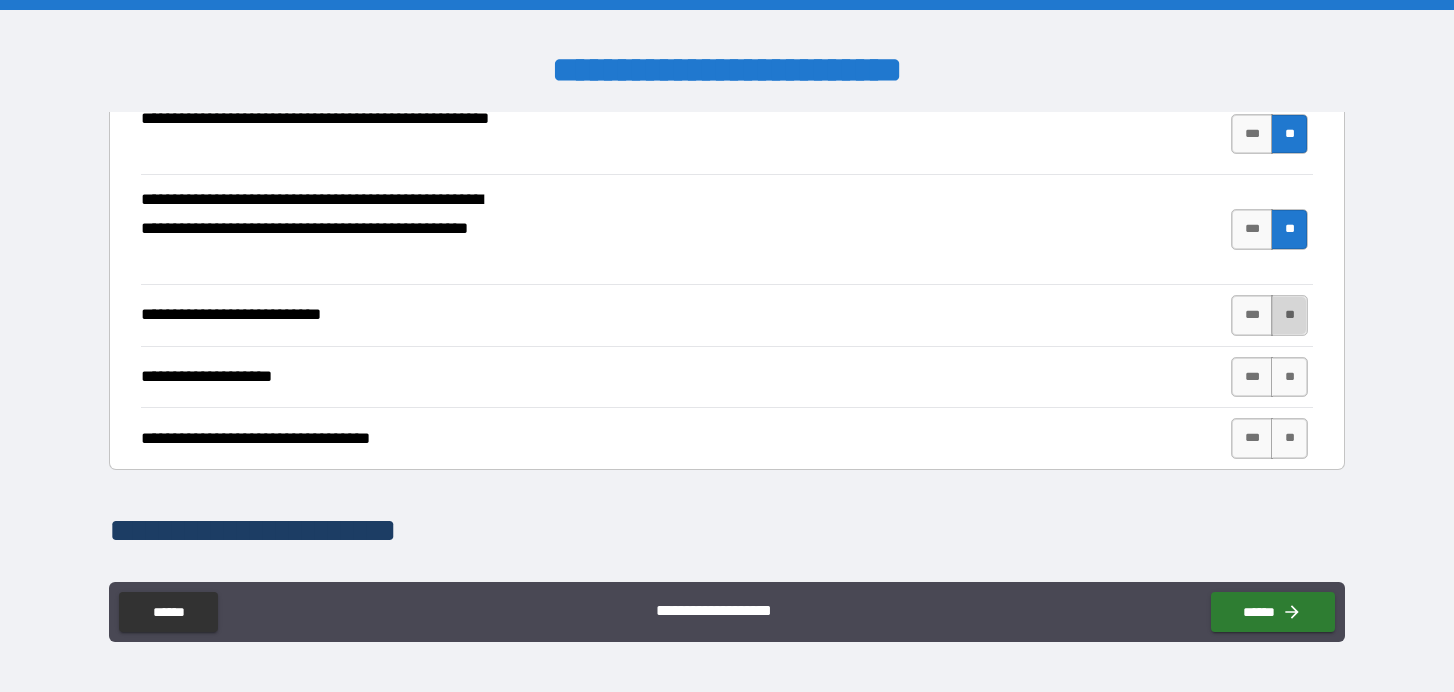 click on "**" at bounding box center [1289, 315] 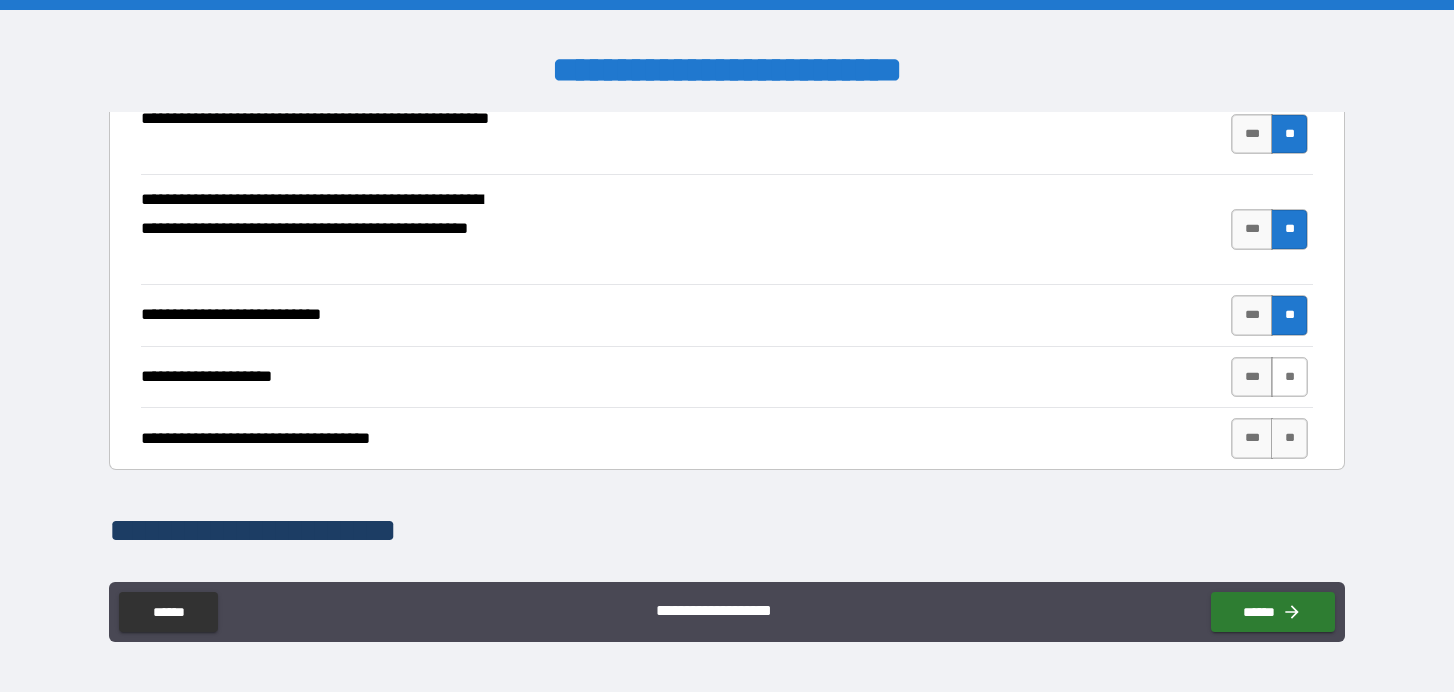click on "**" at bounding box center (1289, 377) 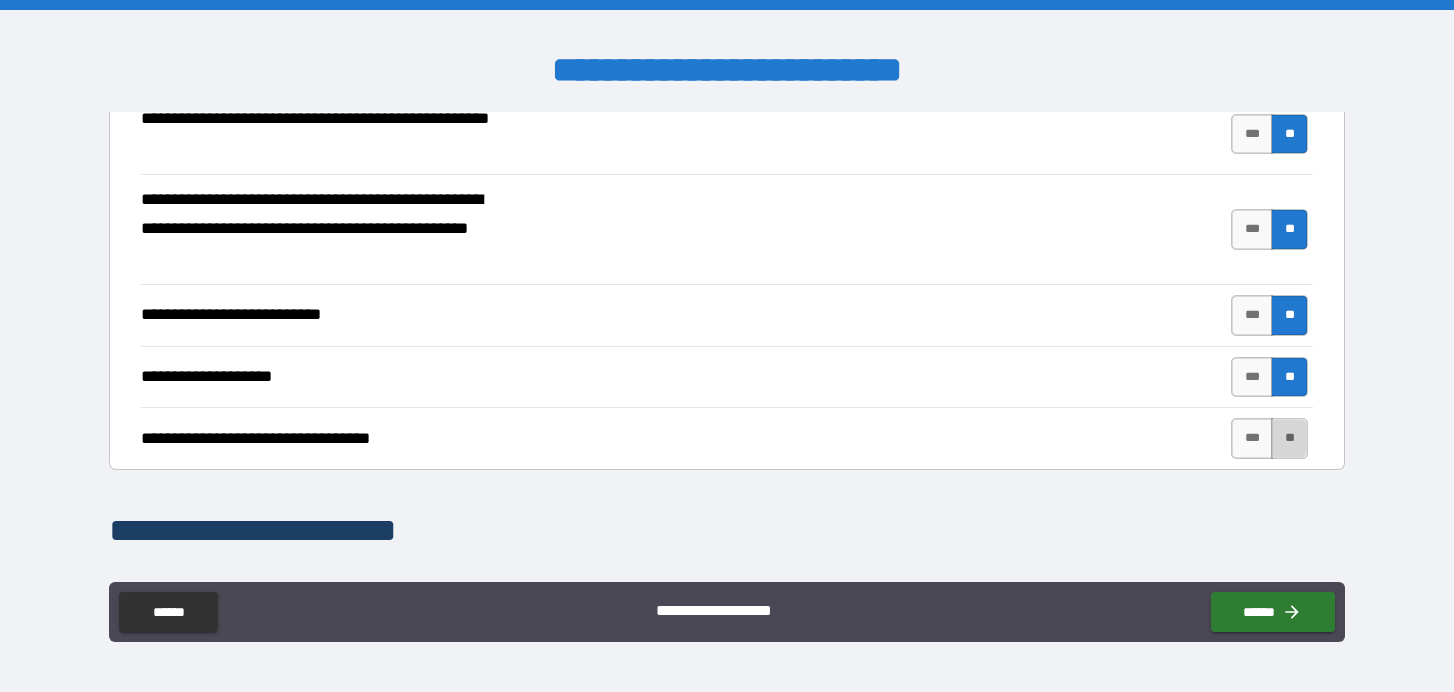 click on "**" at bounding box center [1289, 438] 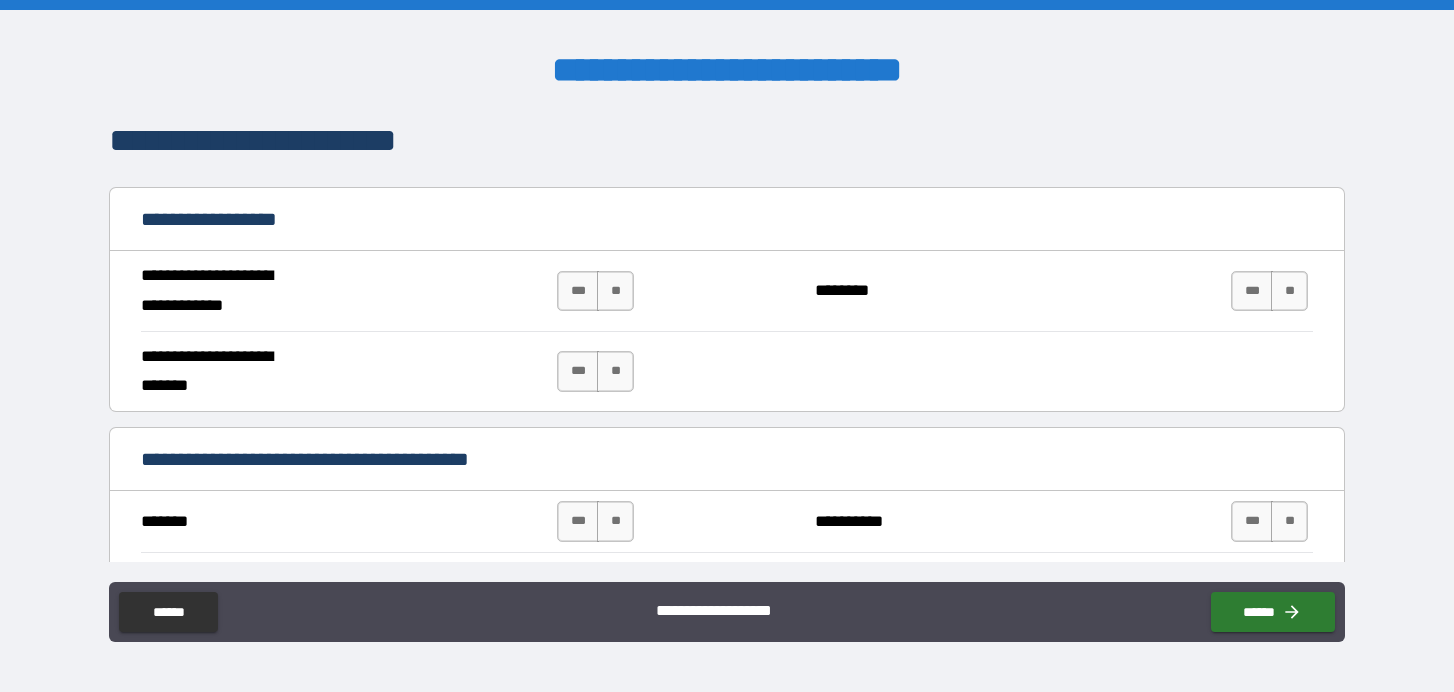 scroll, scrollTop: 1108, scrollLeft: 0, axis: vertical 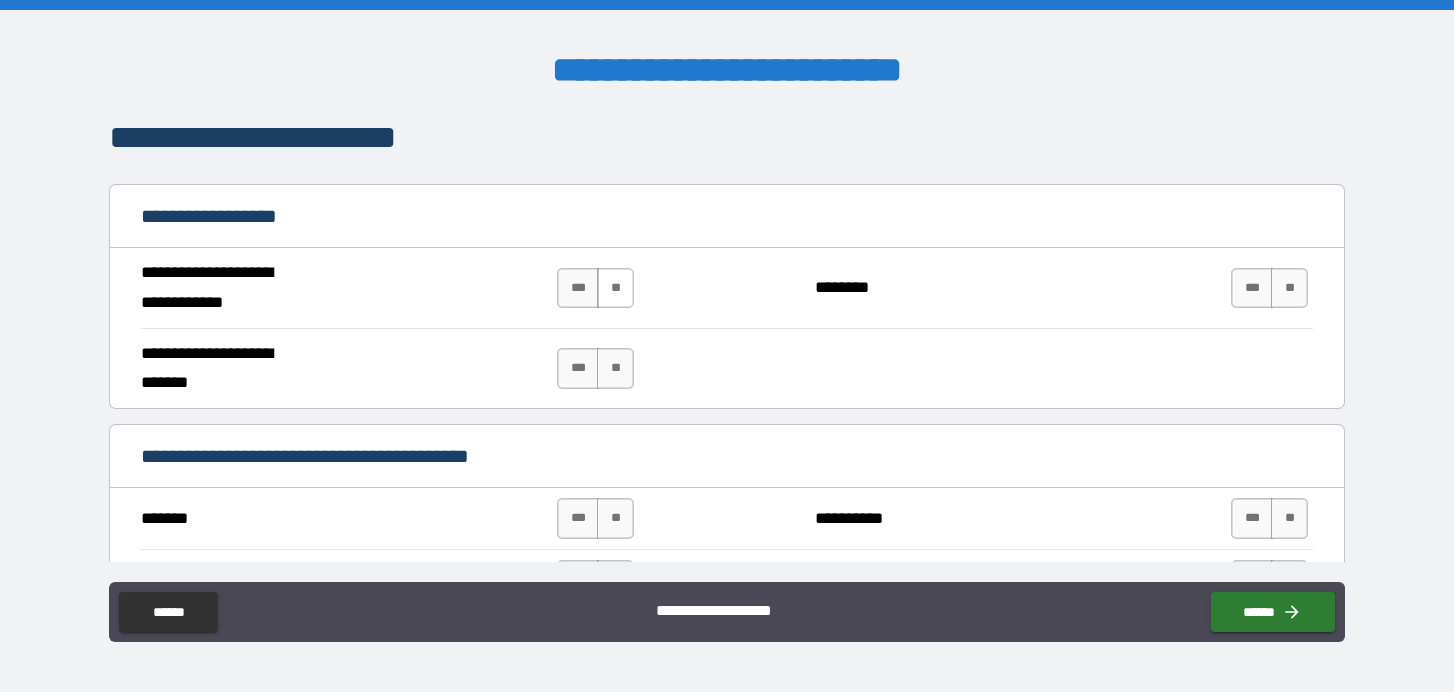 click on "**" at bounding box center (615, 288) 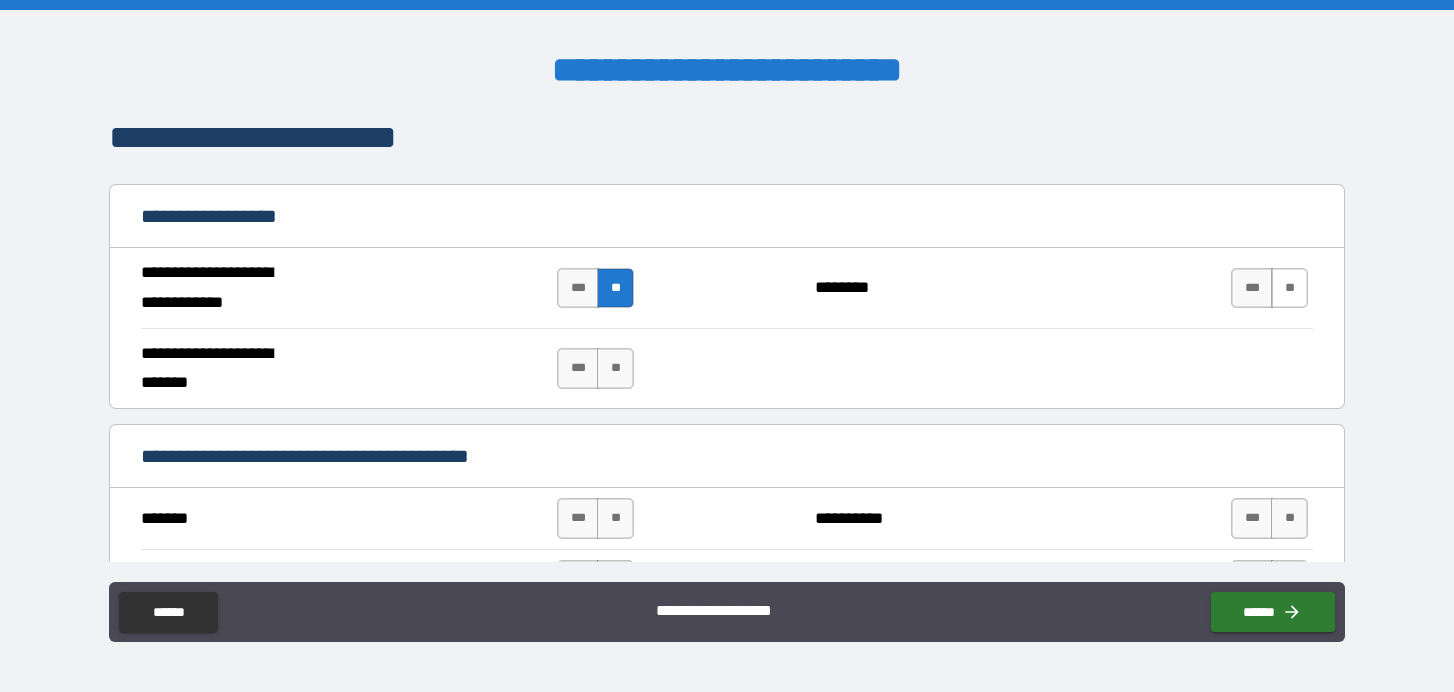 click on "**" at bounding box center (1289, 288) 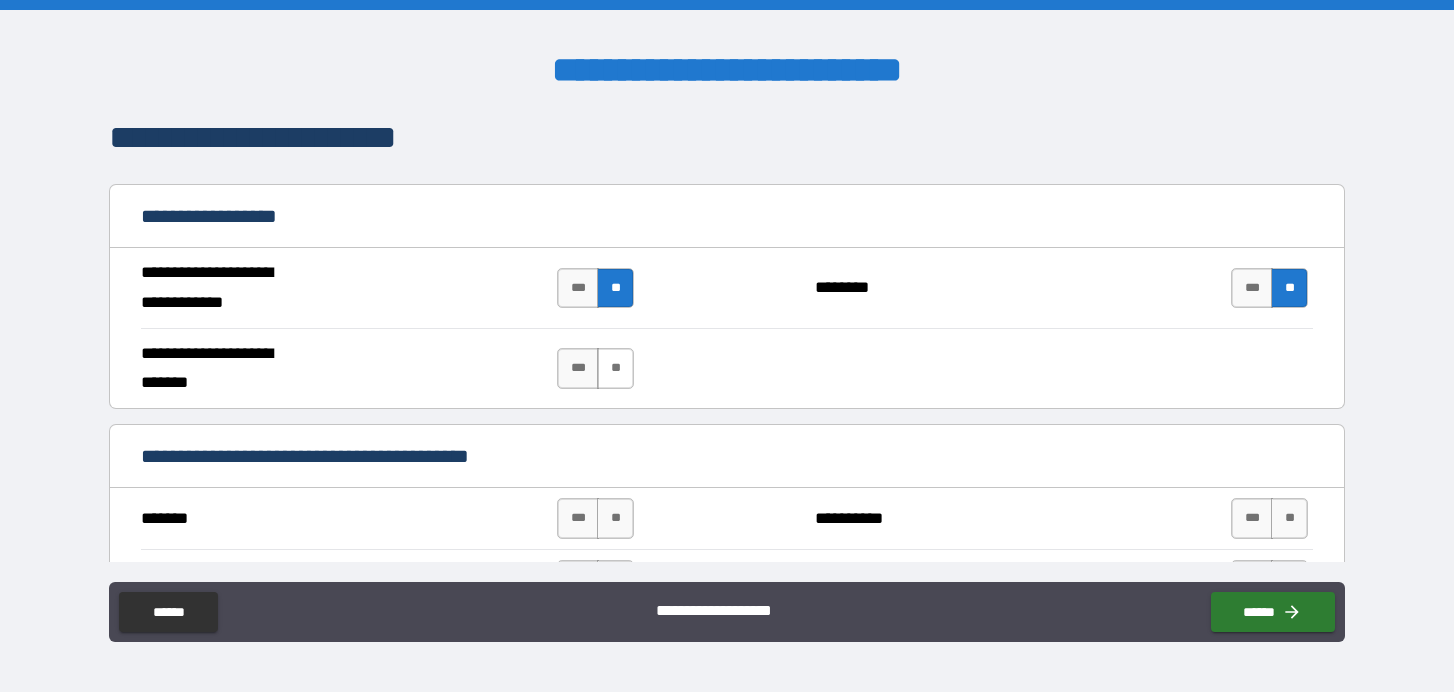 click on "**" at bounding box center (615, 368) 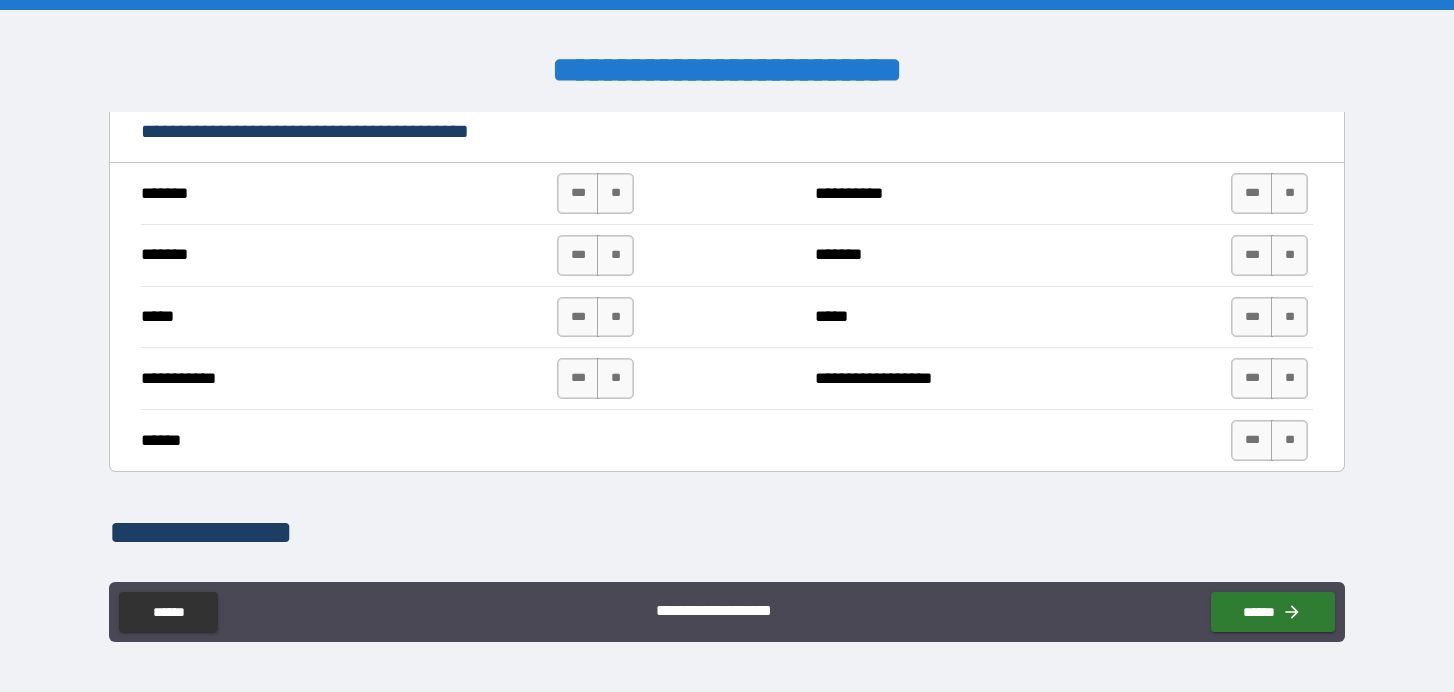 scroll, scrollTop: 1438, scrollLeft: 0, axis: vertical 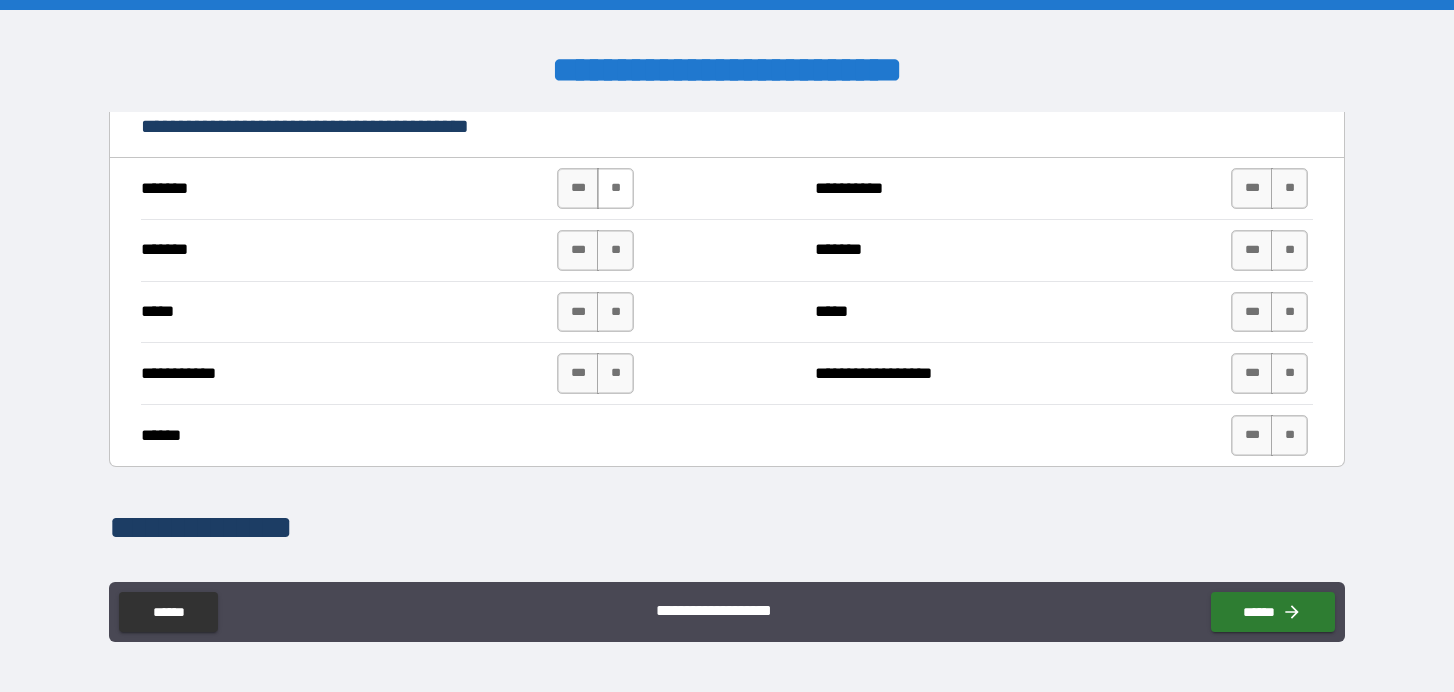 click on "**" at bounding box center (615, 188) 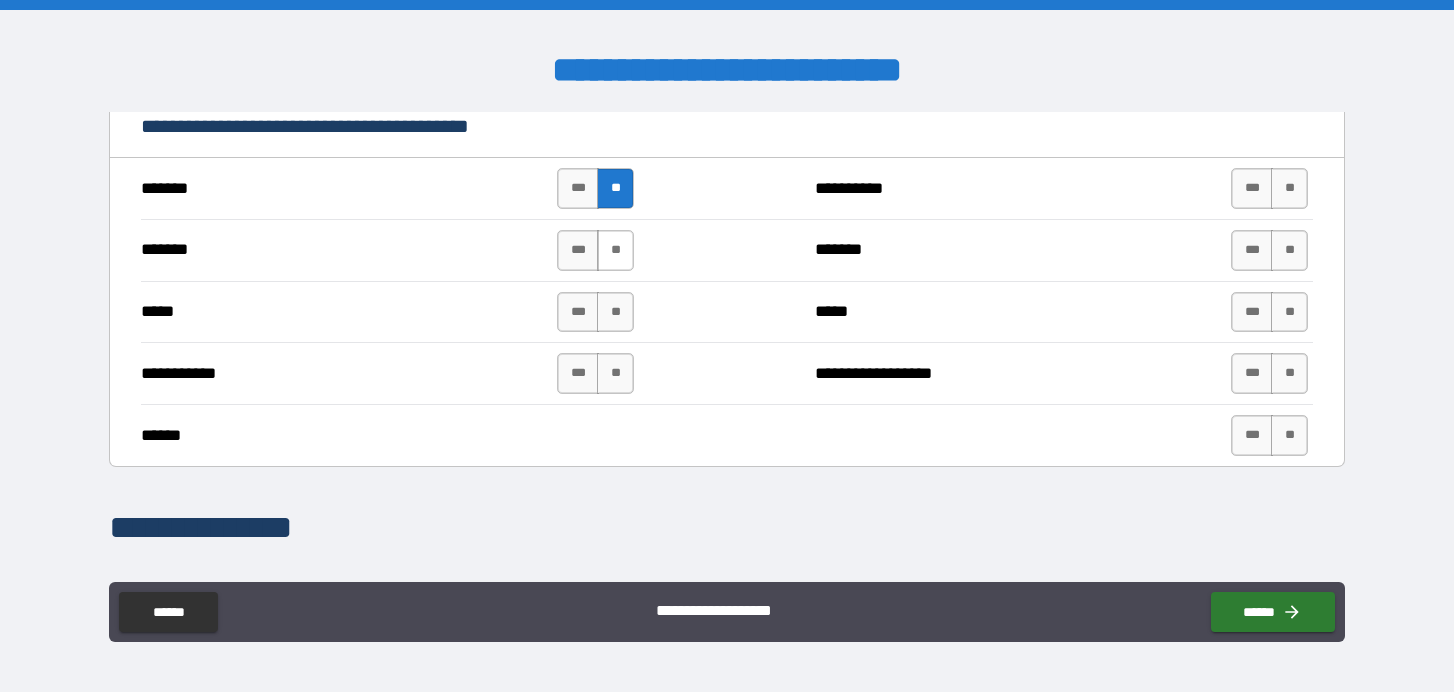 click on "**" at bounding box center [615, 250] 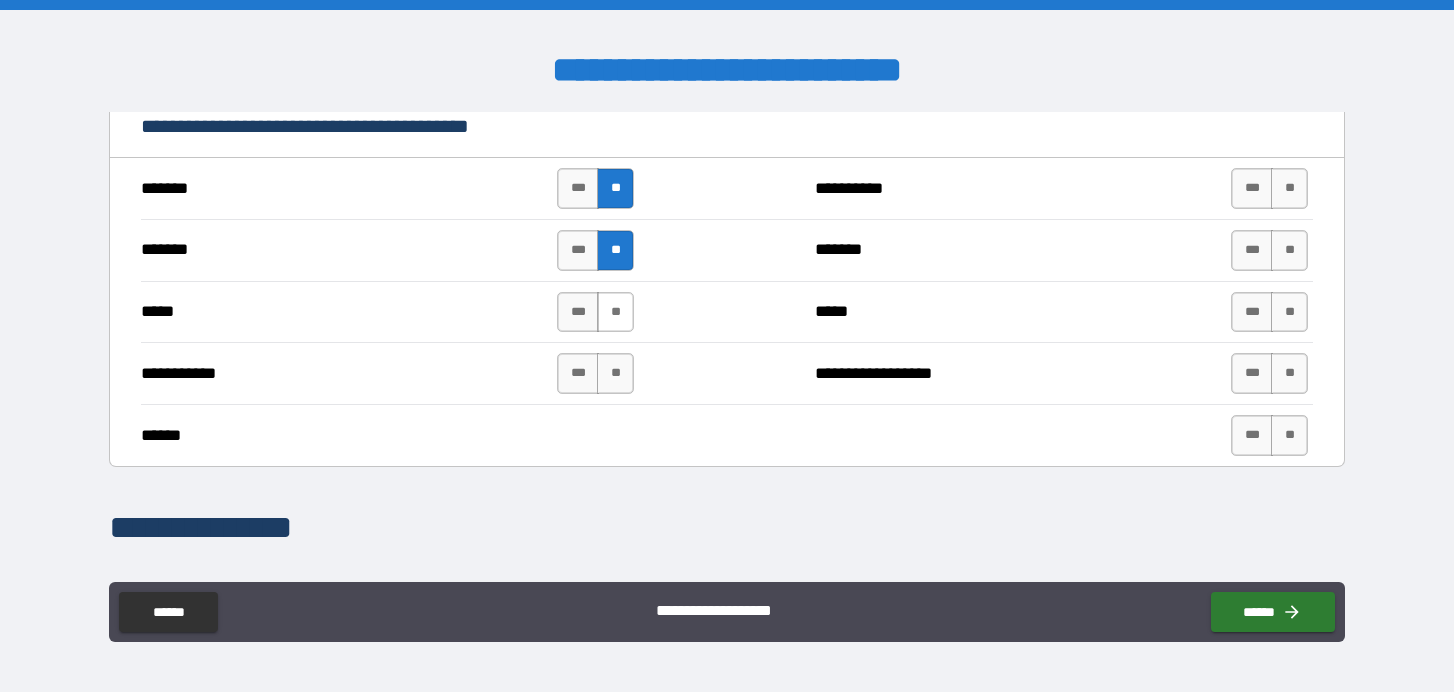 click on "**" at bounding box center (615, 312) 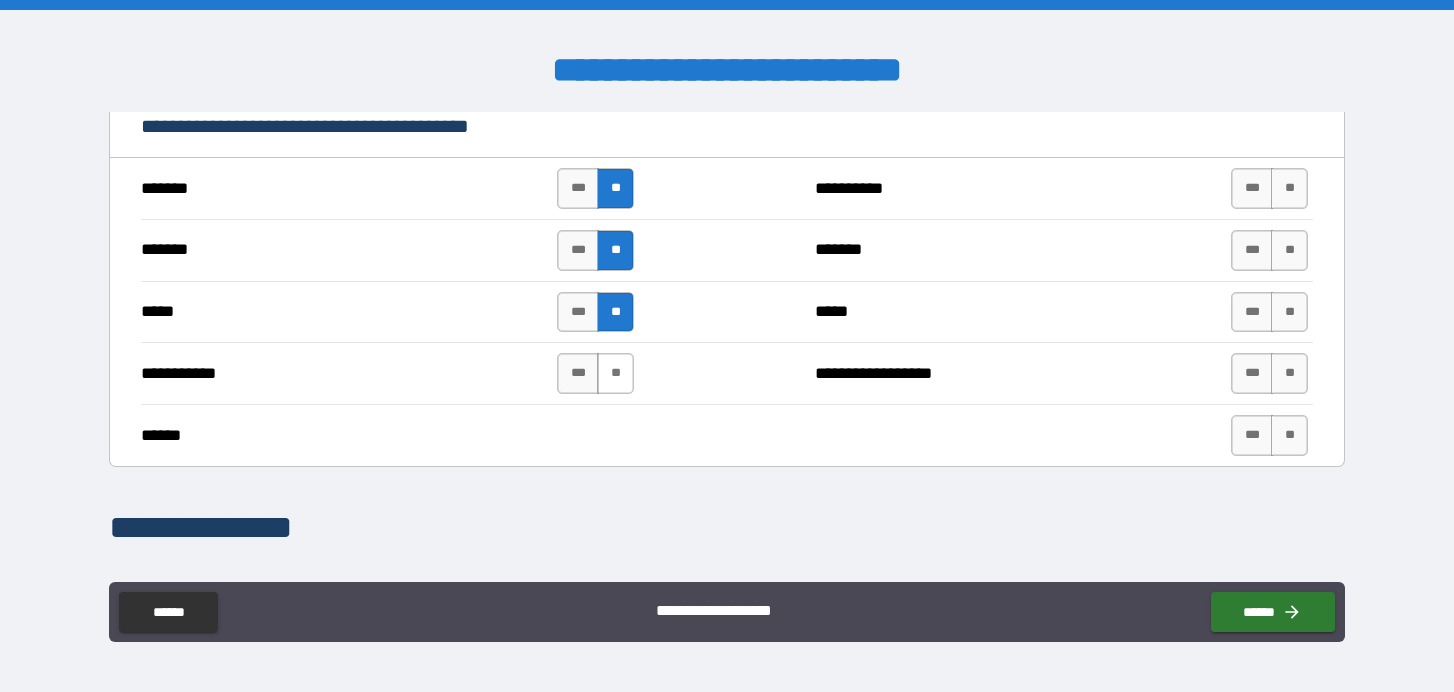 click on "**" at bounding box center (615, 373) 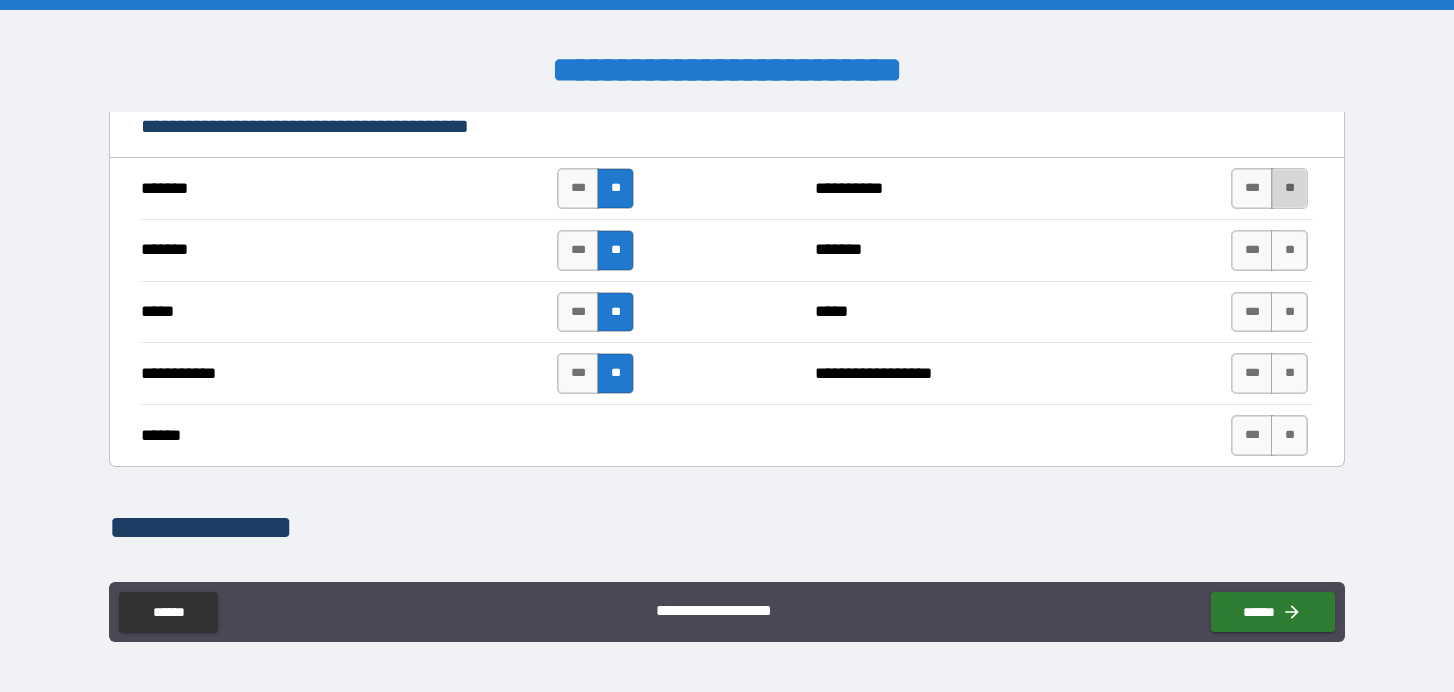 click on "**" at bounding box center [1289, 188] 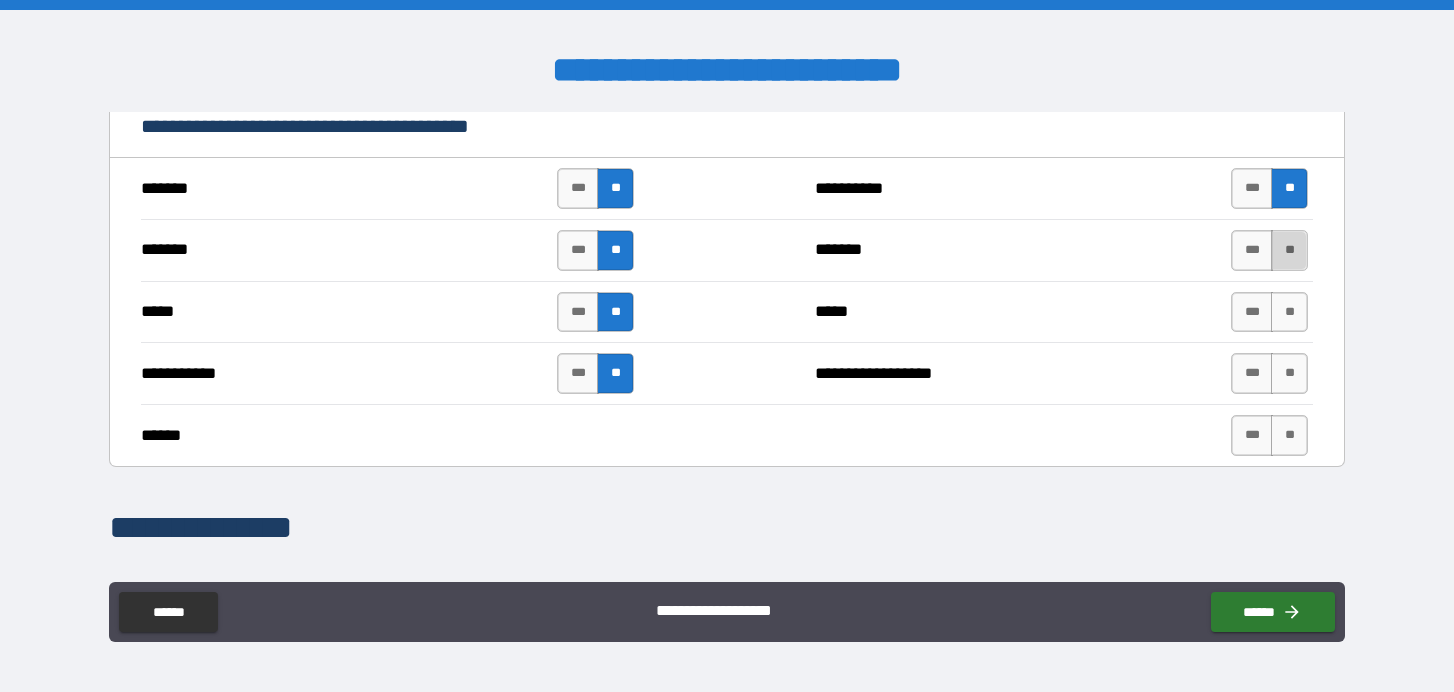 click on "**" at bounding box center (1289, 250) 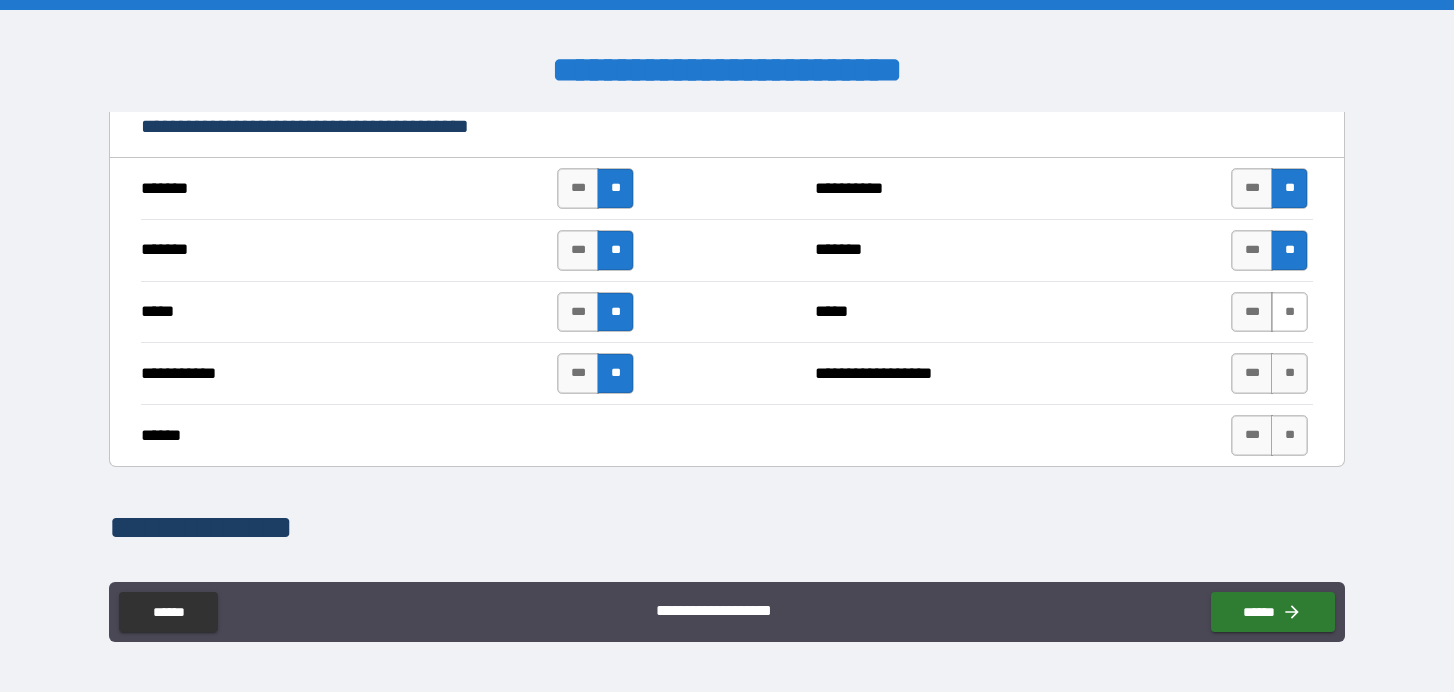 click on "**" at bounding box center (1289, 312) 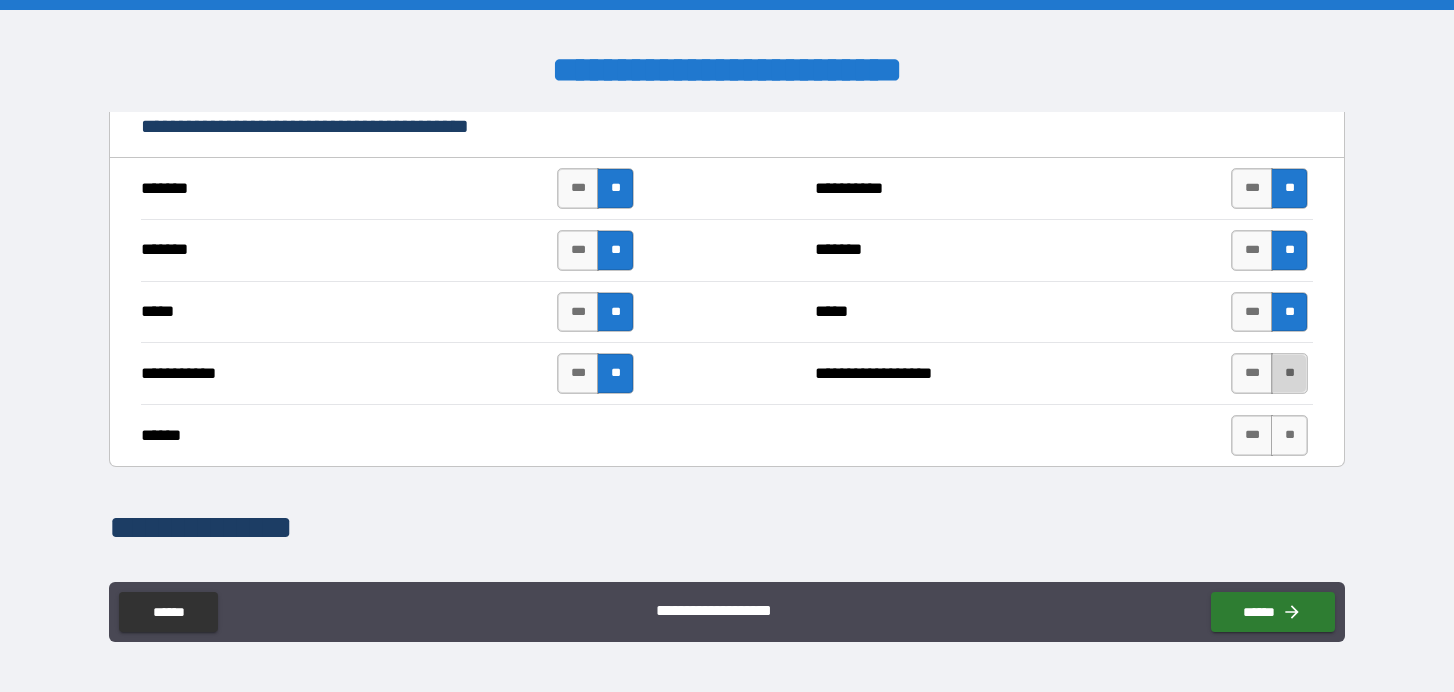 click on "**" at bounding box center (1289, 373) 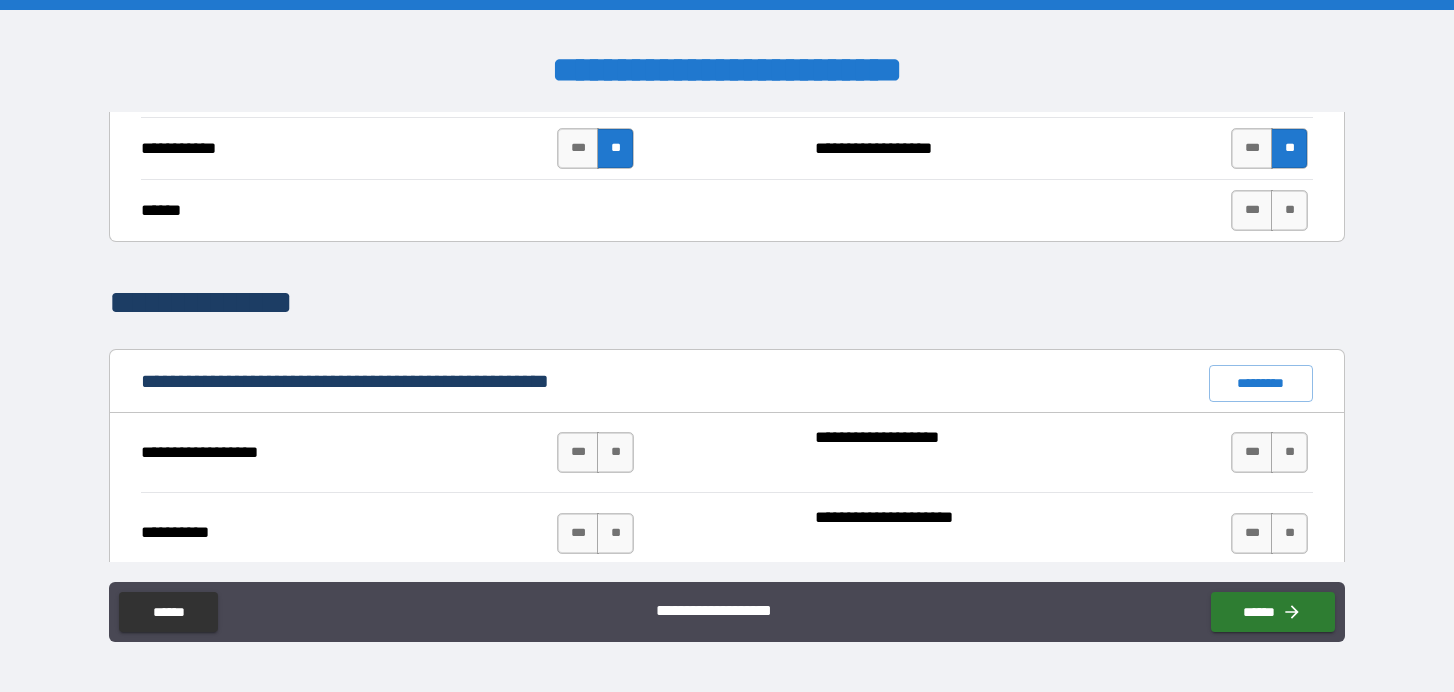 scroll, scrollTop: 1664, scrollLeft: 0, axis: vertical 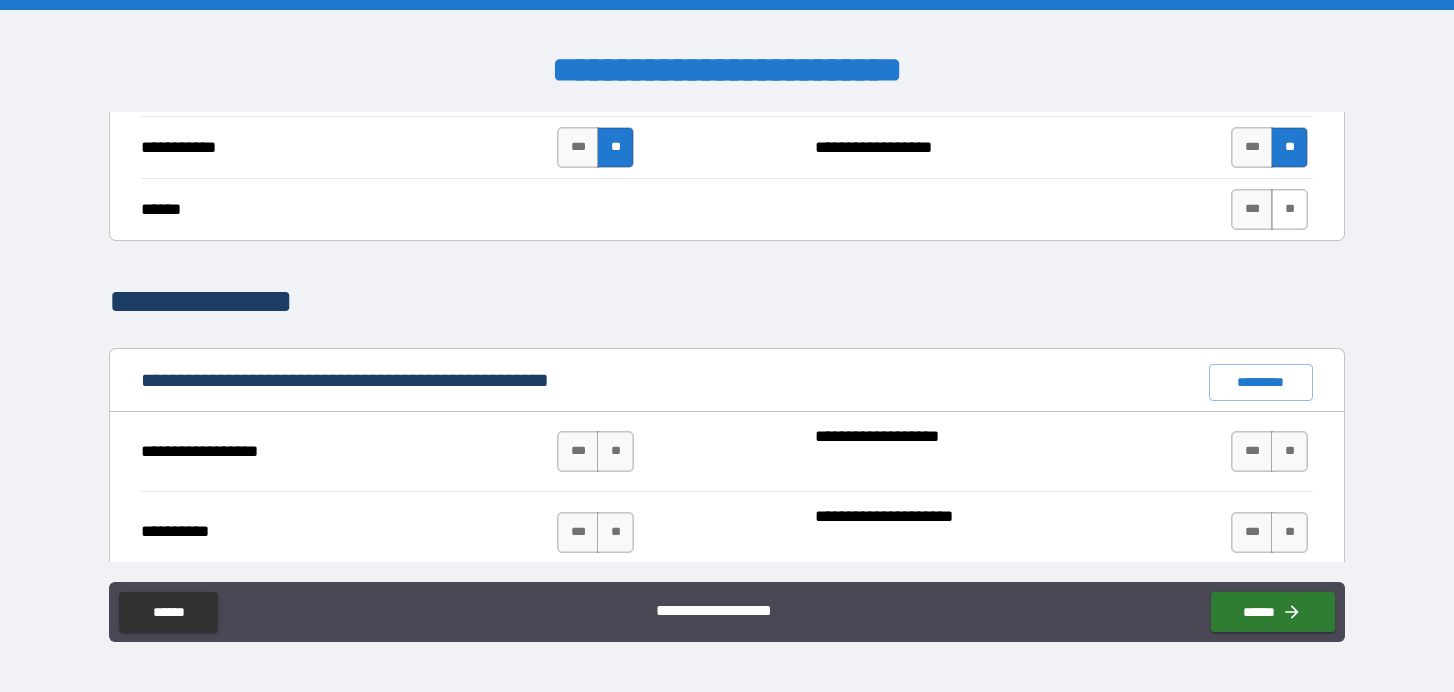 click on "**" at bounding box center (1289, 209) 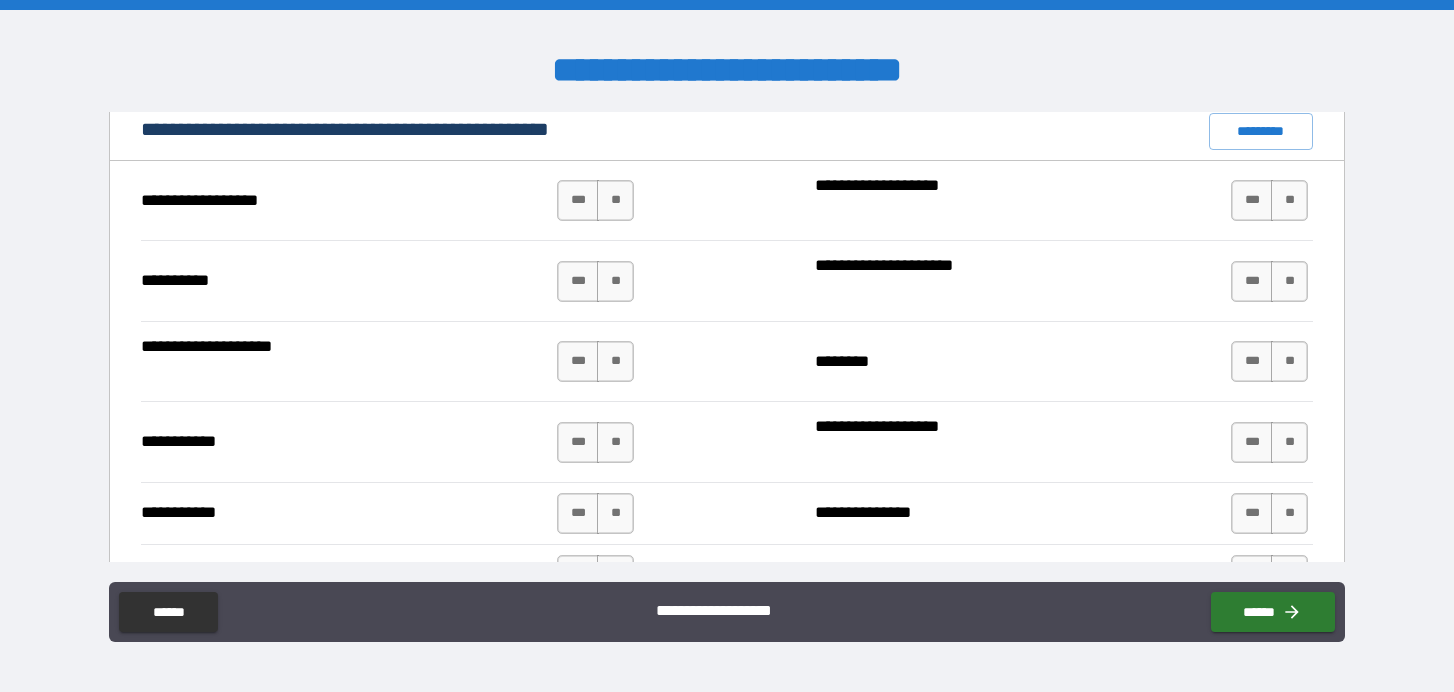 scroll, scrollTop: 1919, scrollLeft: 0, axis: vertical 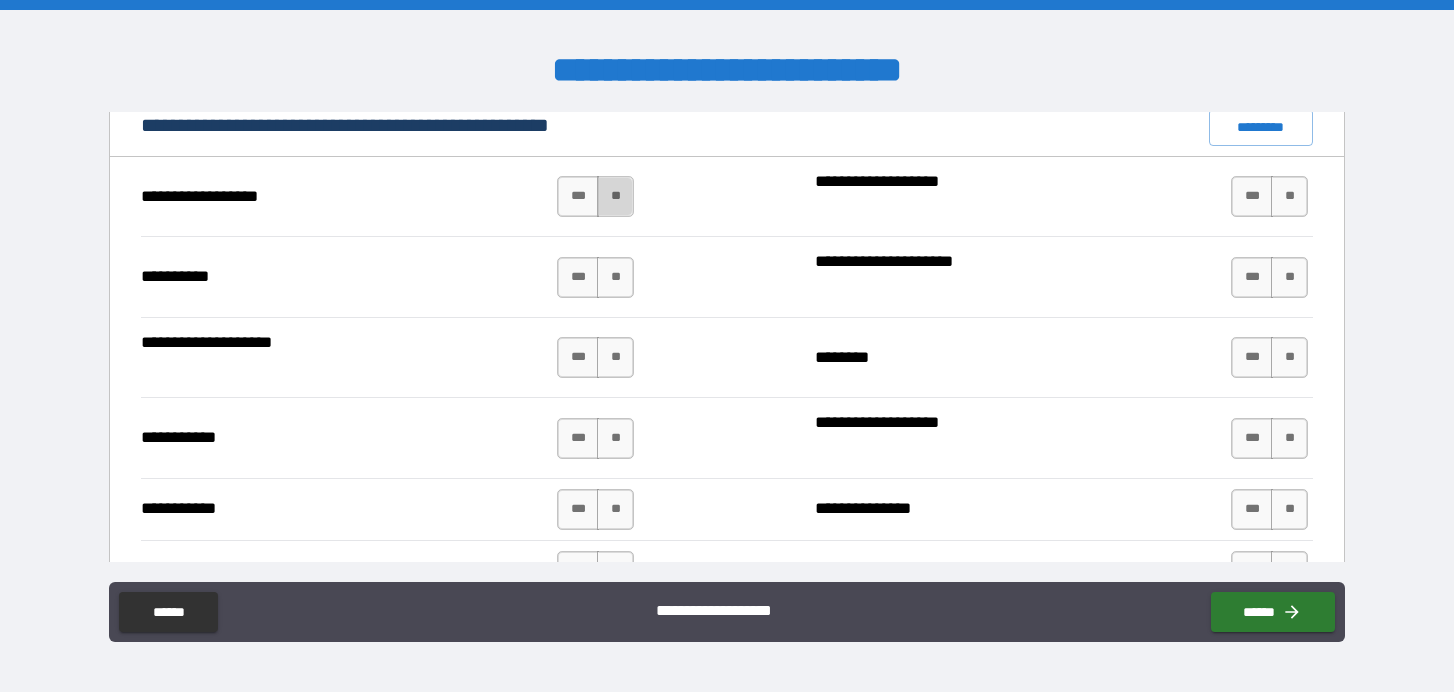 click on "**" at bounding box center (615, 196) 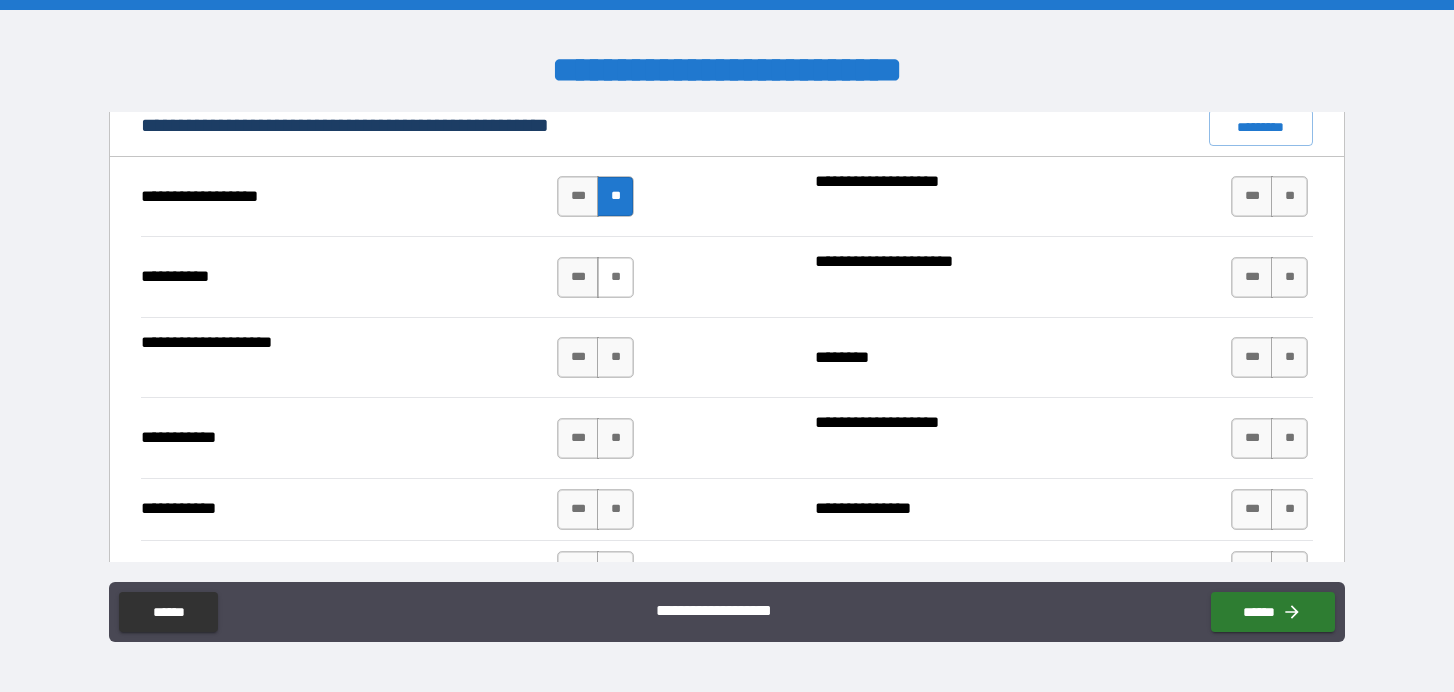 click on "**" at bounding box center (615, 277) 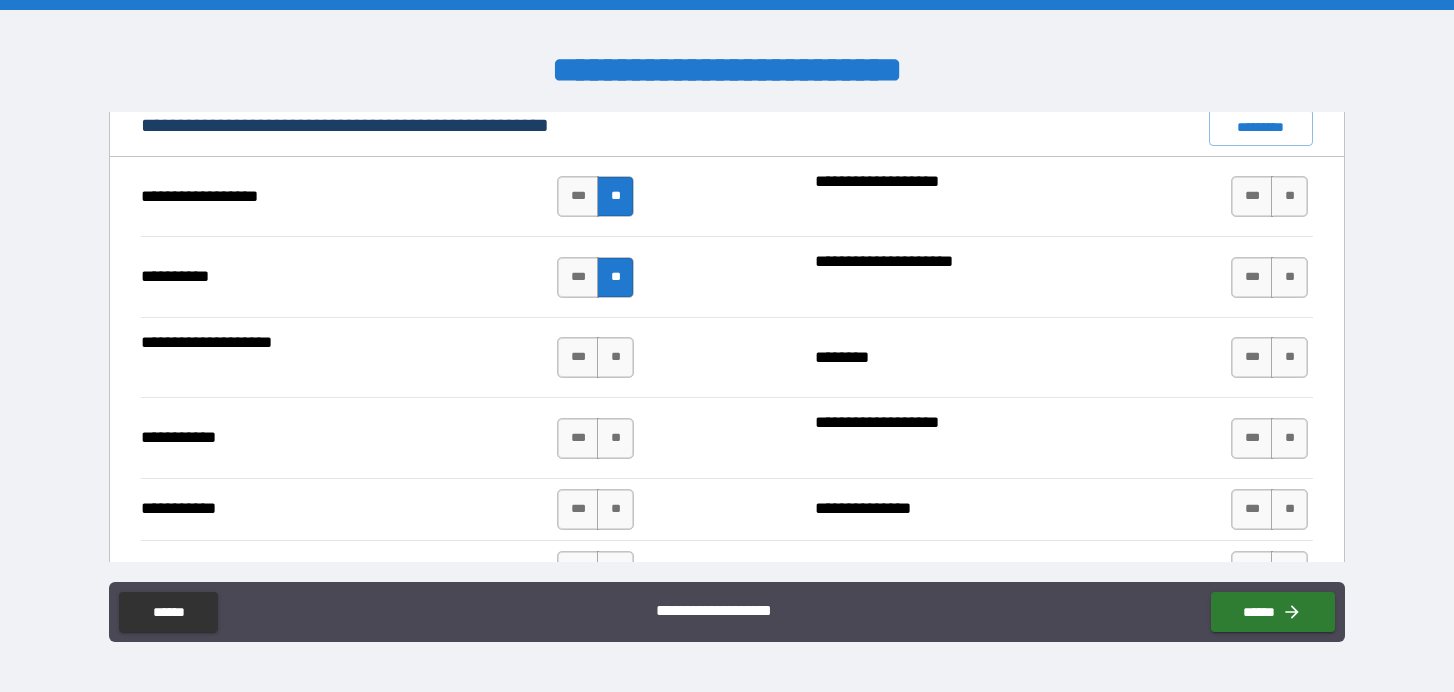 click on "*** **" at bounding box center (598, 358) 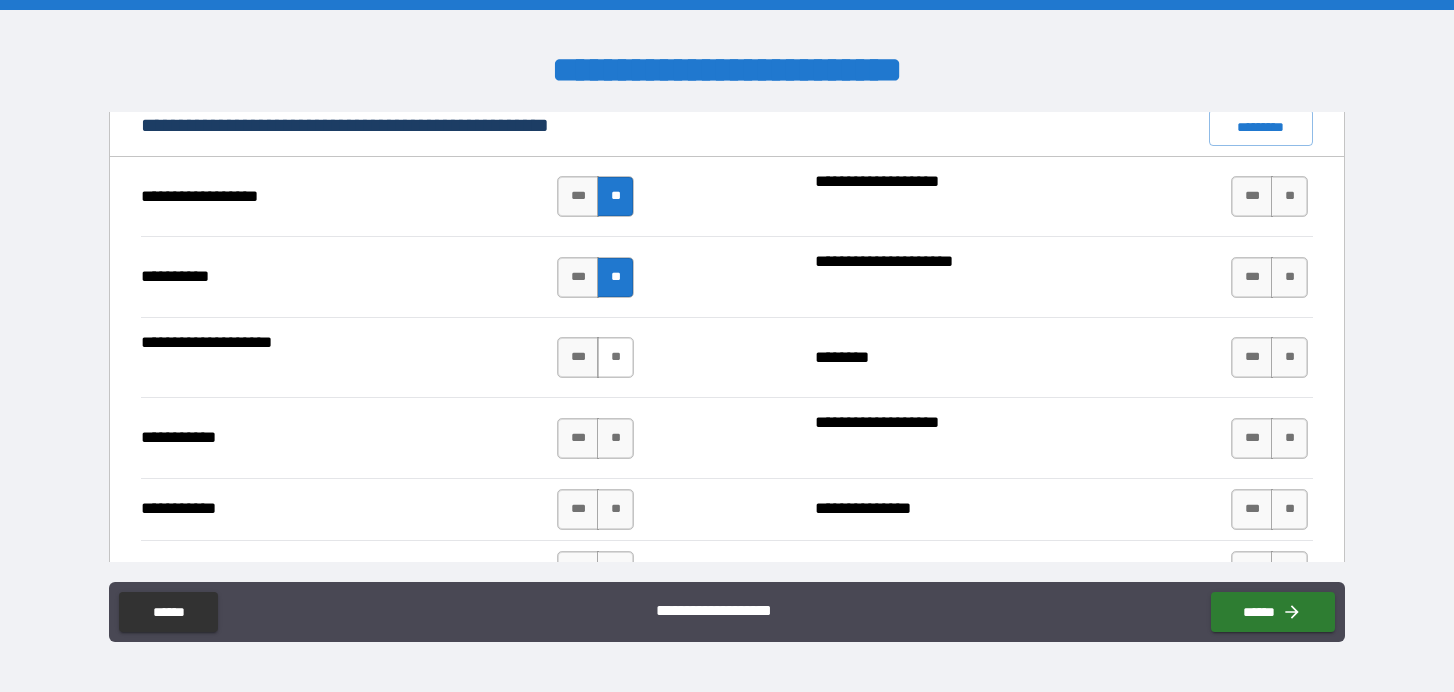 click on "**" at bounding box center (615, 357) 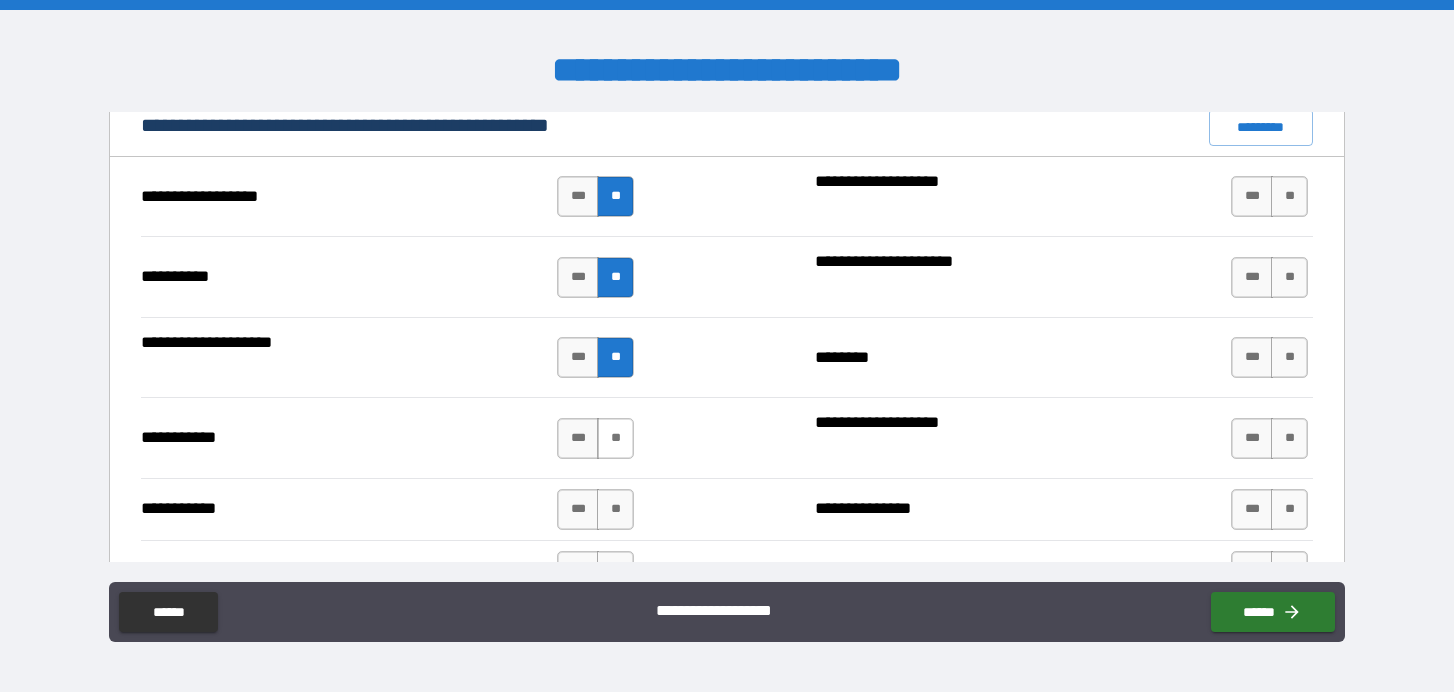 click on "**" at bounding box center [615, 438] 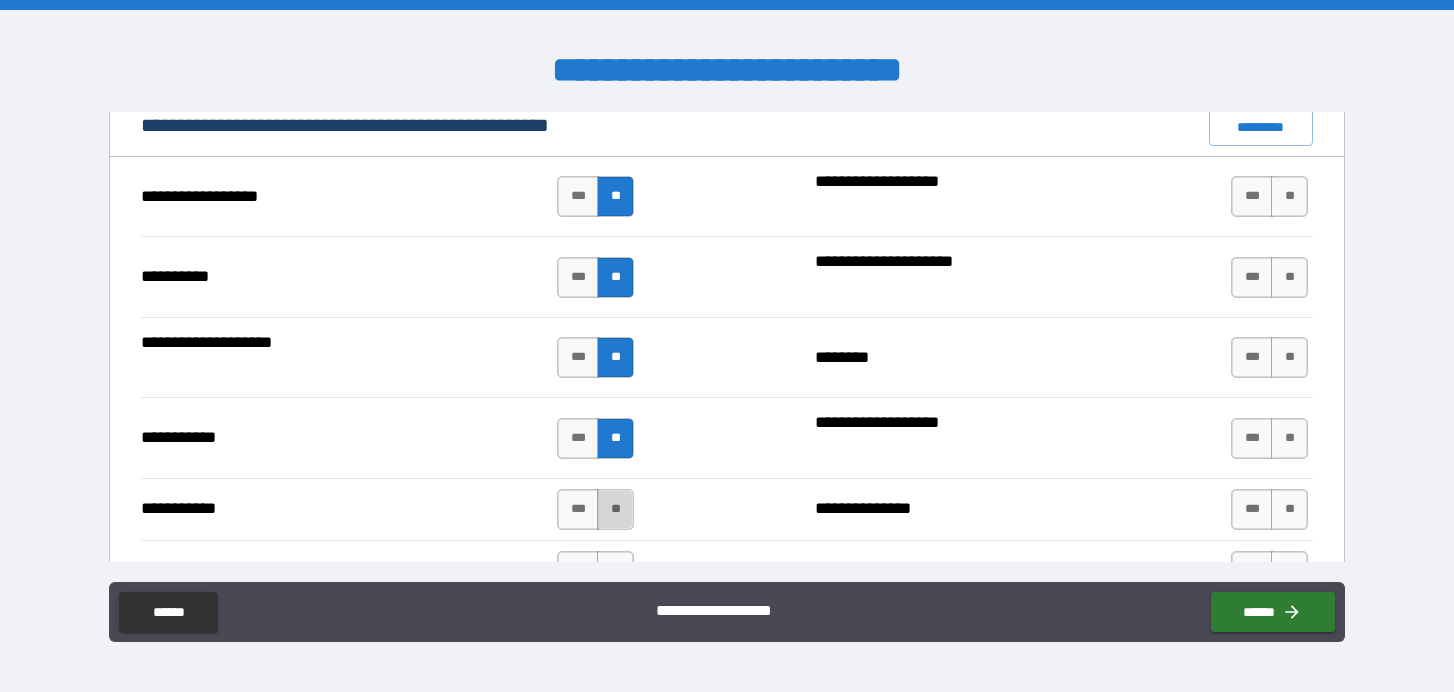 click on "**" at bounding box center [615, 509] 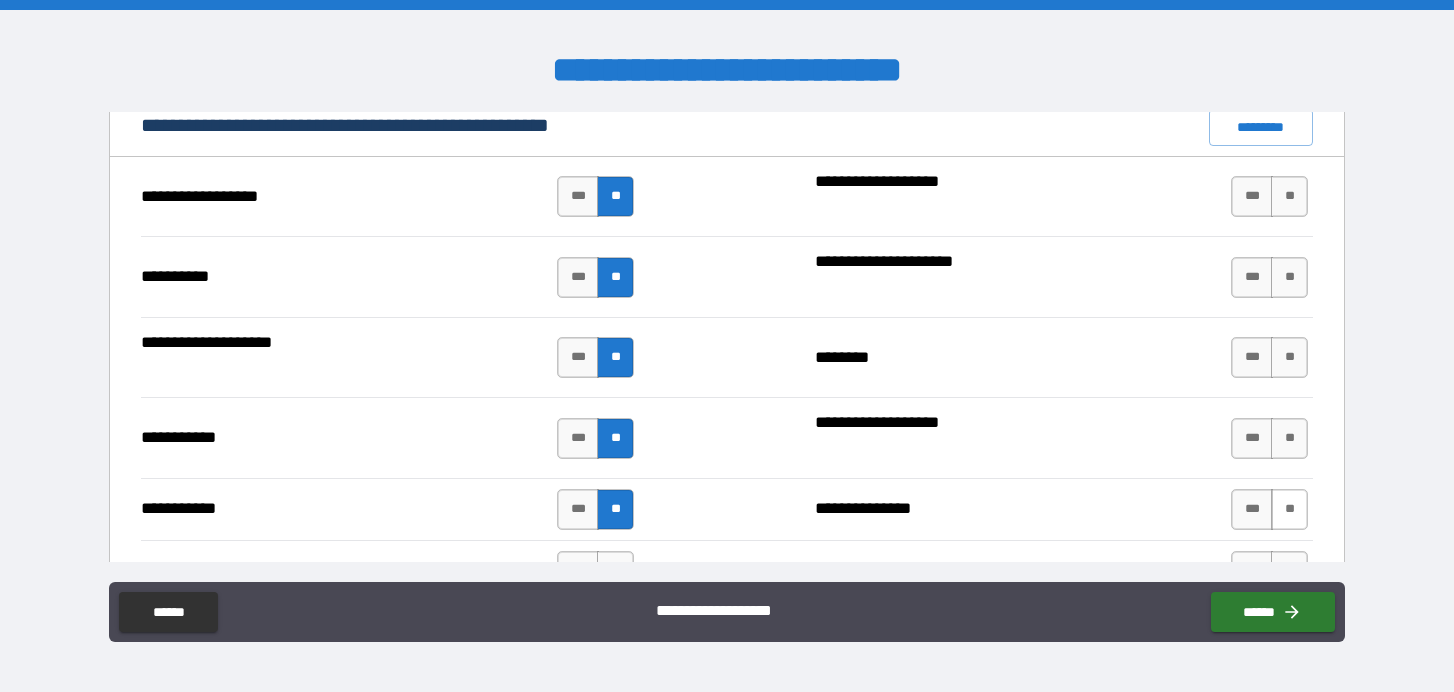 click on "**" at bounding box center (1289, 509) 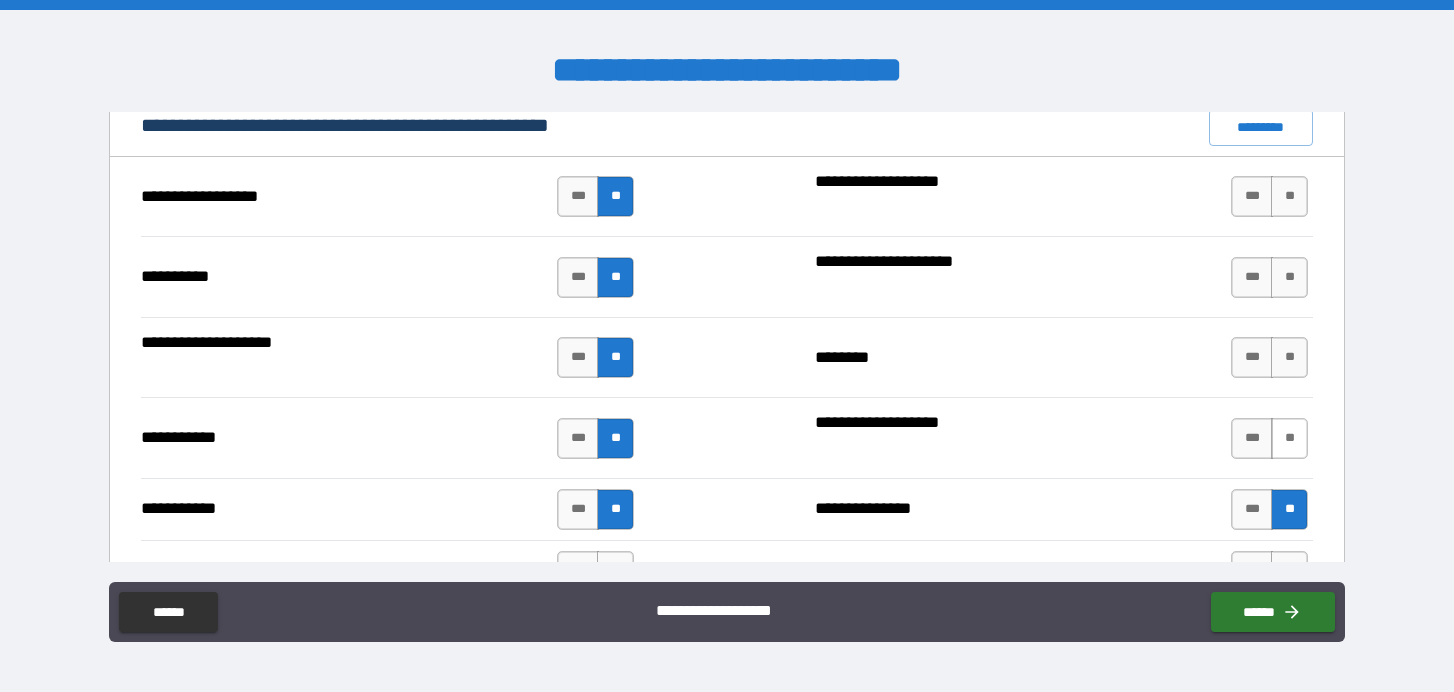 click on "**" at bounding box center [1289, 438] 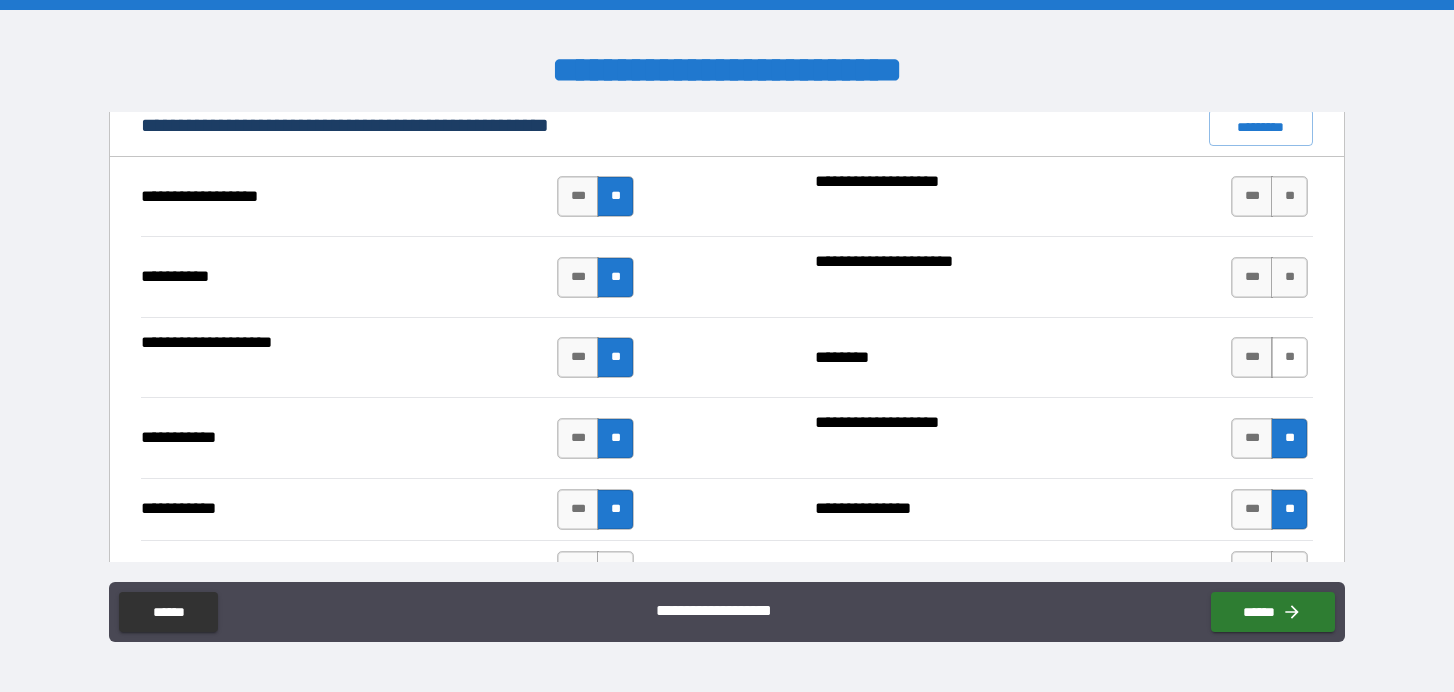 click on "**" at bounding box center (1289, 357) 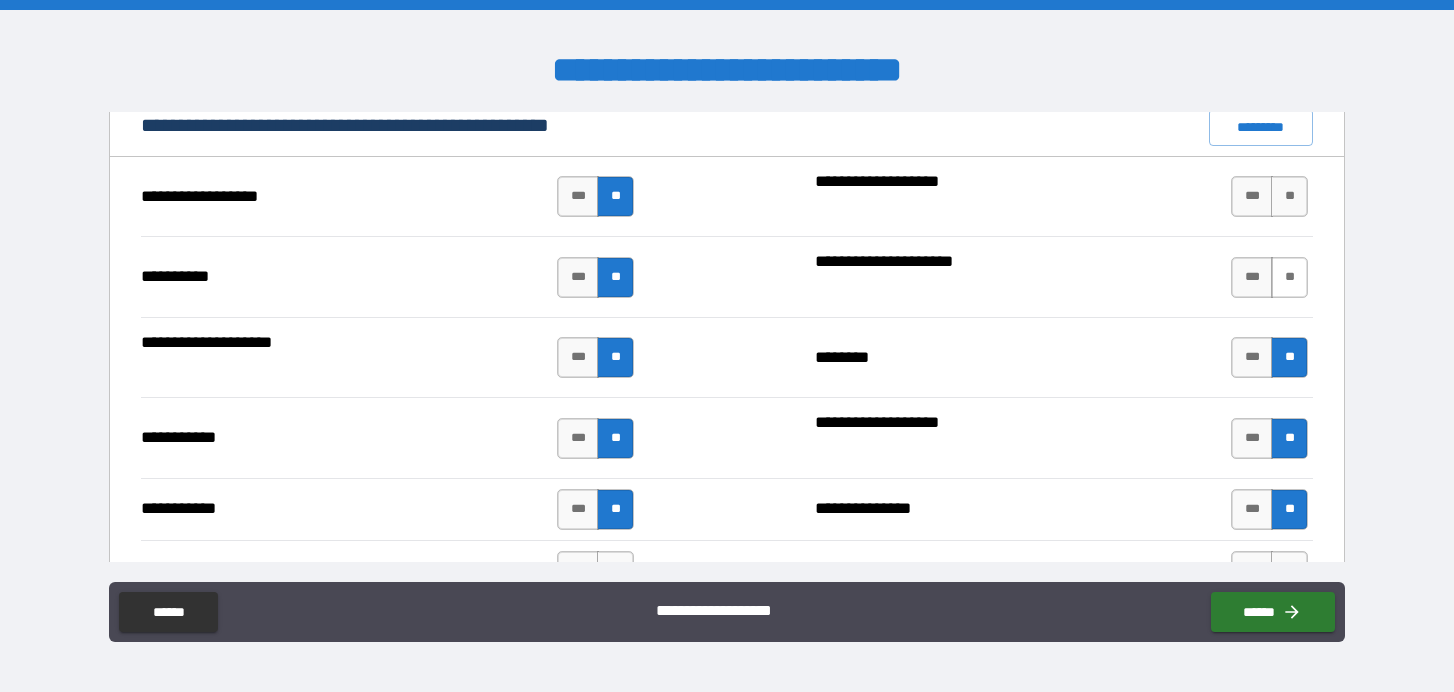 click on "**" at bounding box center (1289, 277) 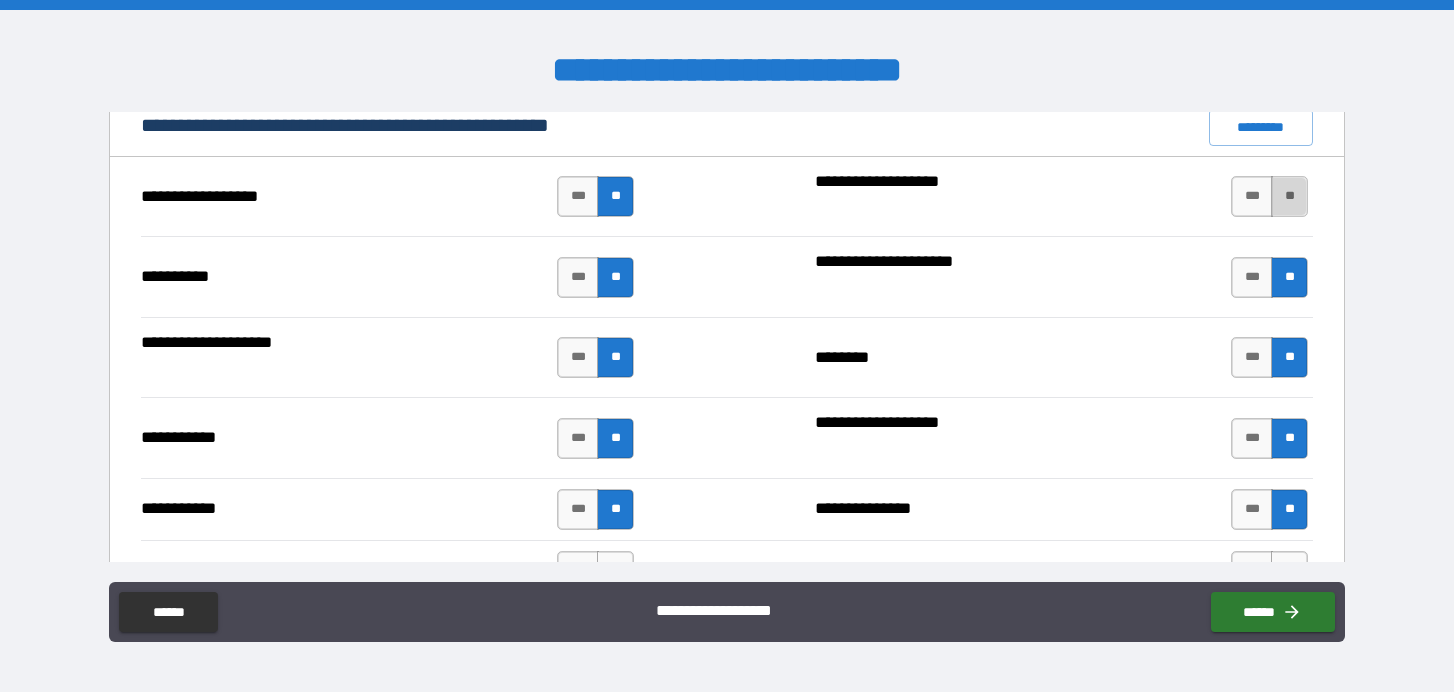 click on "**" at bounding box center [1289, 196] 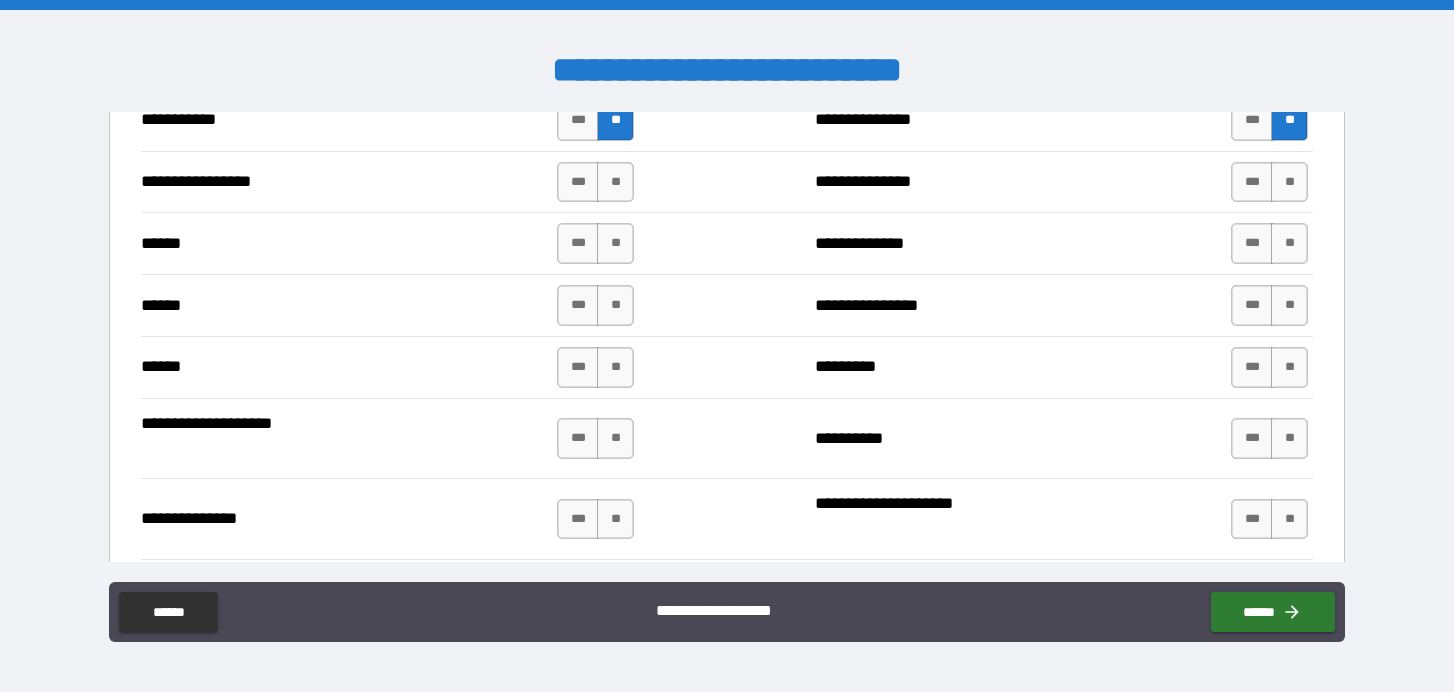 scroll, scrollTop: 2309, scrollLeft: 0, axis: vertical 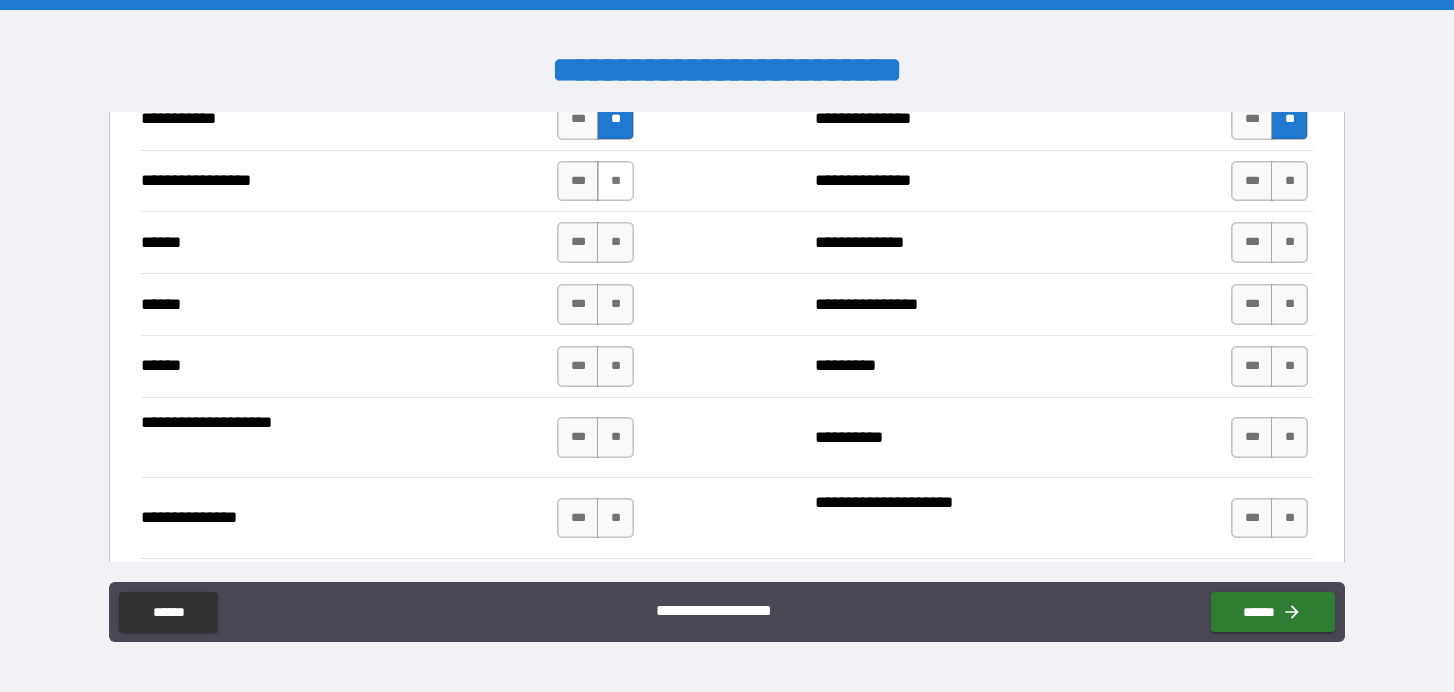 click on "**" at bounding box center (615, 181) 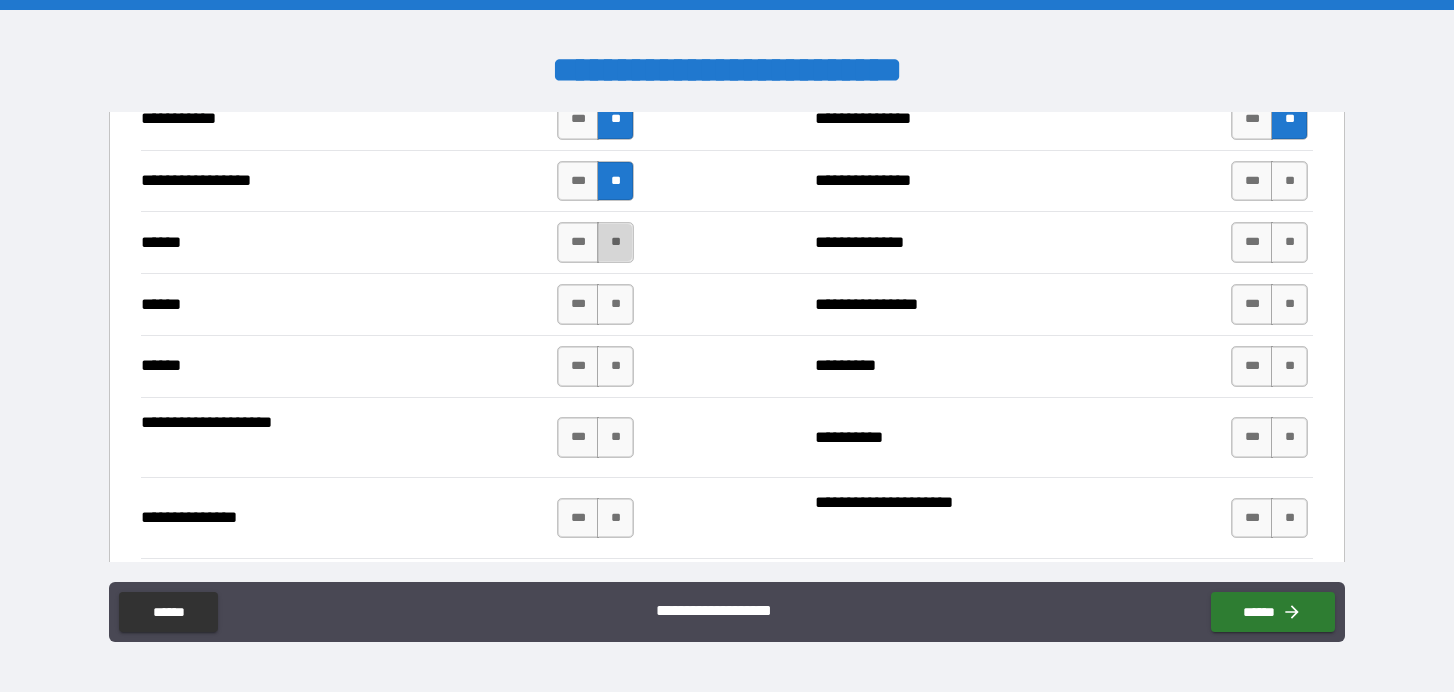 click on "**" at bounding box center [615, 242] 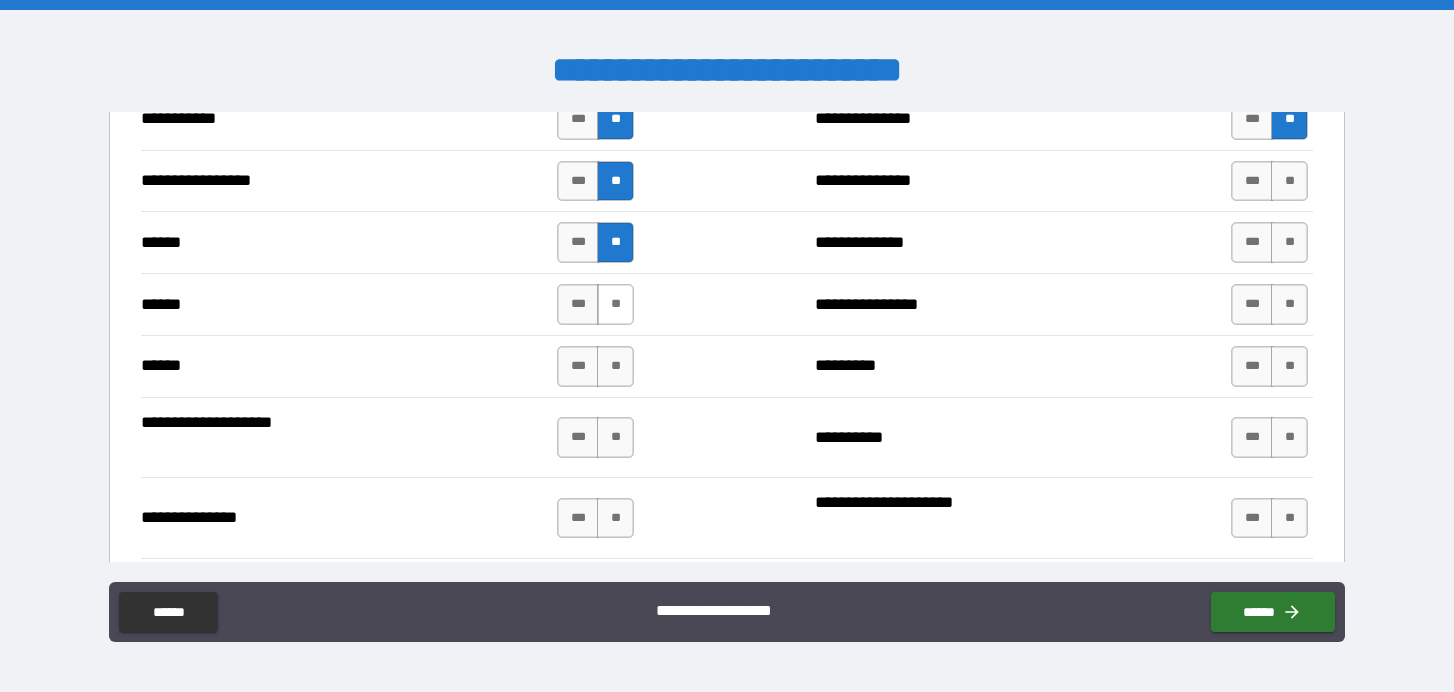 click on "**" at bounding box center (615, 304) 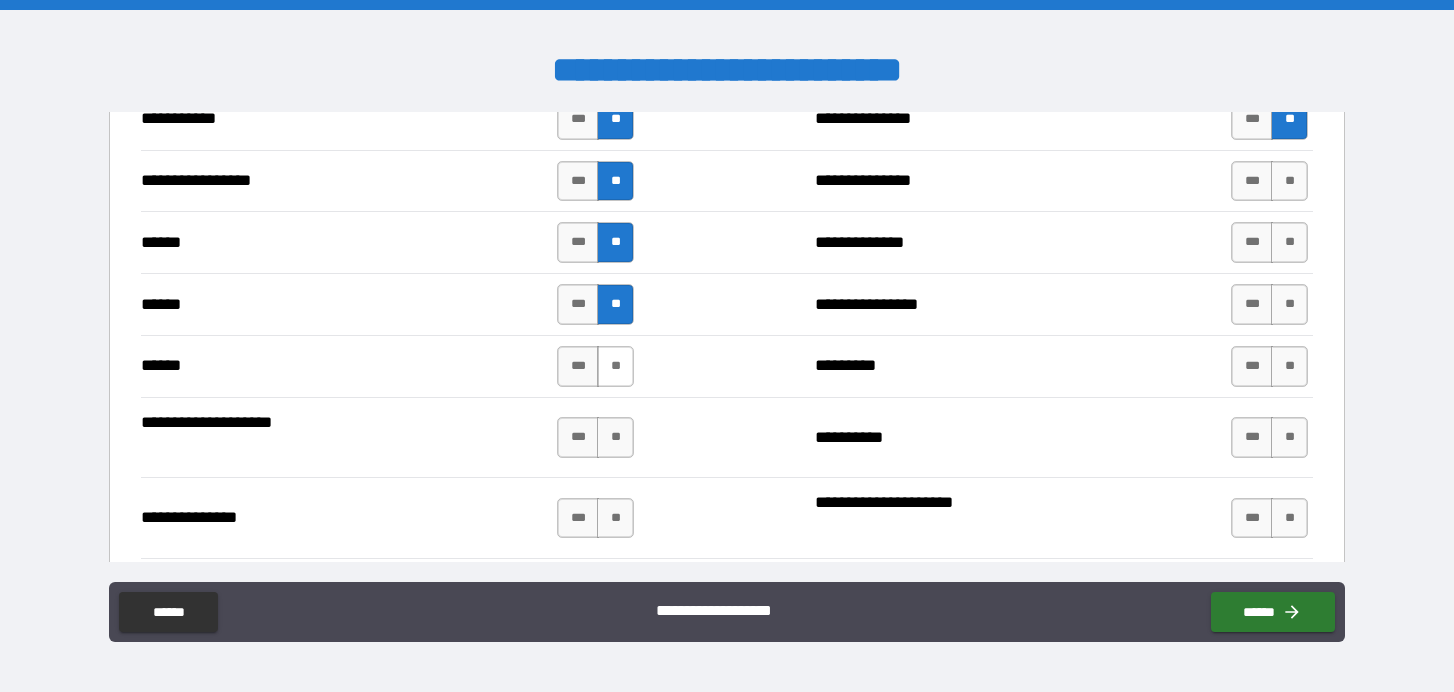 click on "**" at bounding box center (615, 366) 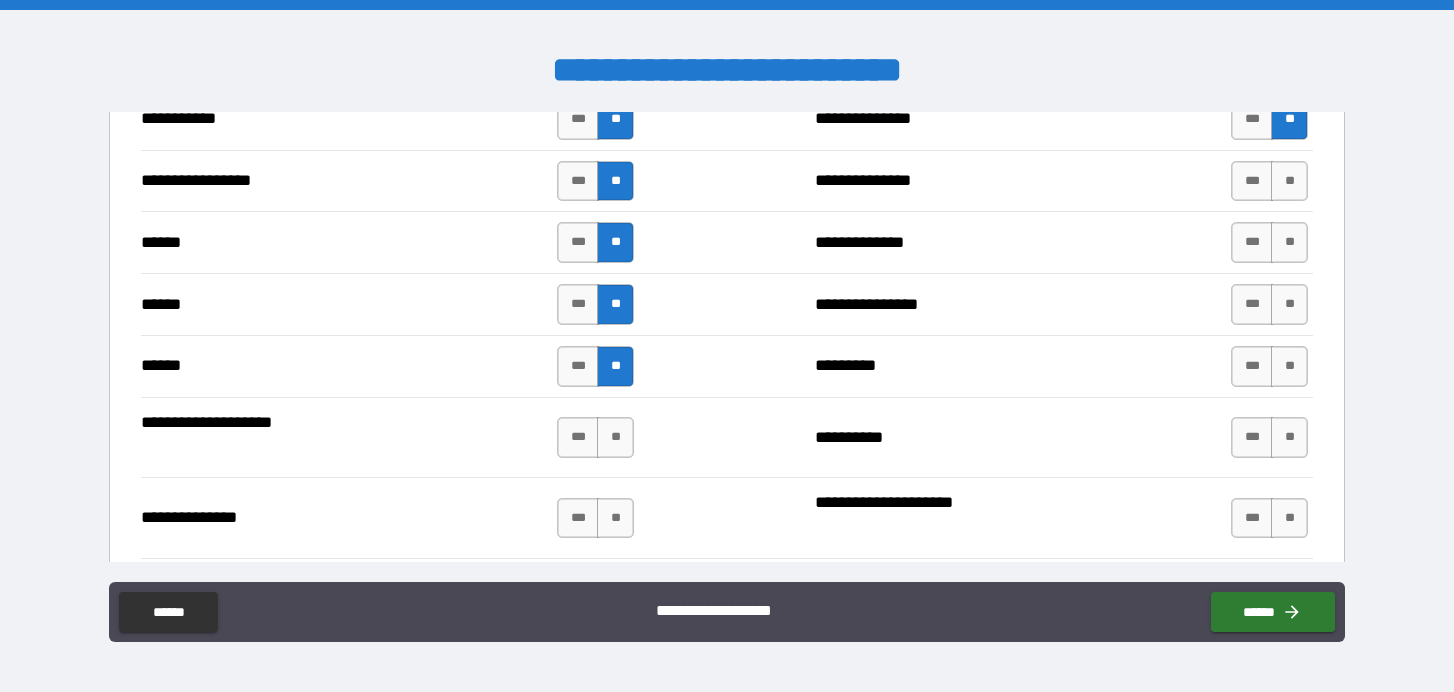 click on "*** **" at bounding box center [598, 438] 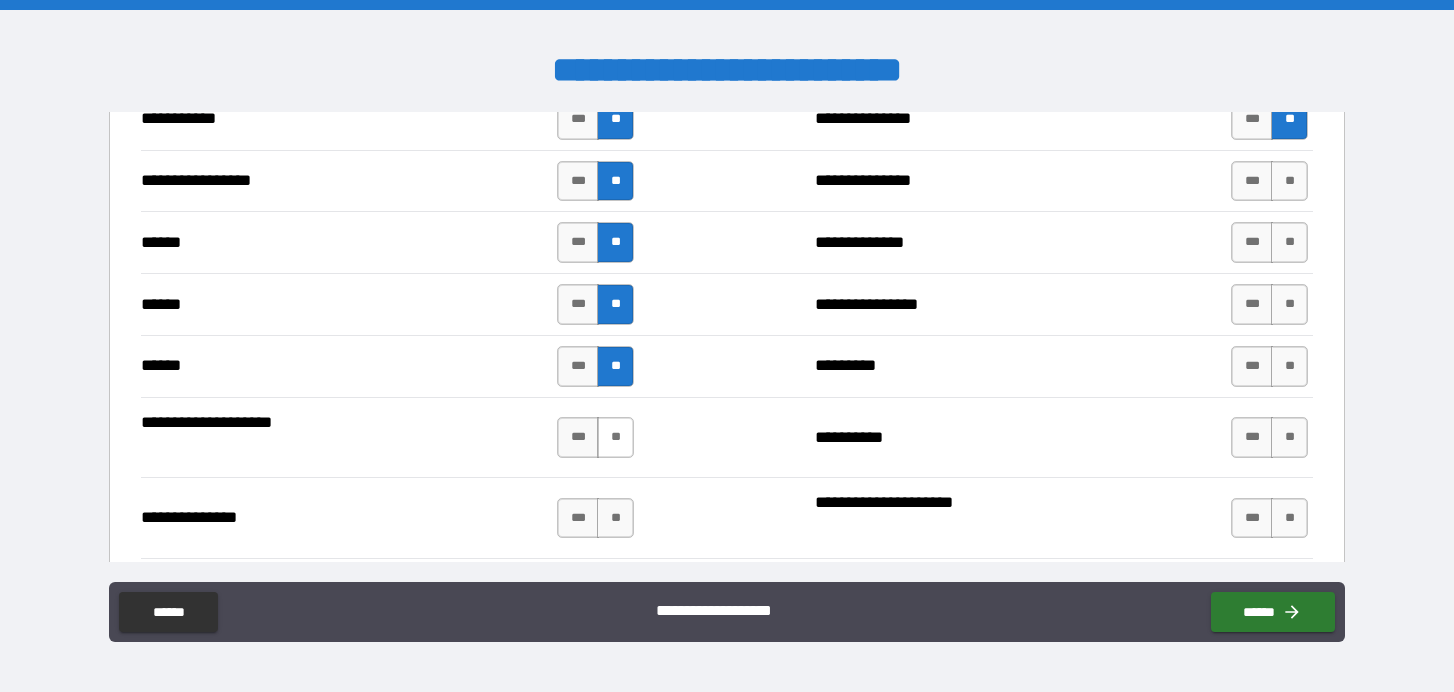 click on "**" at bounding box center [615, 437] 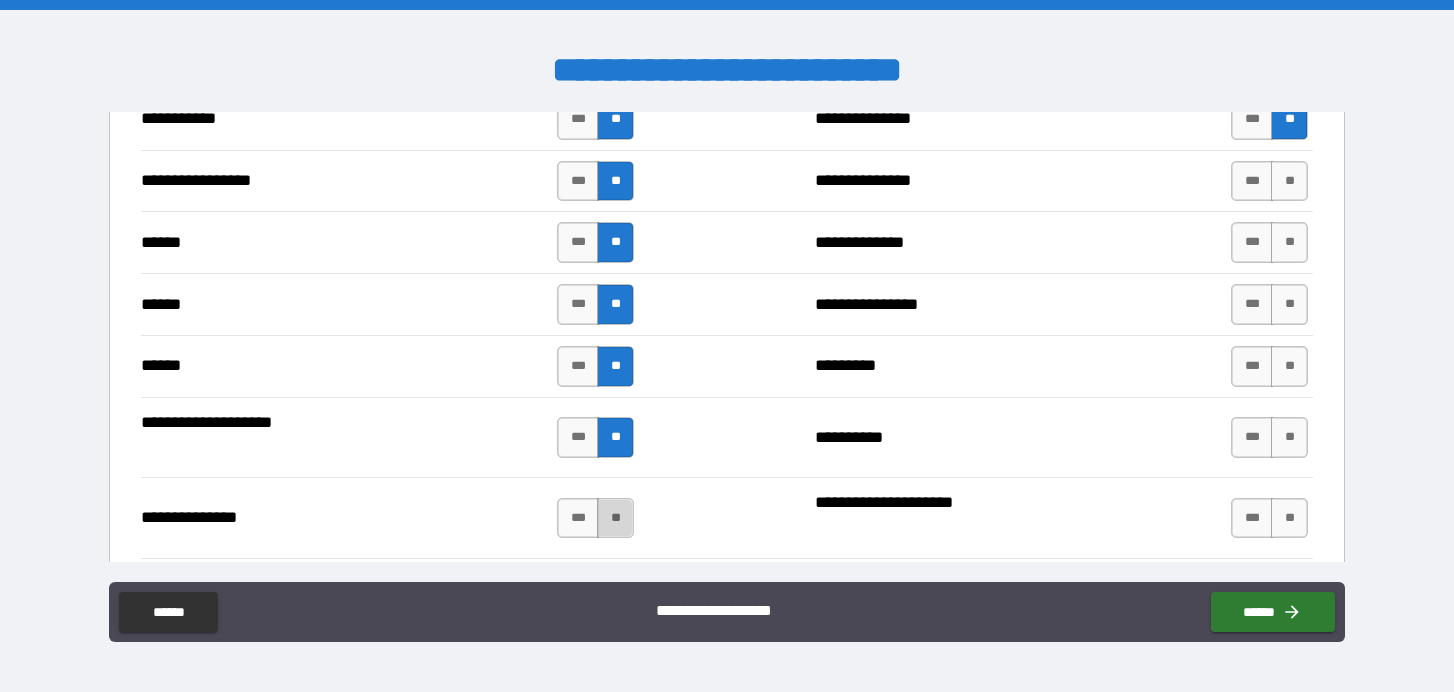 click on "**" at bounding box center [615, 518] 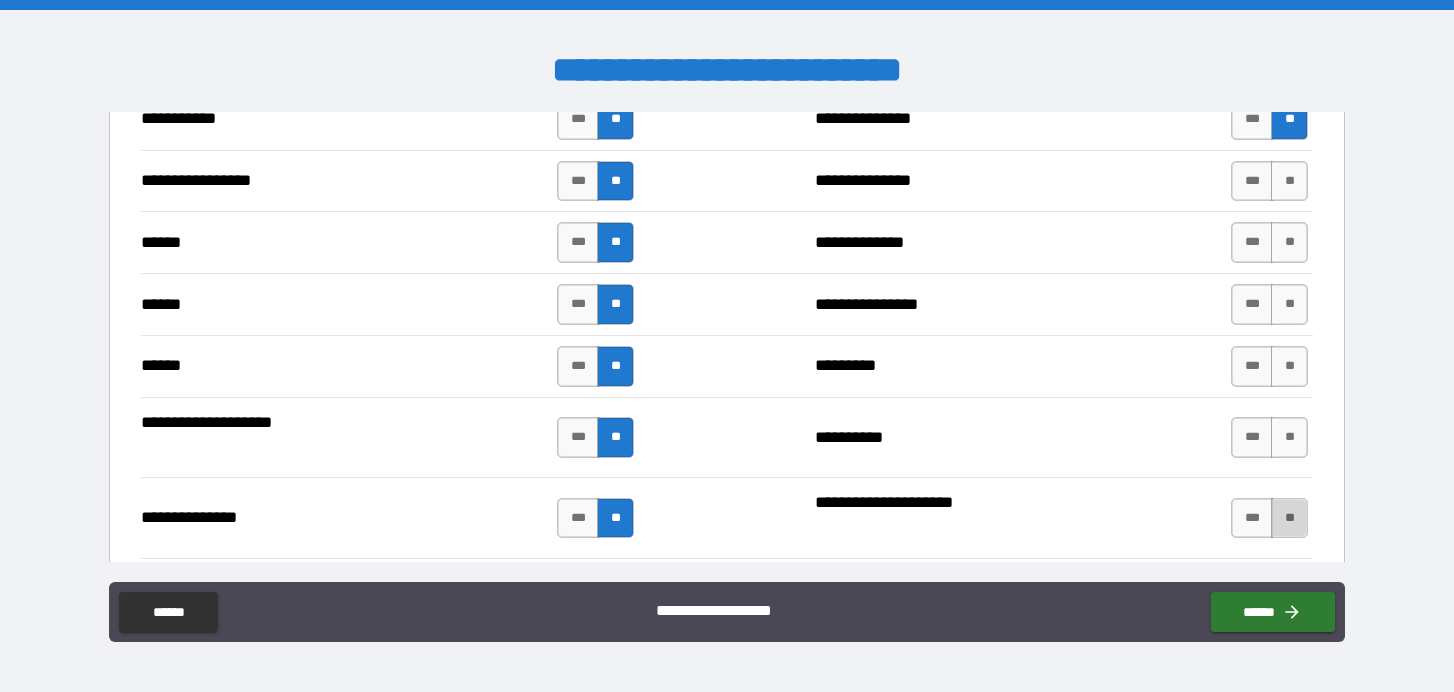 click on "**" at bounding box center [1289, 518] 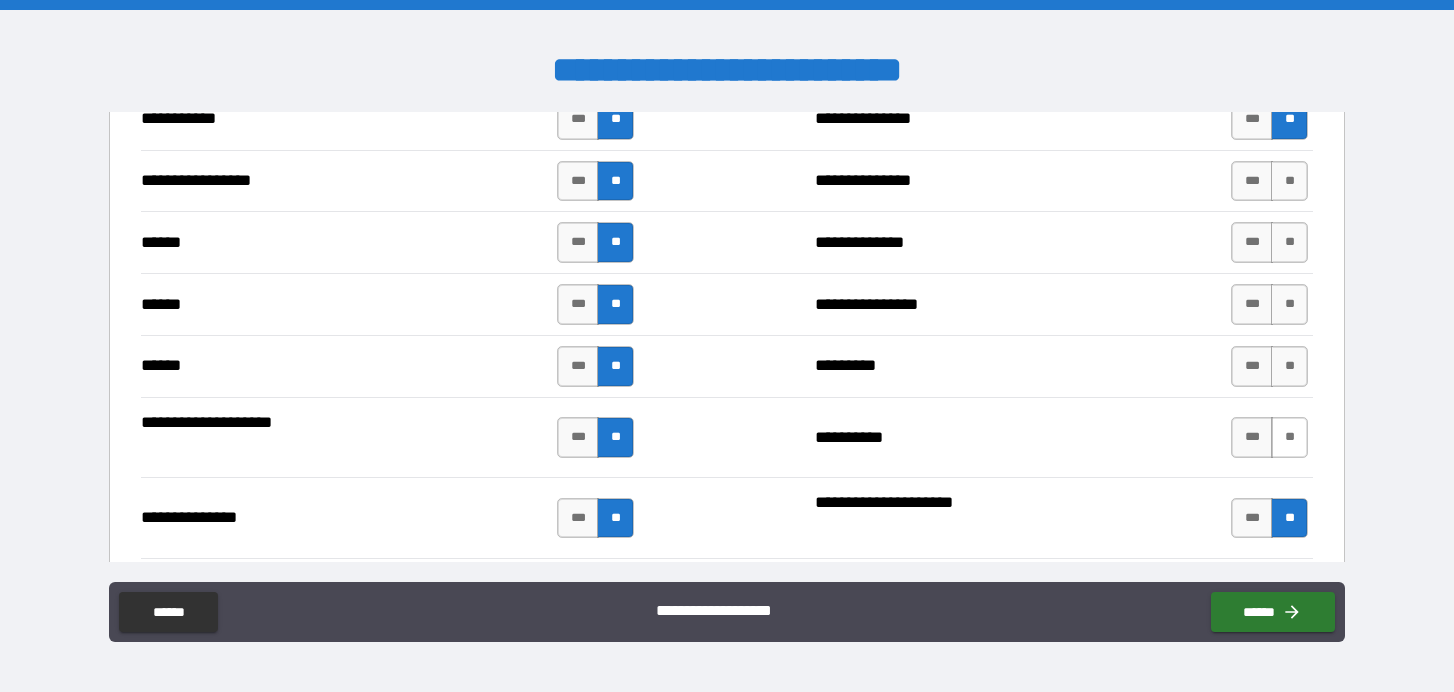 click on "**" at bounding box center [1289, 437] 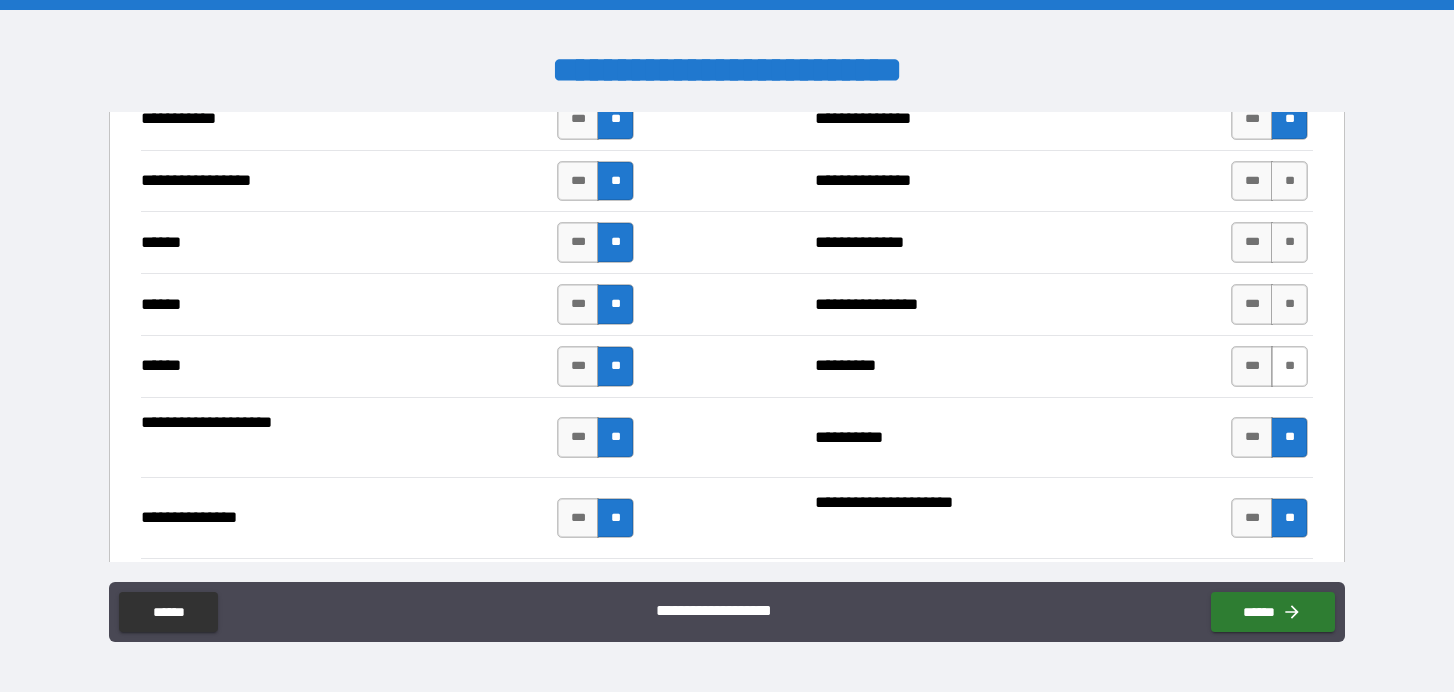 click on "**" at bounding box center [1289, 366] 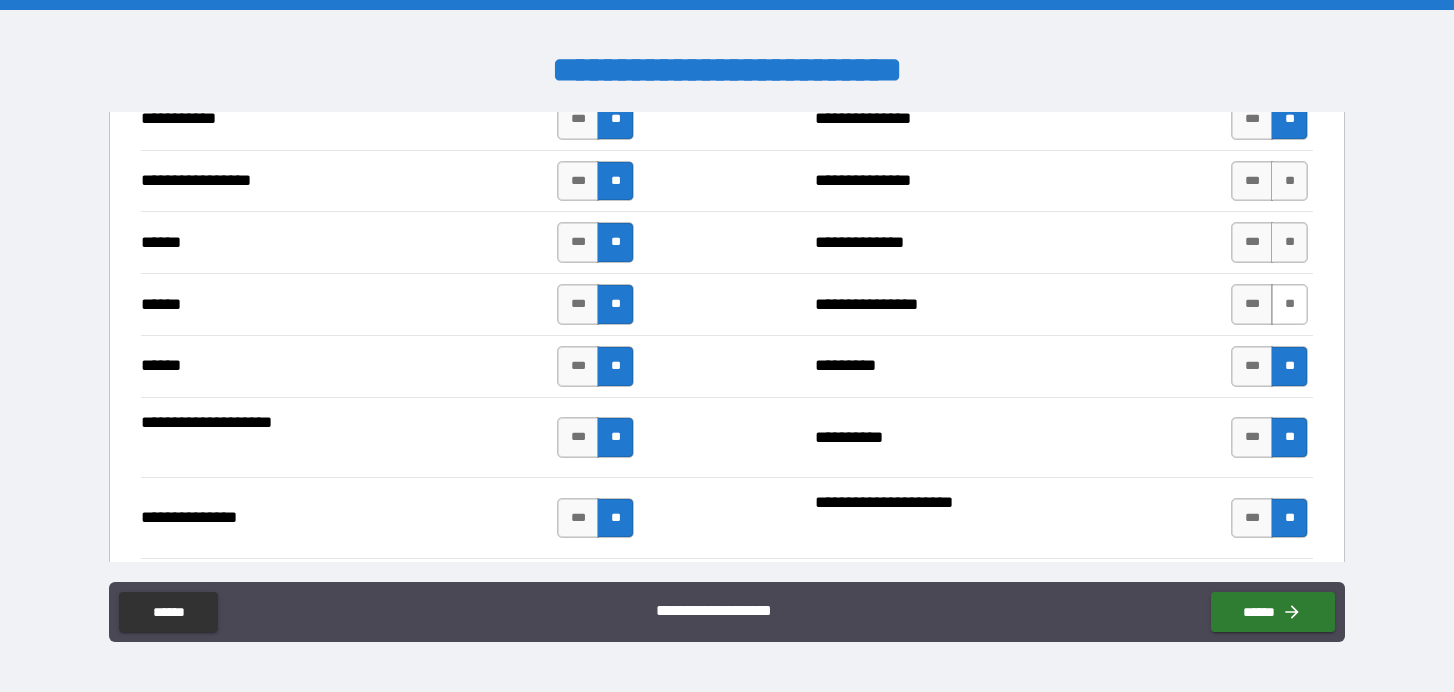 click on "**" at bounding box center (1289, 304) 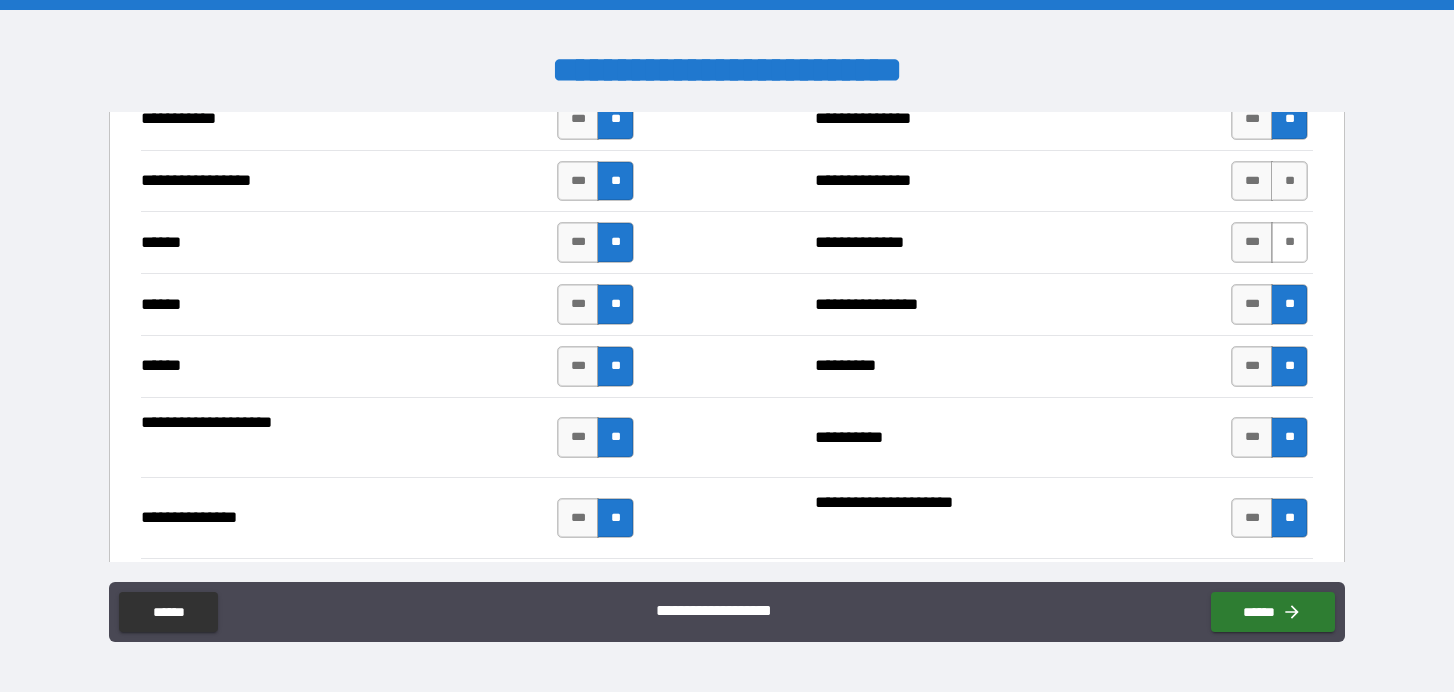 click on "**" at bounding box center (1289, 242) 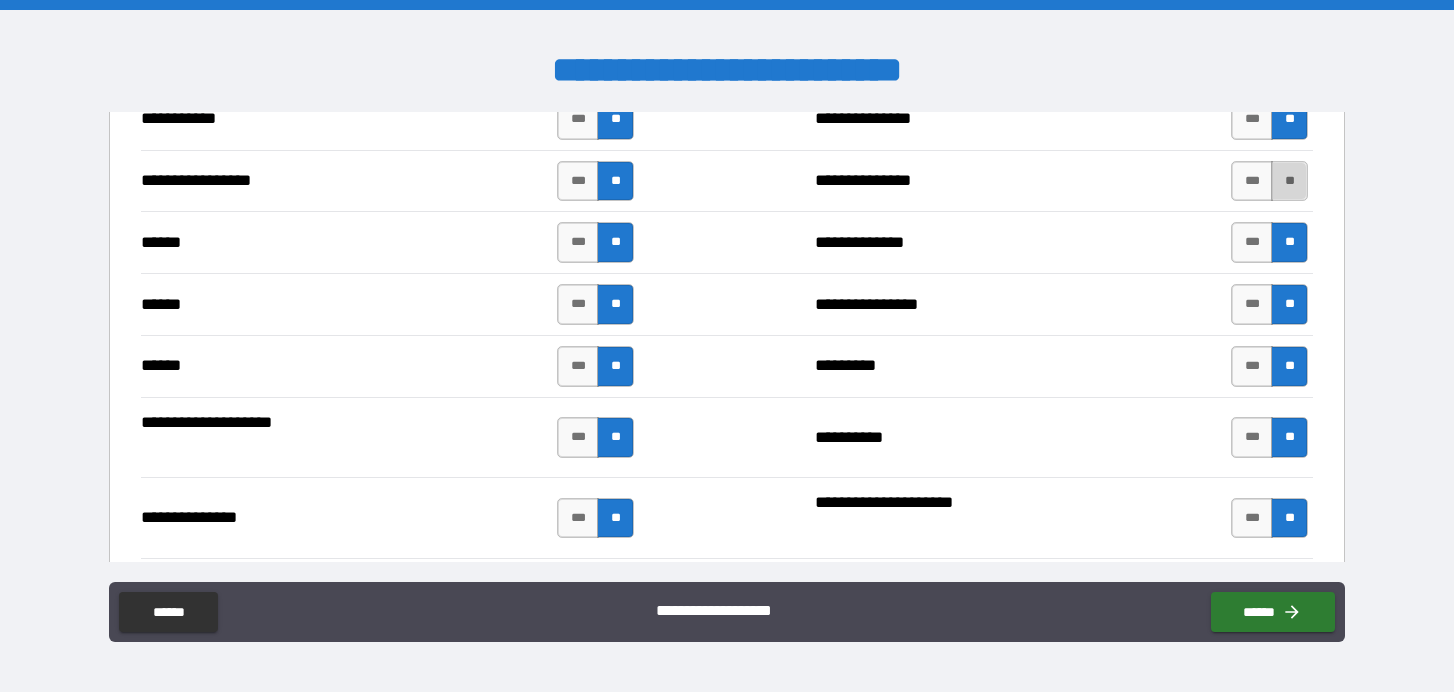 click on "**" at bounding box center (1289, 181) 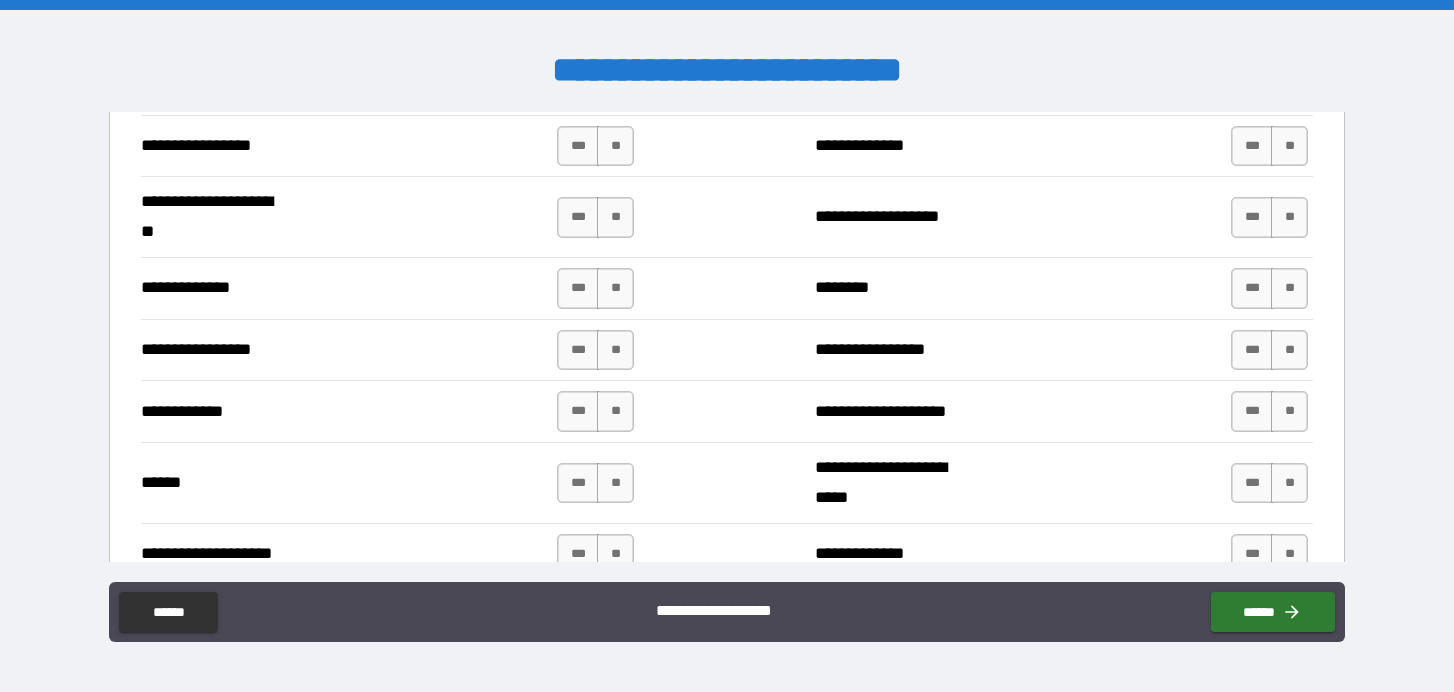 scroll, scrollTop: 2755, scrollLeft: 0, axis: vertical 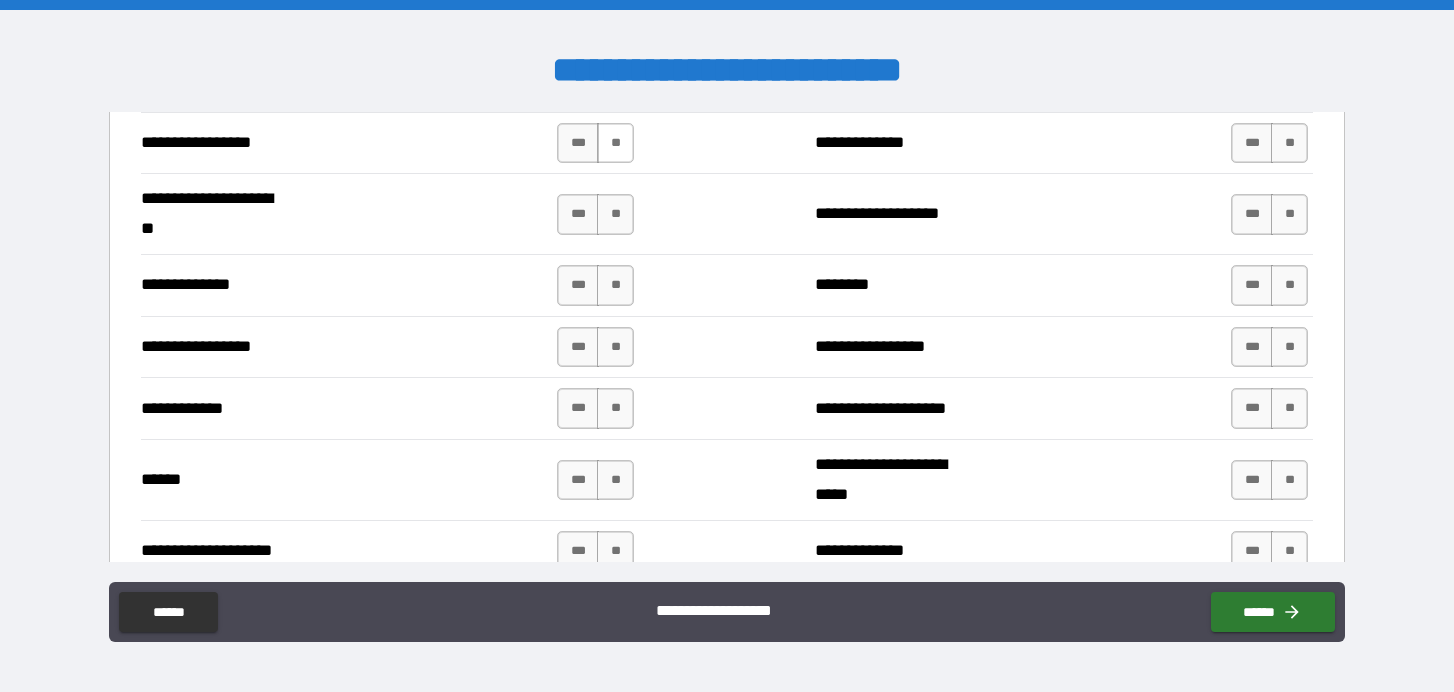 click on "**" at bounding box center (615, 143) 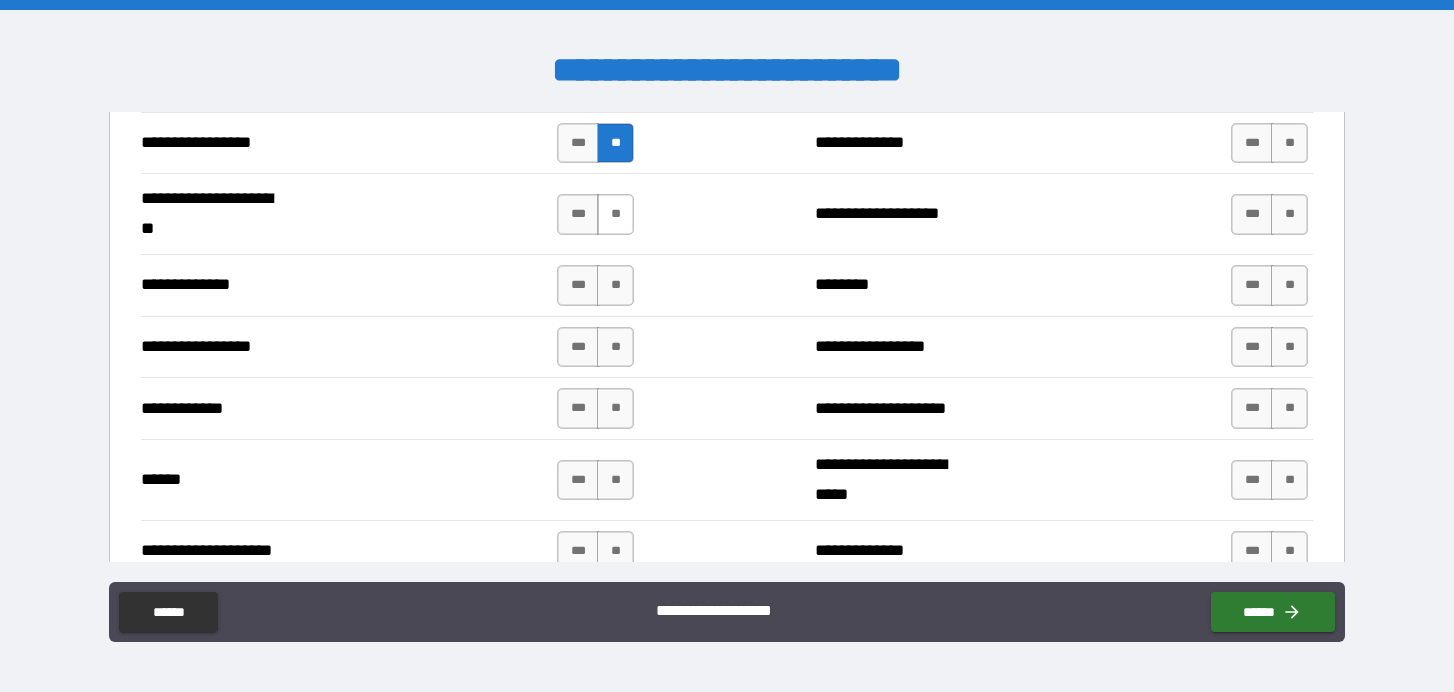 click on "**" at bounding box center [615, 214] 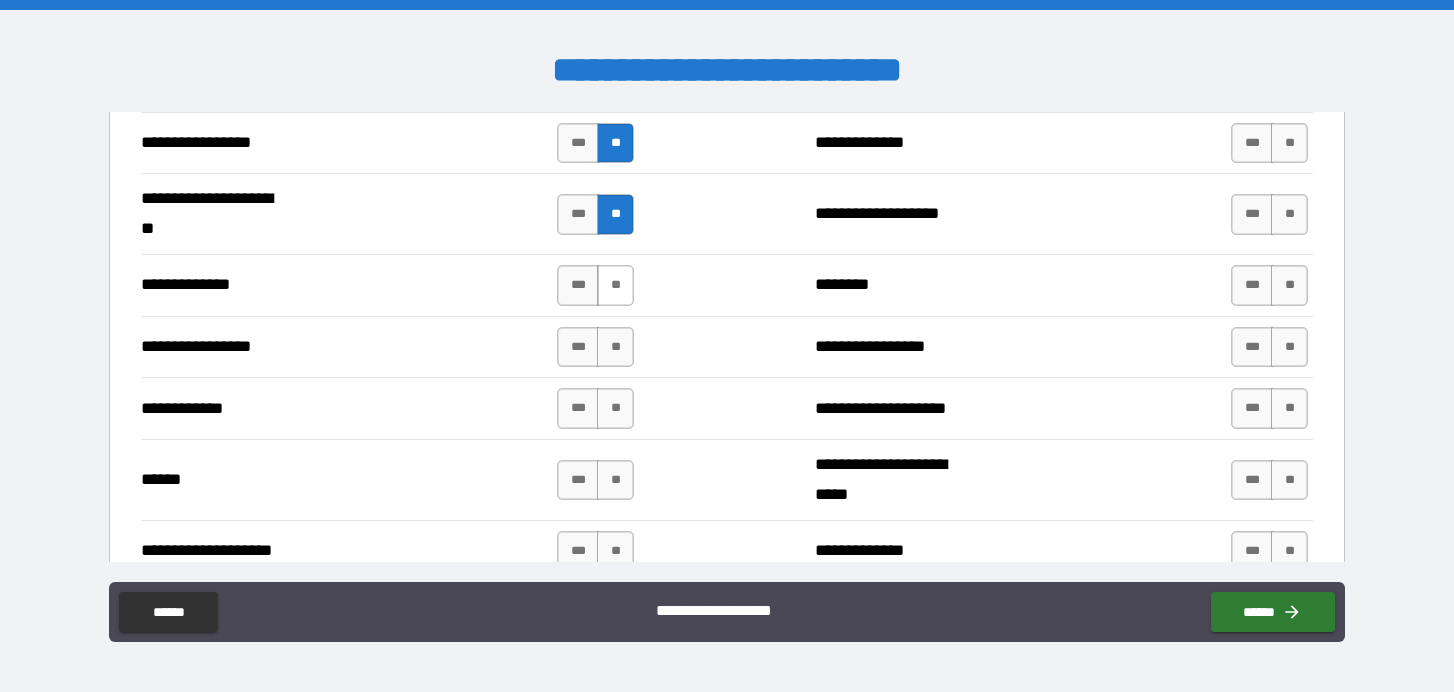 click on "**" at bounding box center (615, 285) 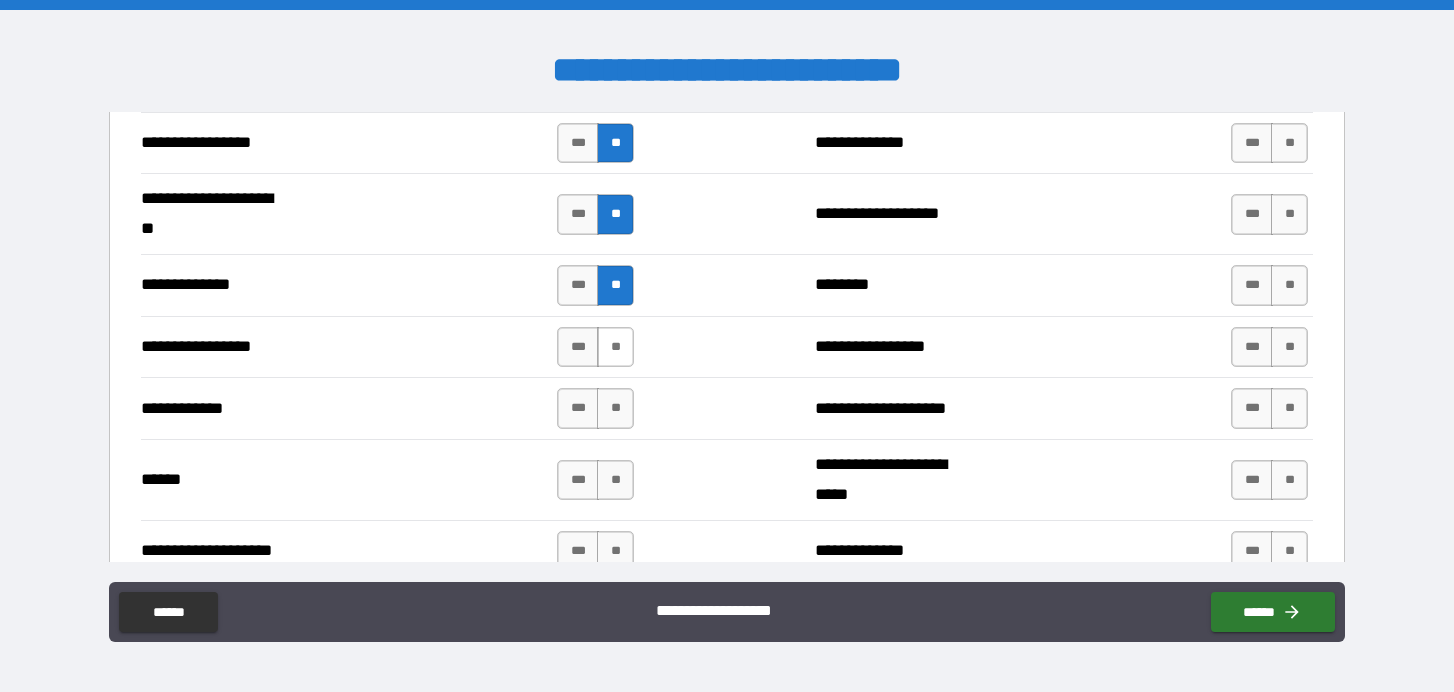 click on "**" at bounding box center (615, 347) 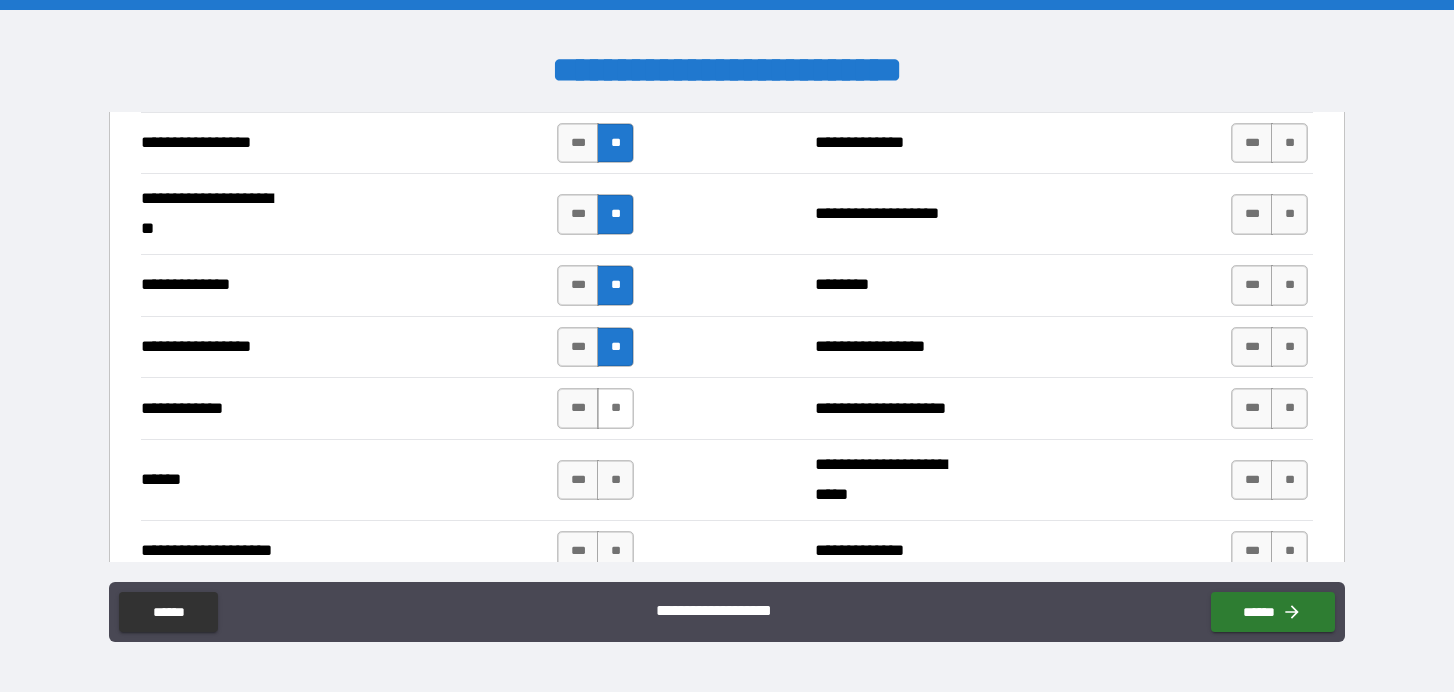 click on "**" at bounding box center [615, 408] 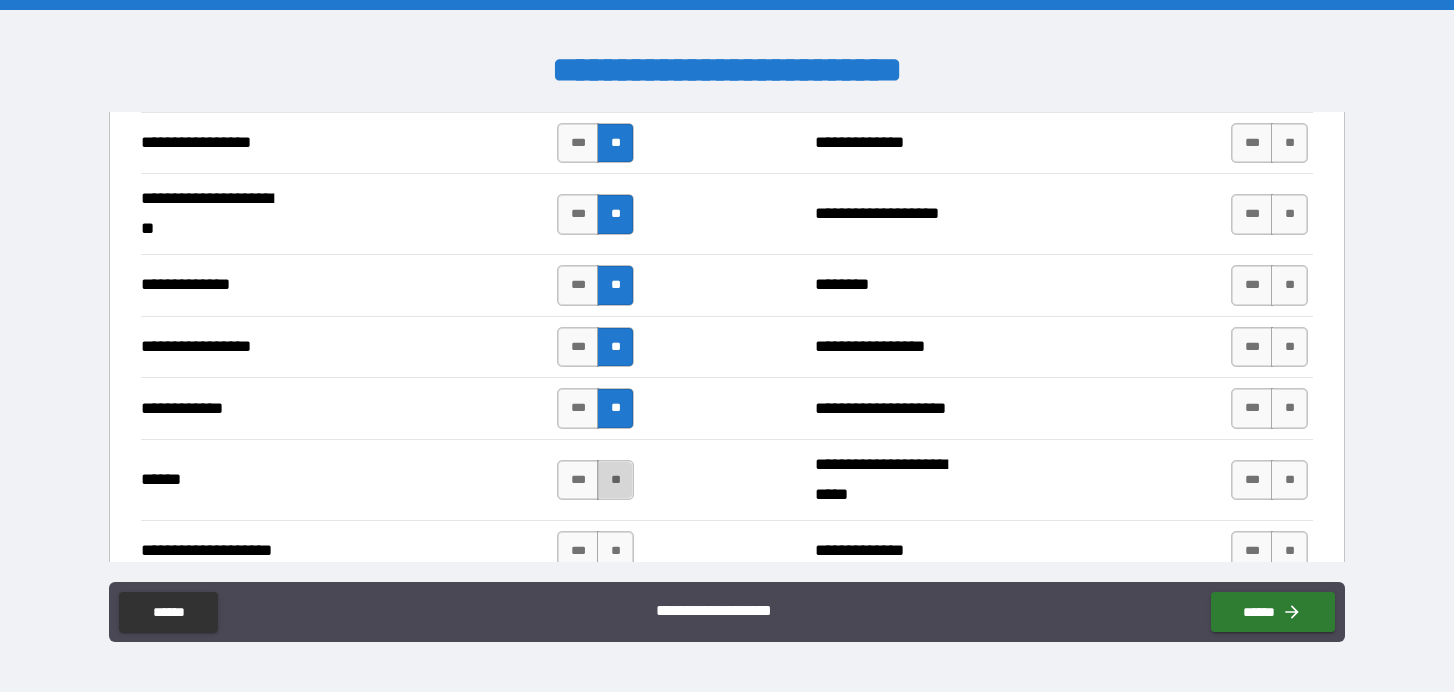 click on "**" at bounding box center (615, 480) 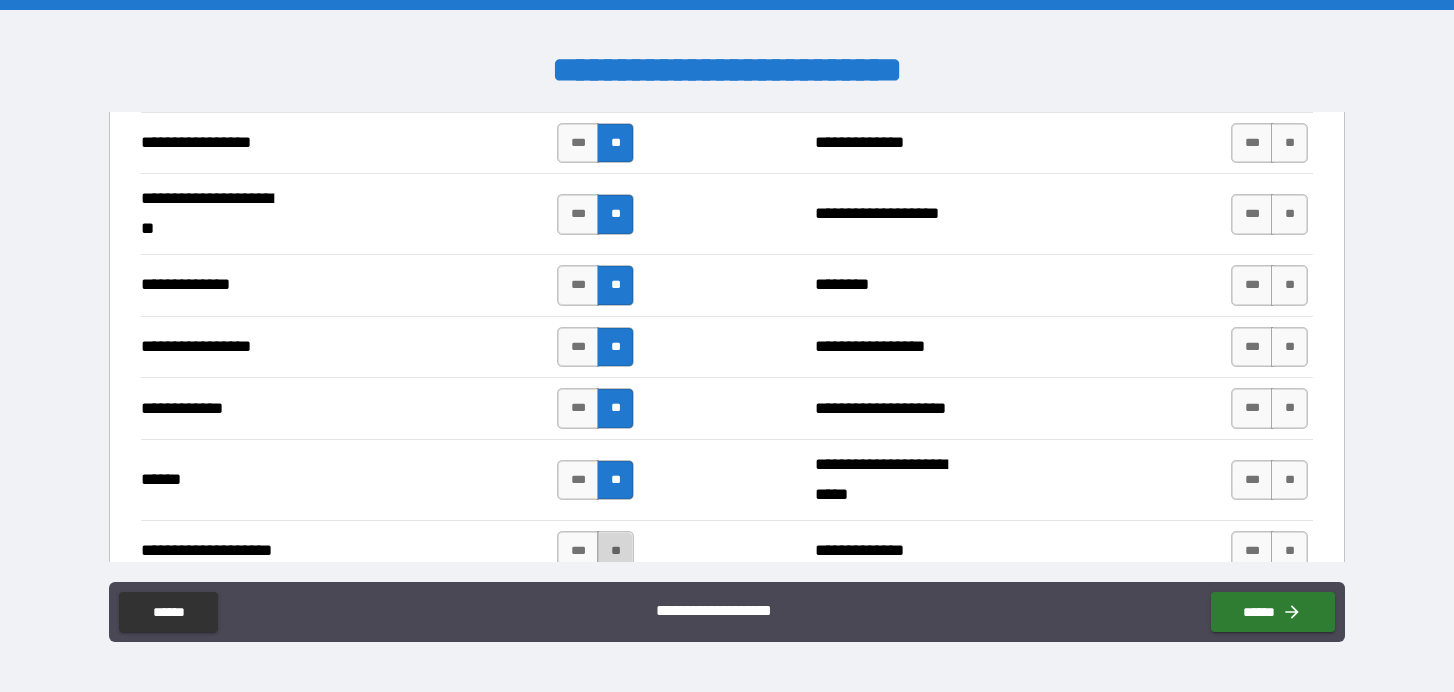 click on "**" at bounding box center [615, 551] 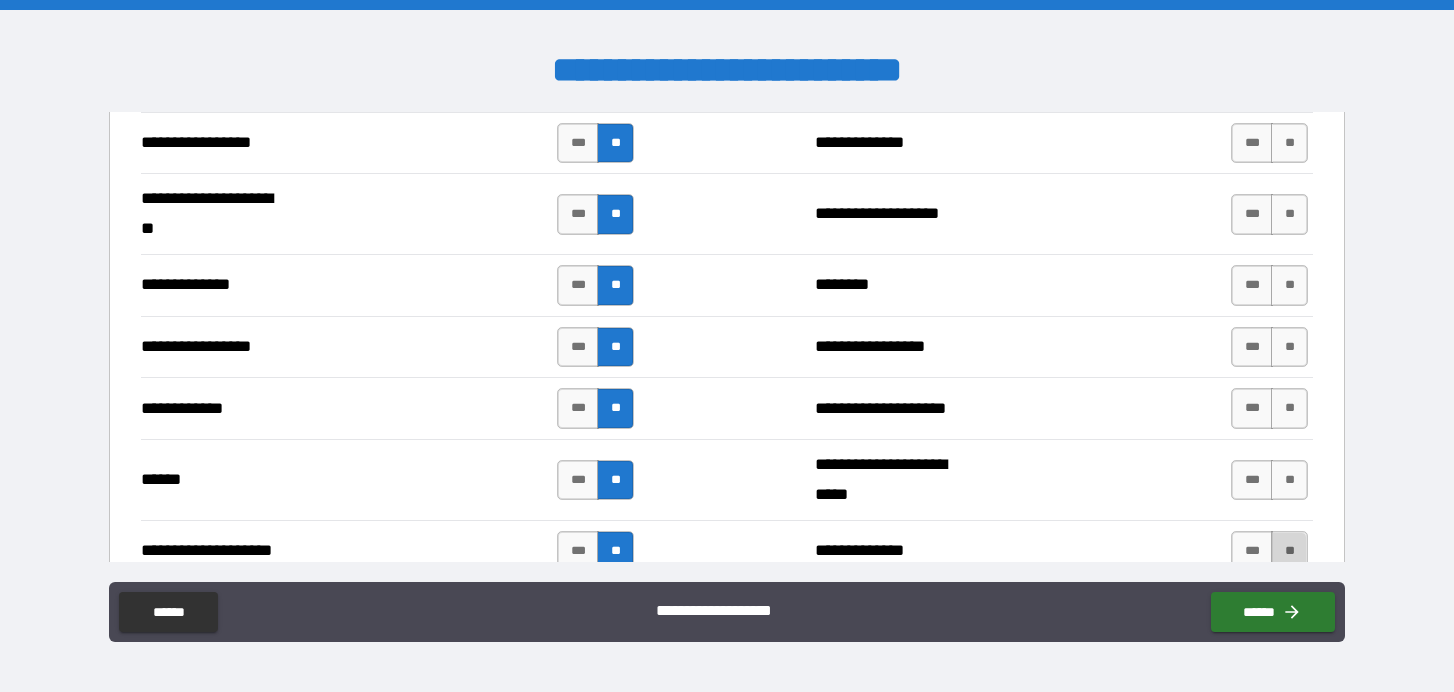 click on "**" at bounding box center [1289, 551] 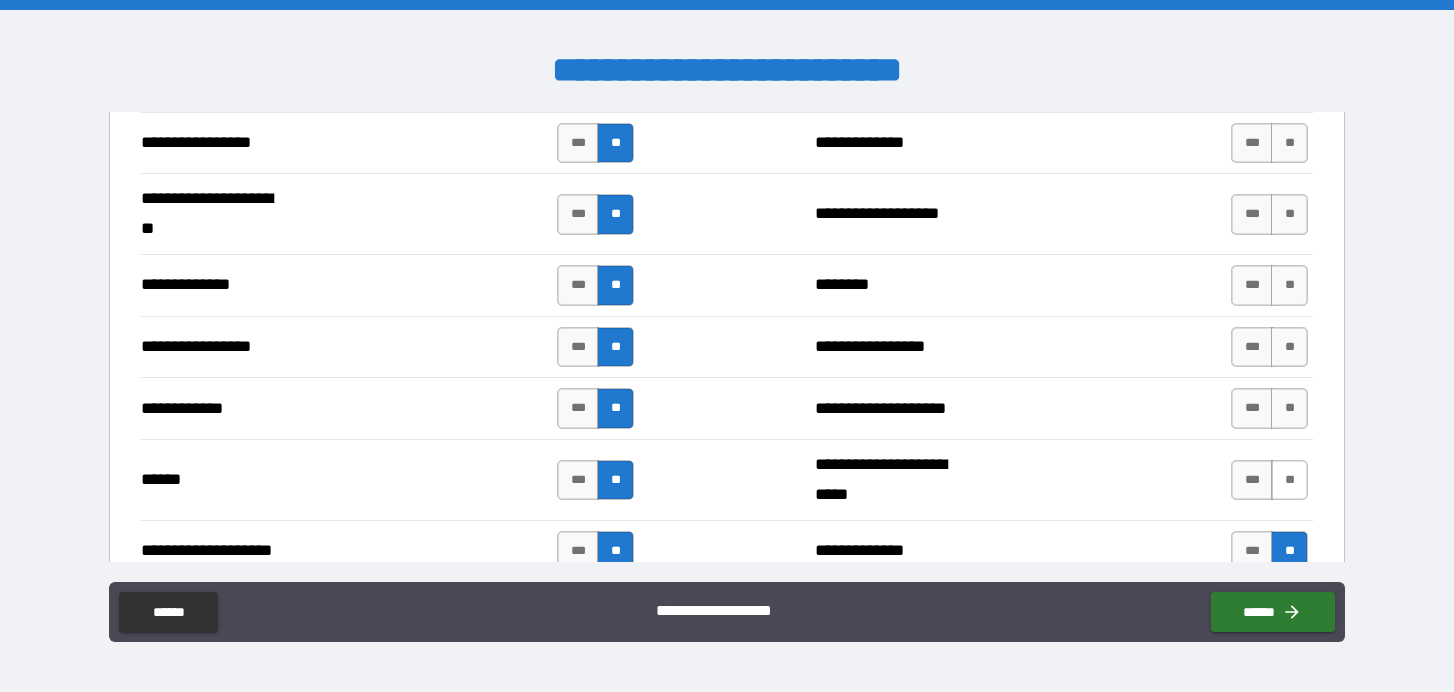 click on "**" at bounding box center (1289, 480) 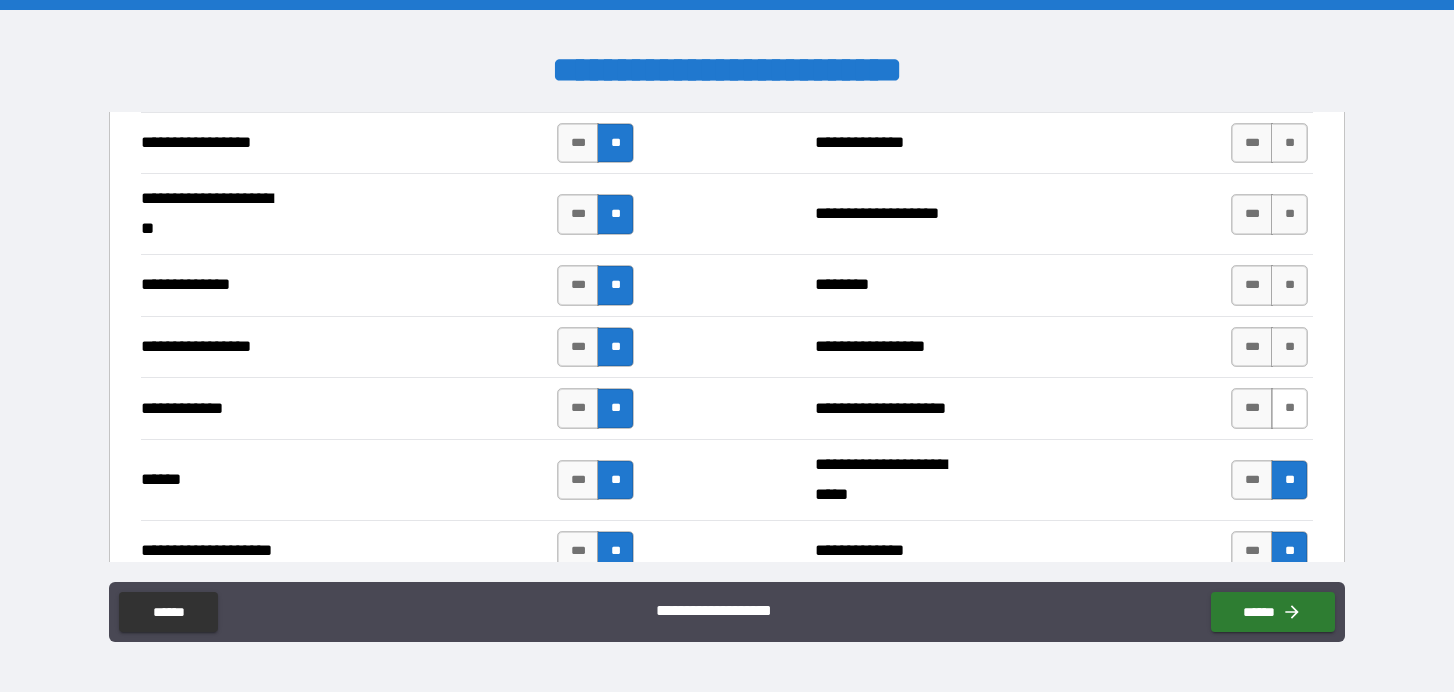 click on "**" at bounding box center [1289, 408] 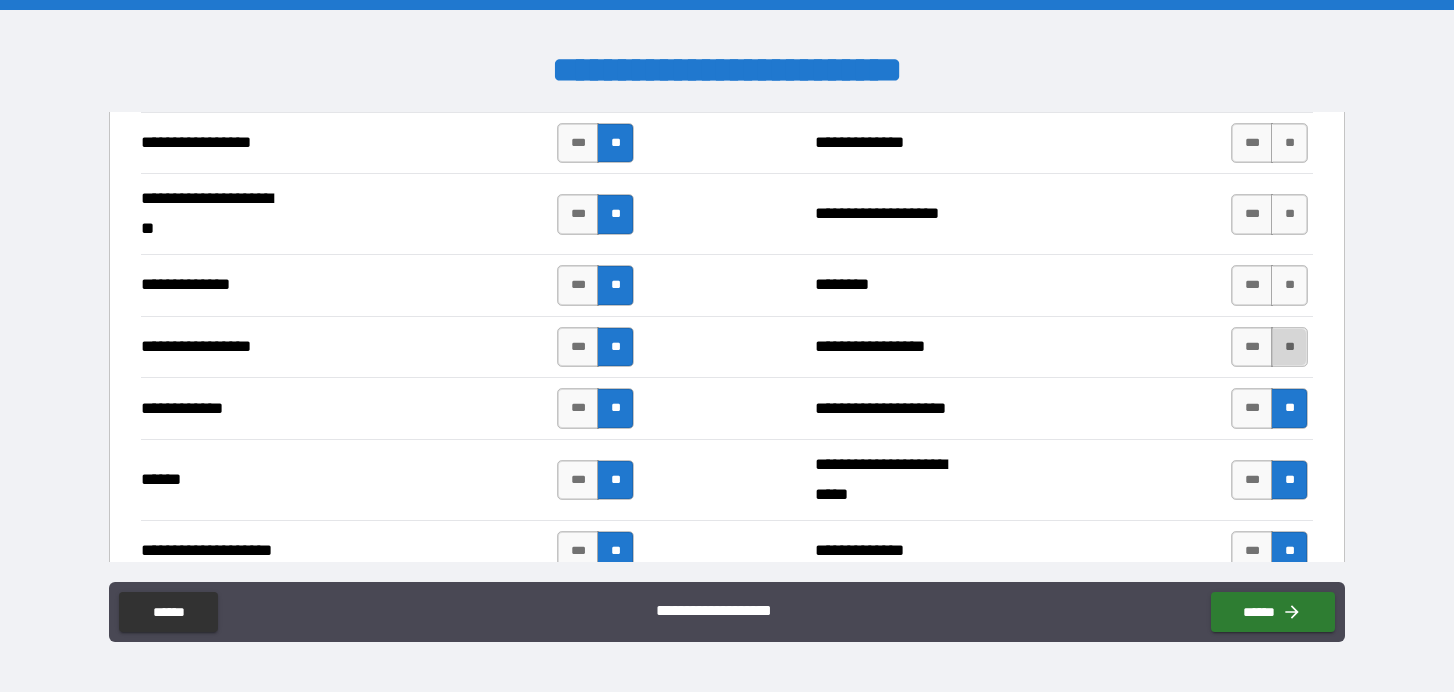 click on "**" at bounding box center (1289, 347) 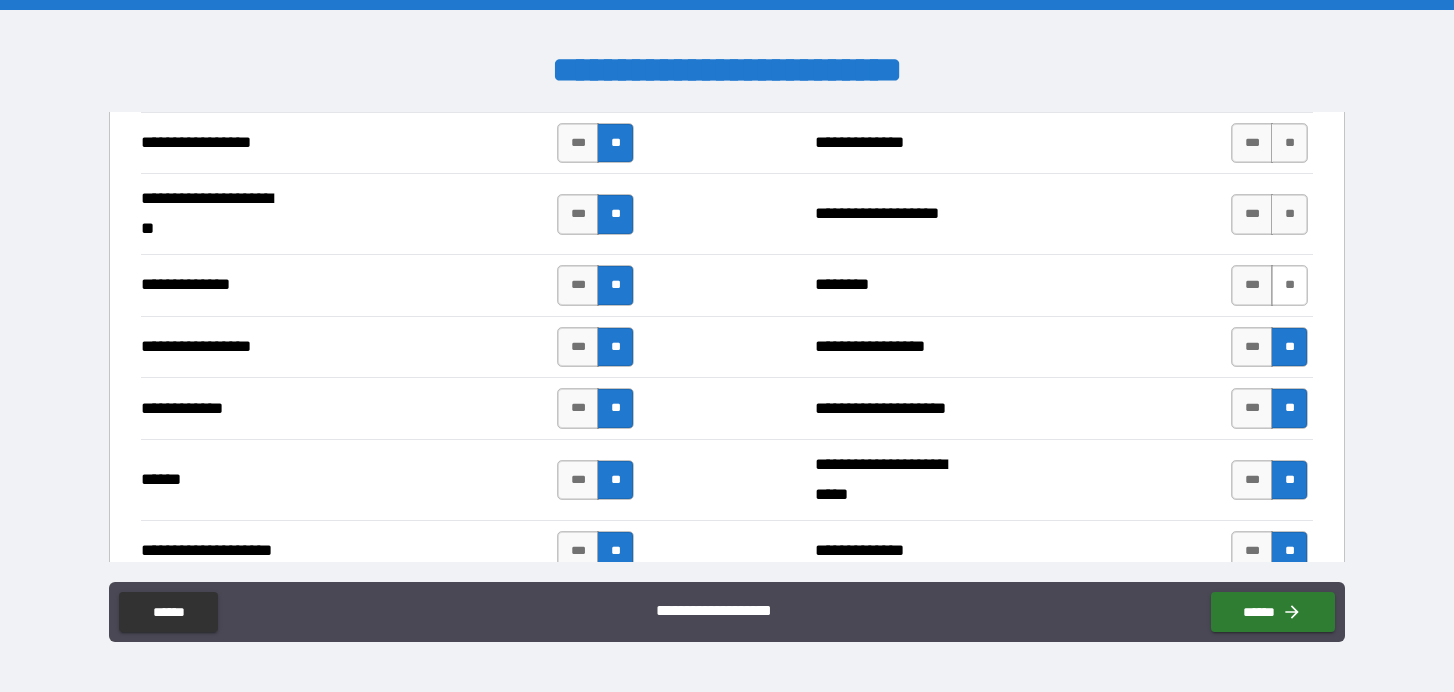 click on "**" at bounding box center [1289, 285] 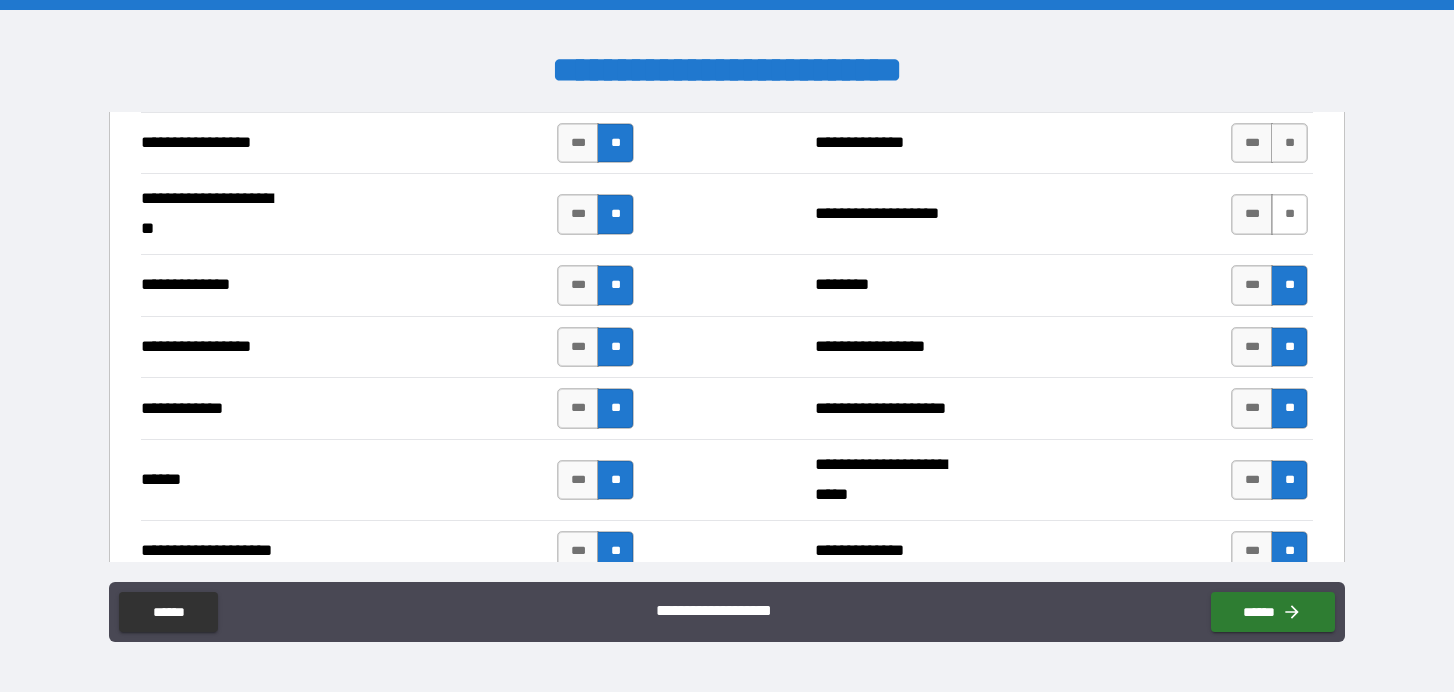 click on "**" at bounding box center [1289, 214] 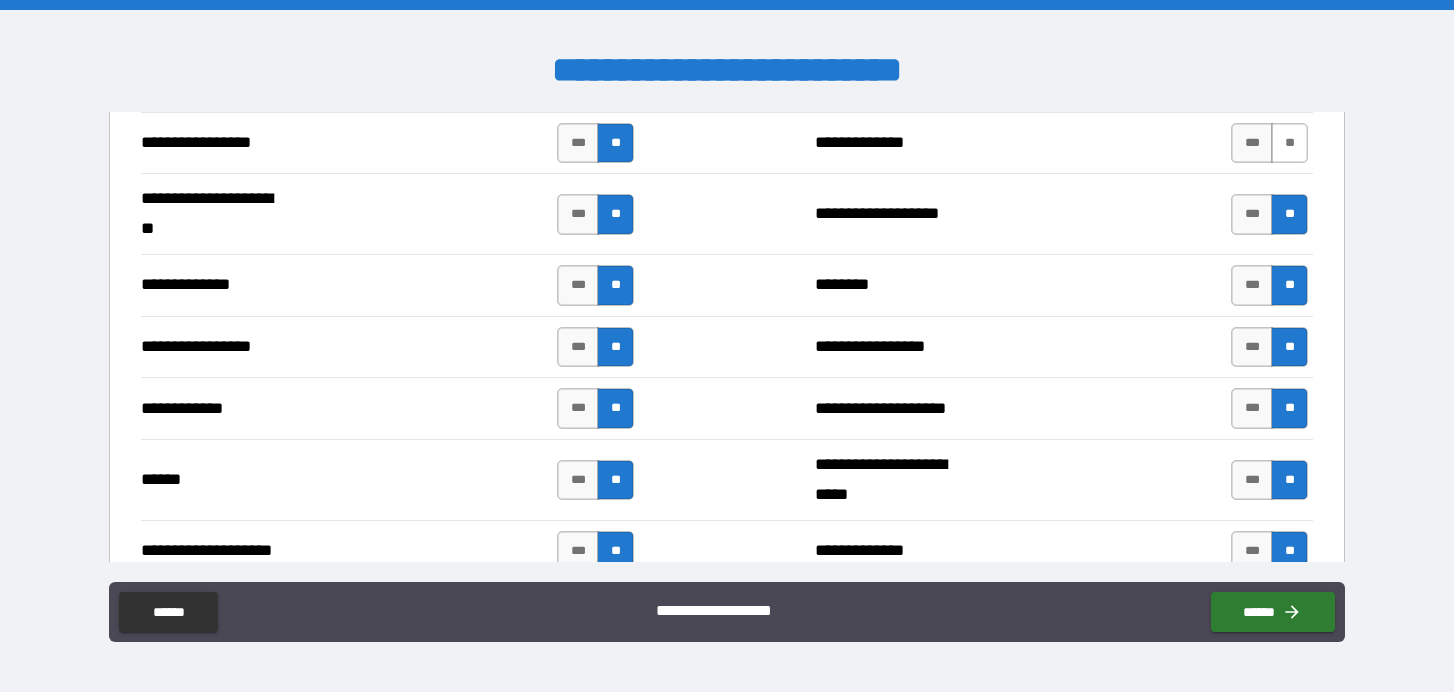 click on "**" at bounding box center (1289, 143) 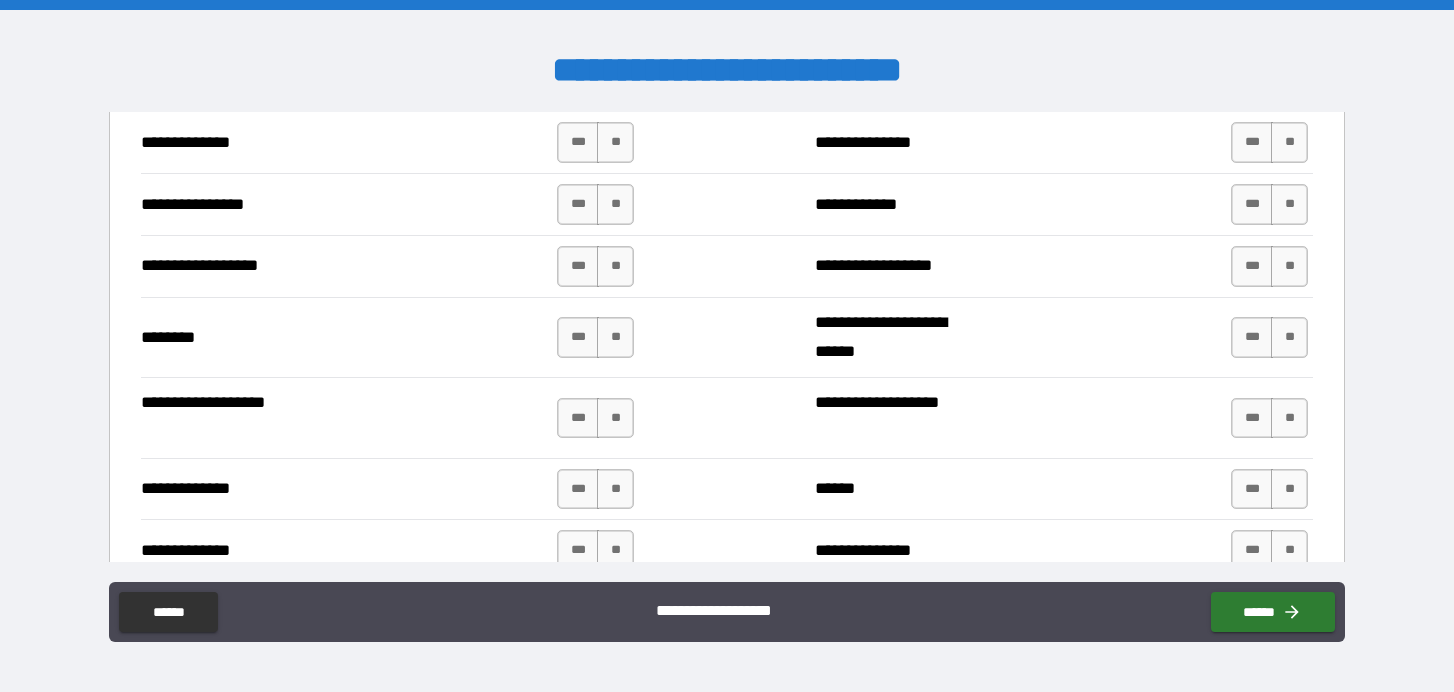 scroll, scrollTop: 3236, scrollLeft: 0, axis: vertical 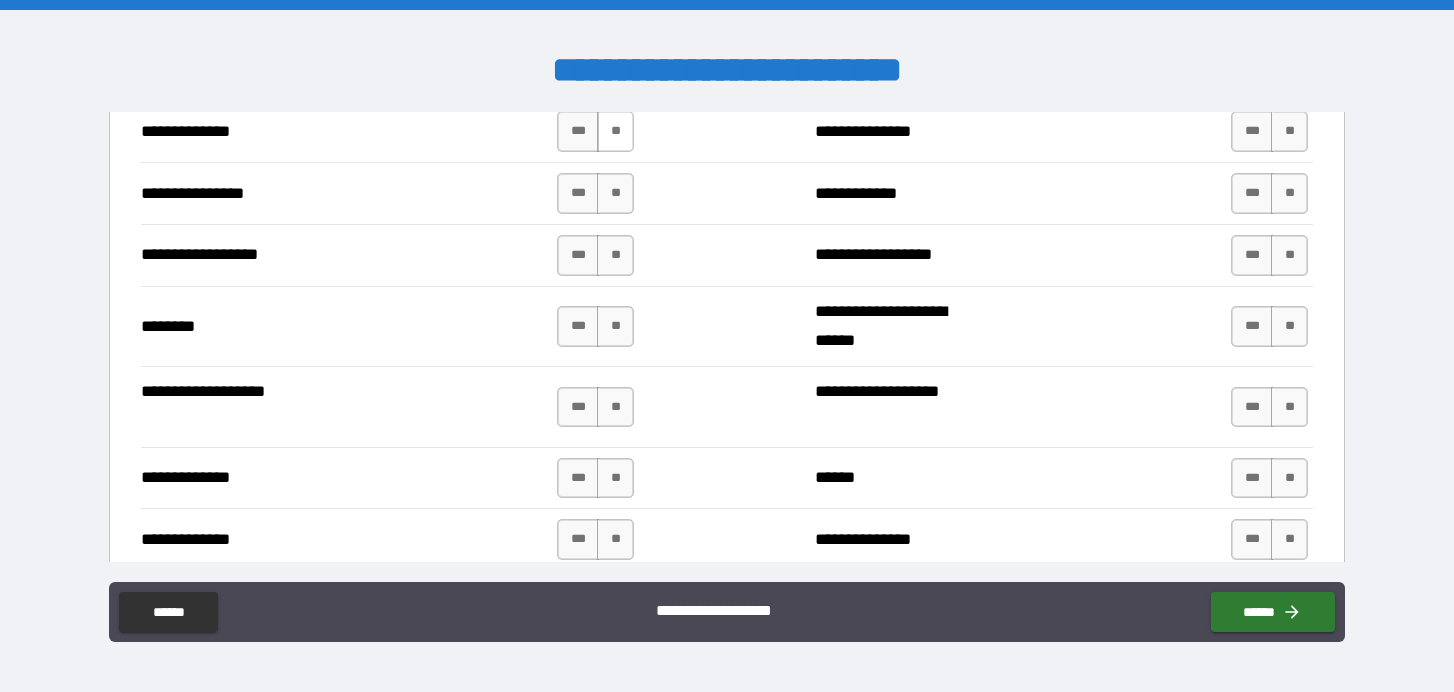 click on "**" at bounding box center (615, 131) 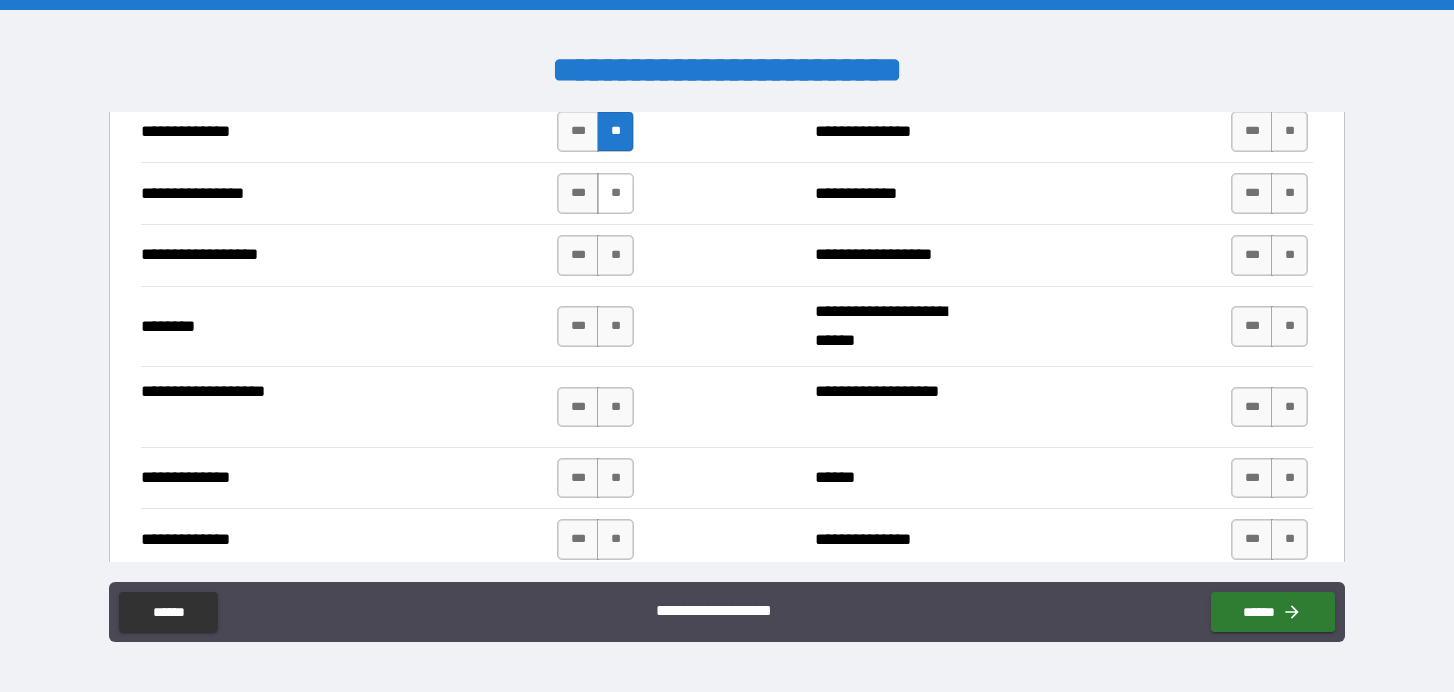 click on "**" at bounding box center (615, 193) 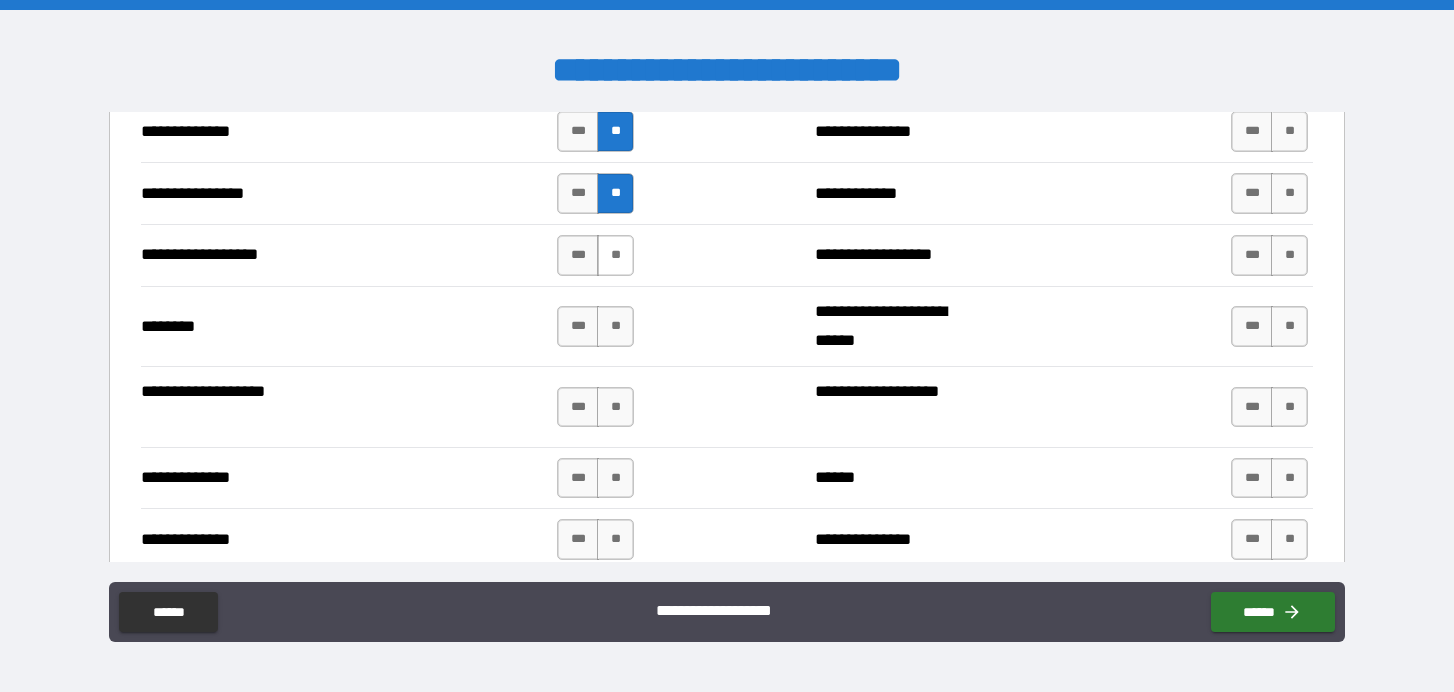 click on "**" at bounding box center (615, 255) 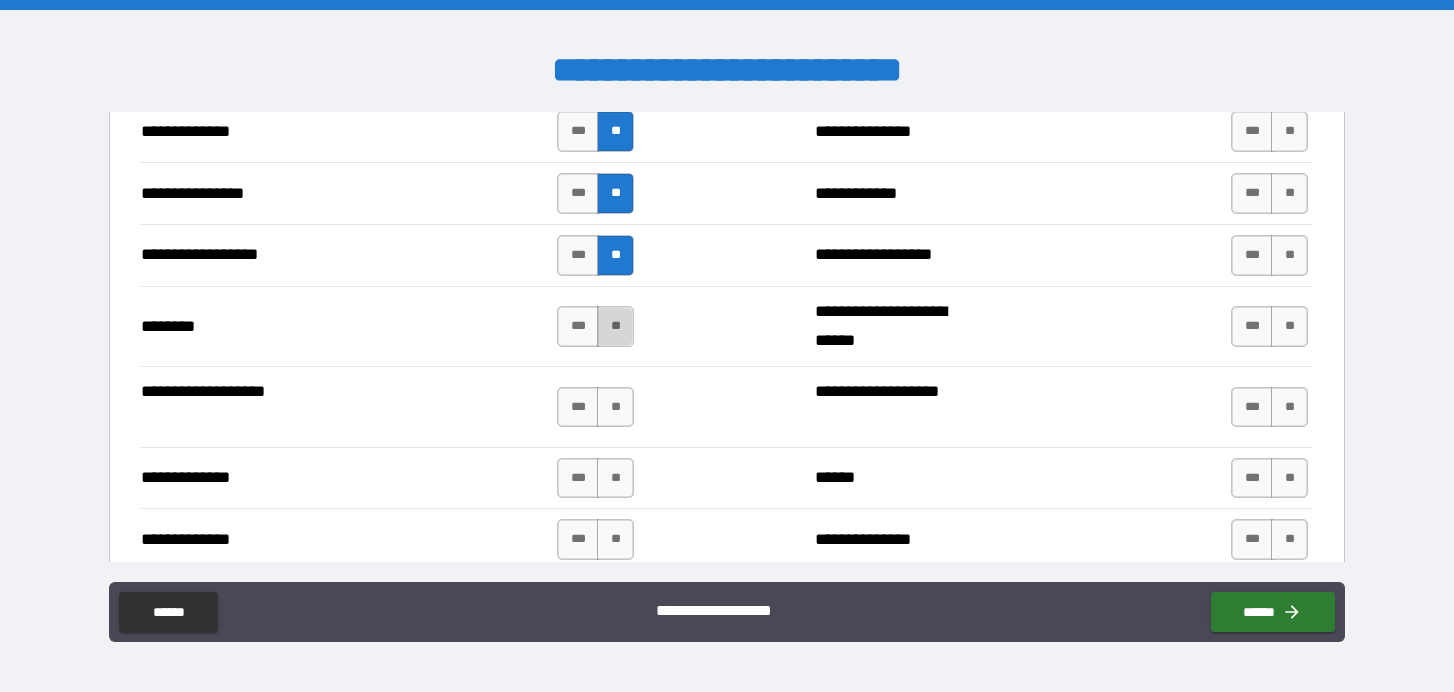 click on "**" at bounding box center [615, 326] 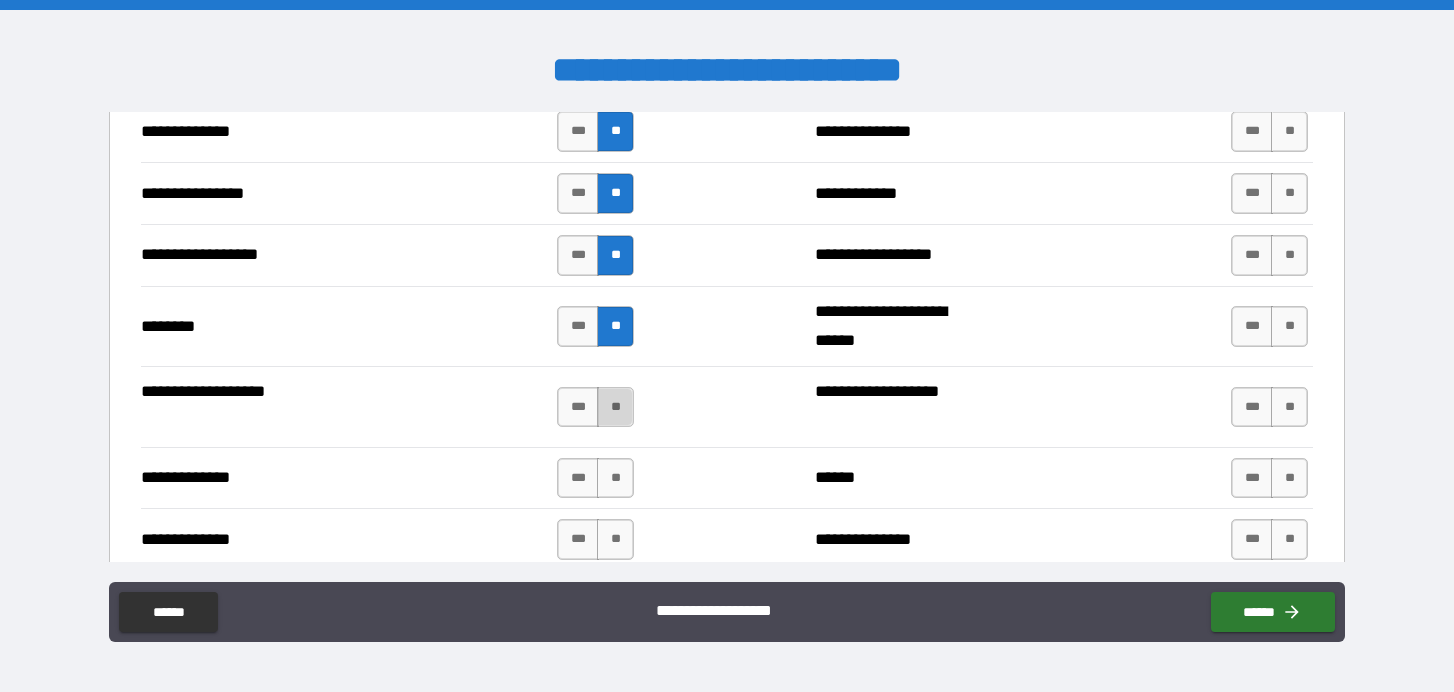 click on "**" at bounding box center (615, 407) 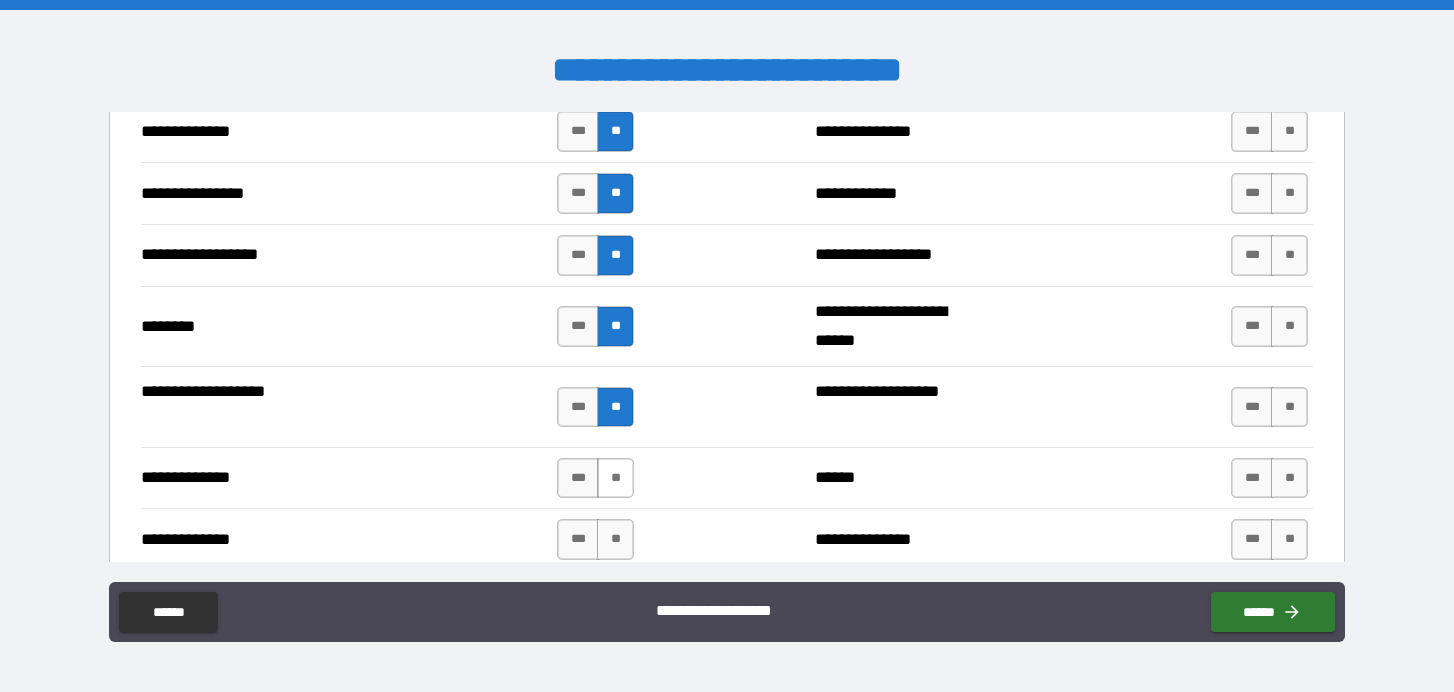 click on "**" at bounding box center [615, 478] 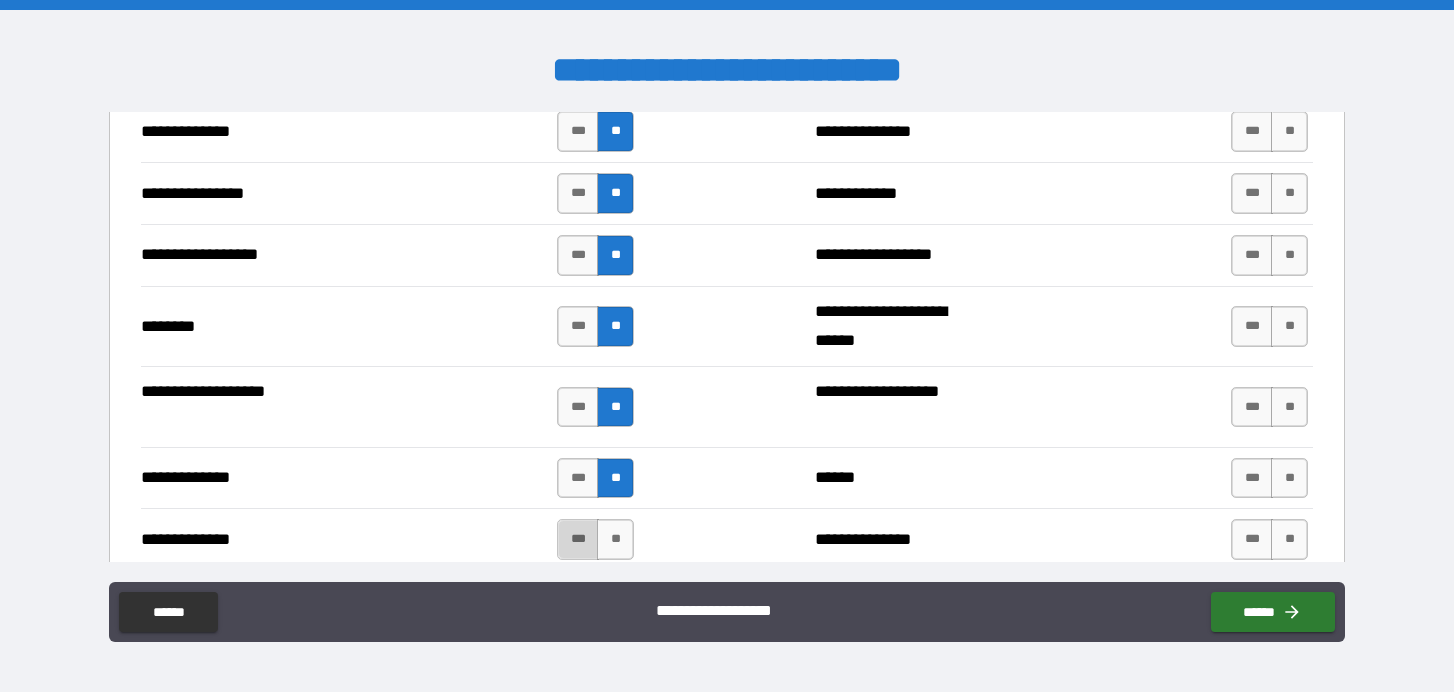 click on "***" at bounding box center [578, 539] 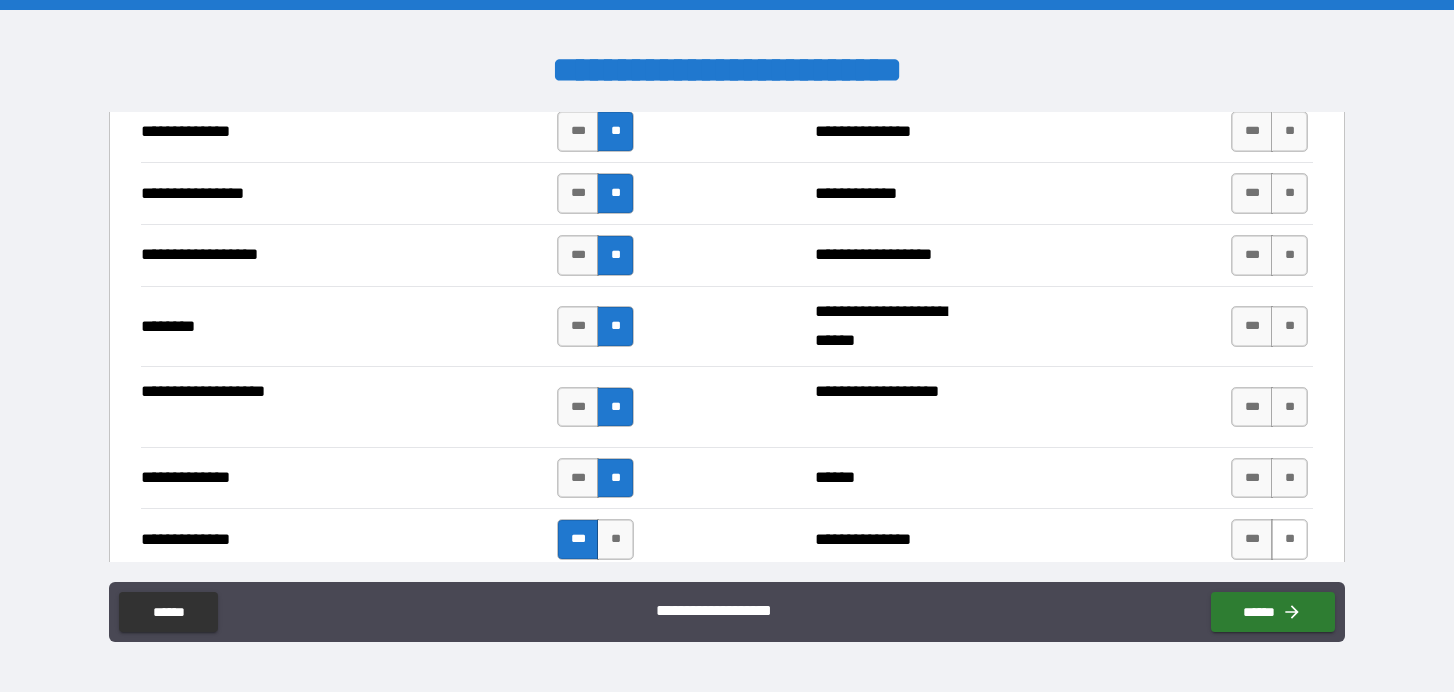 click on "**" at bounding box center [1289, 539] 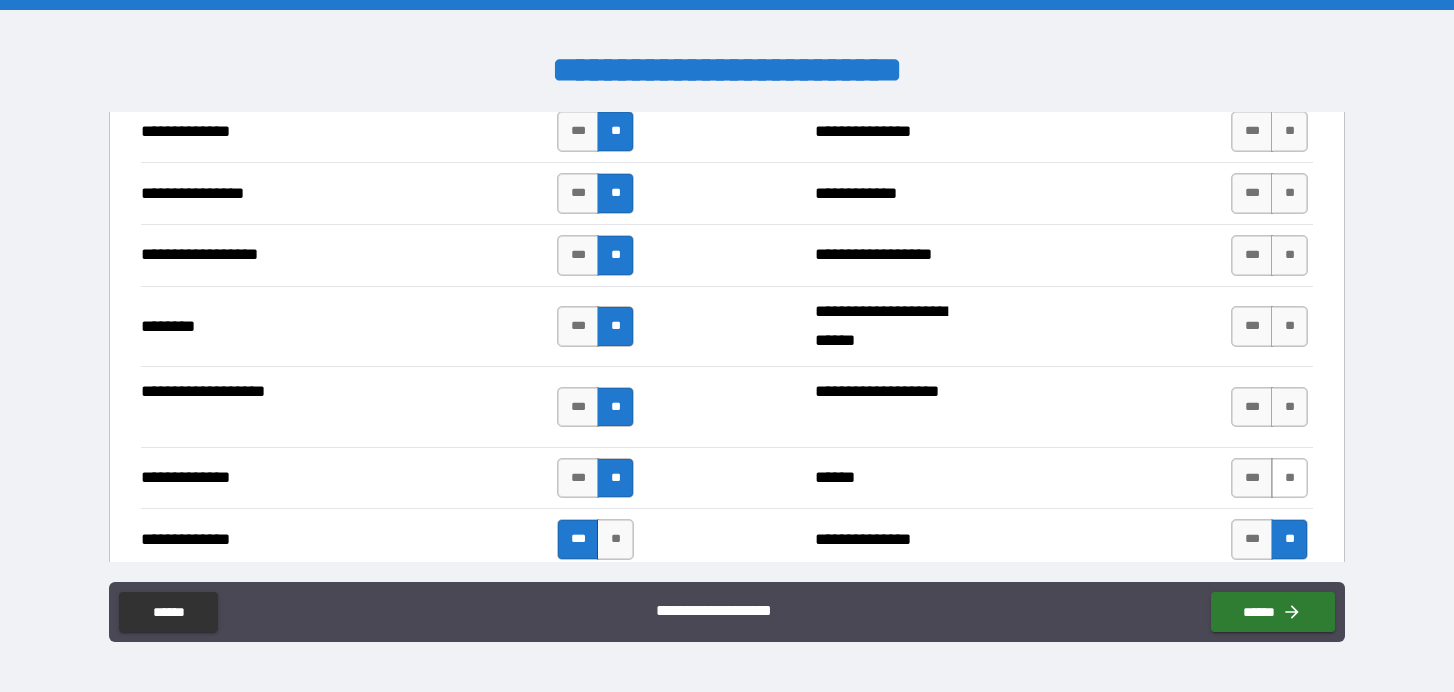click on "**" at bounding box center (1289, 478) 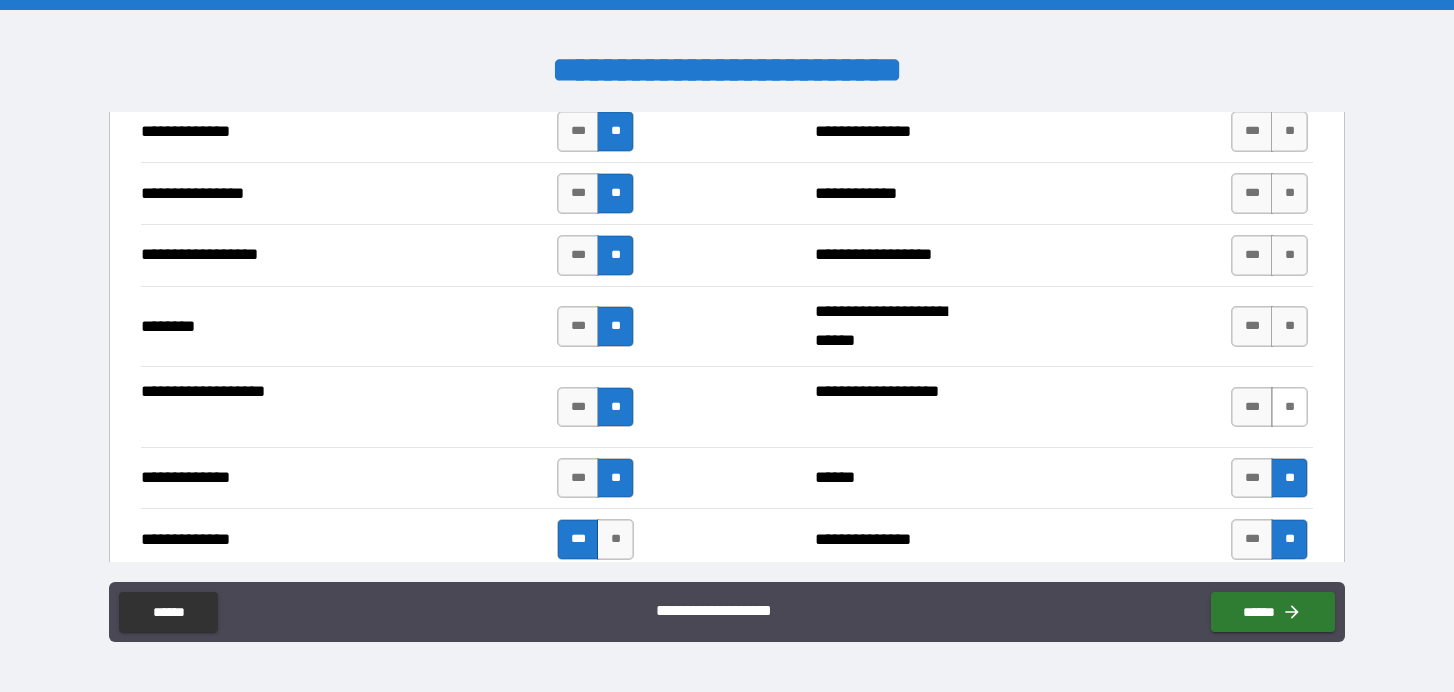 click on "**" at bounding box center (1289, 407) 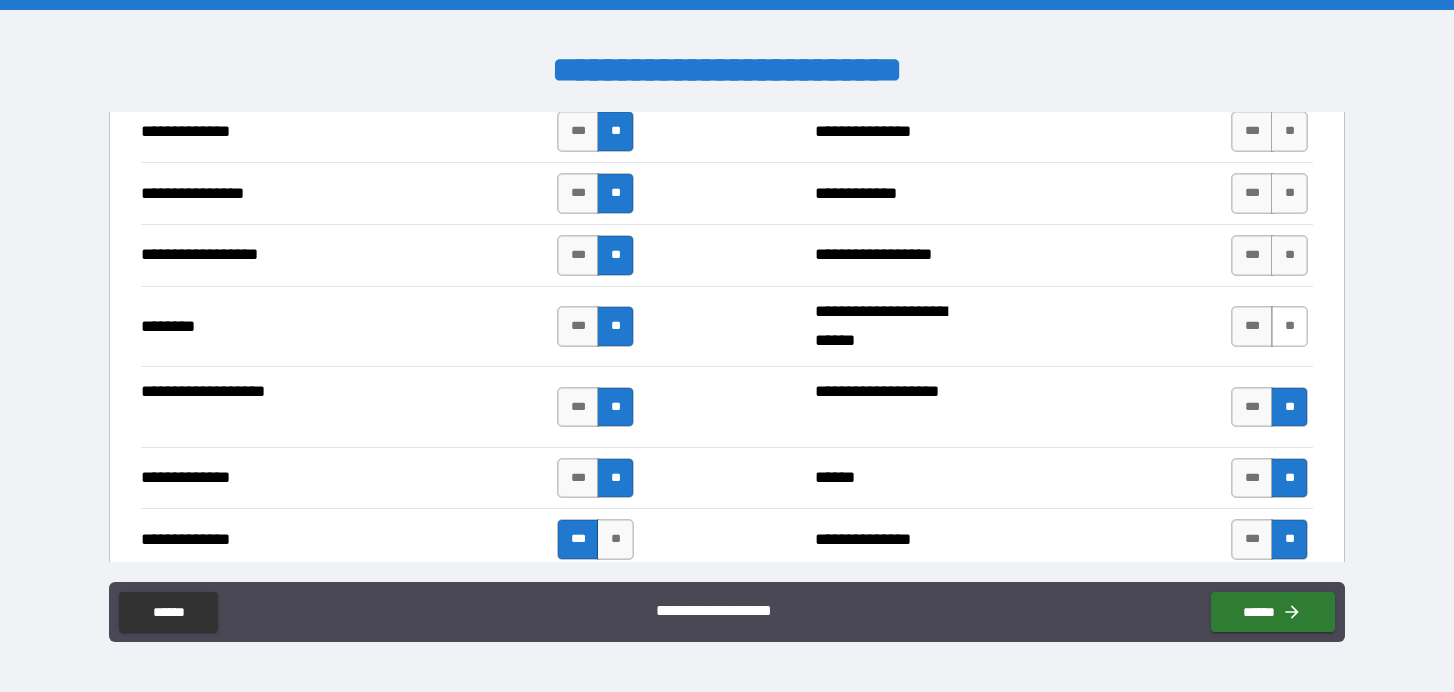 click on "**" at bounding box center (1289, 326) 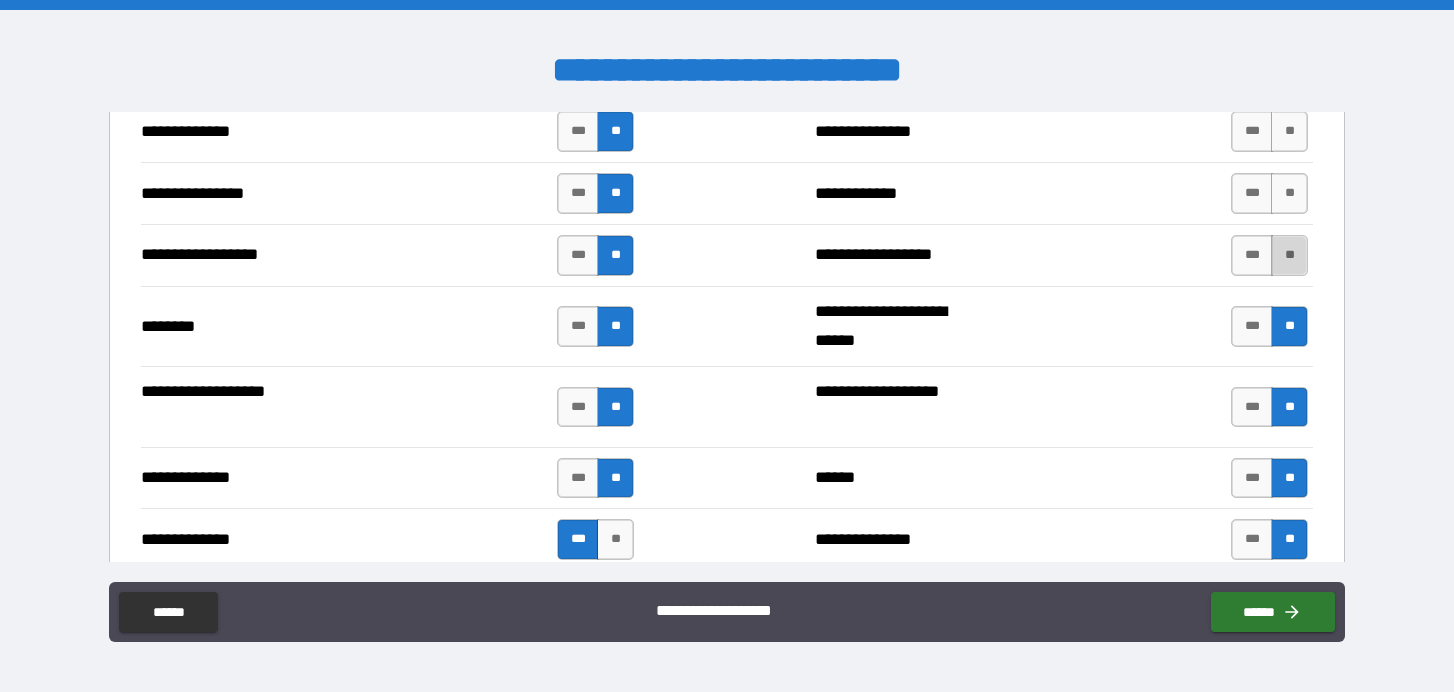click on "**" at bounding box center (1289, 255) 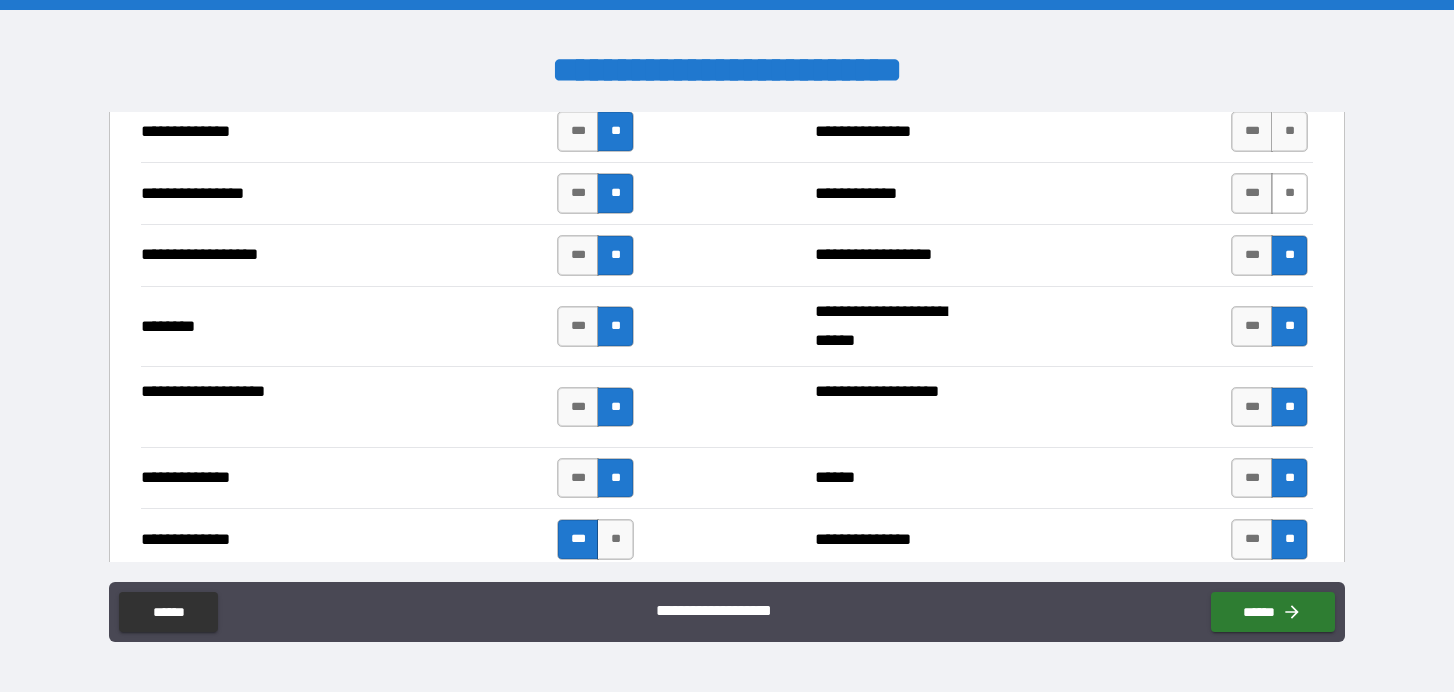 click on "**" at bounding box center [1289, 193] 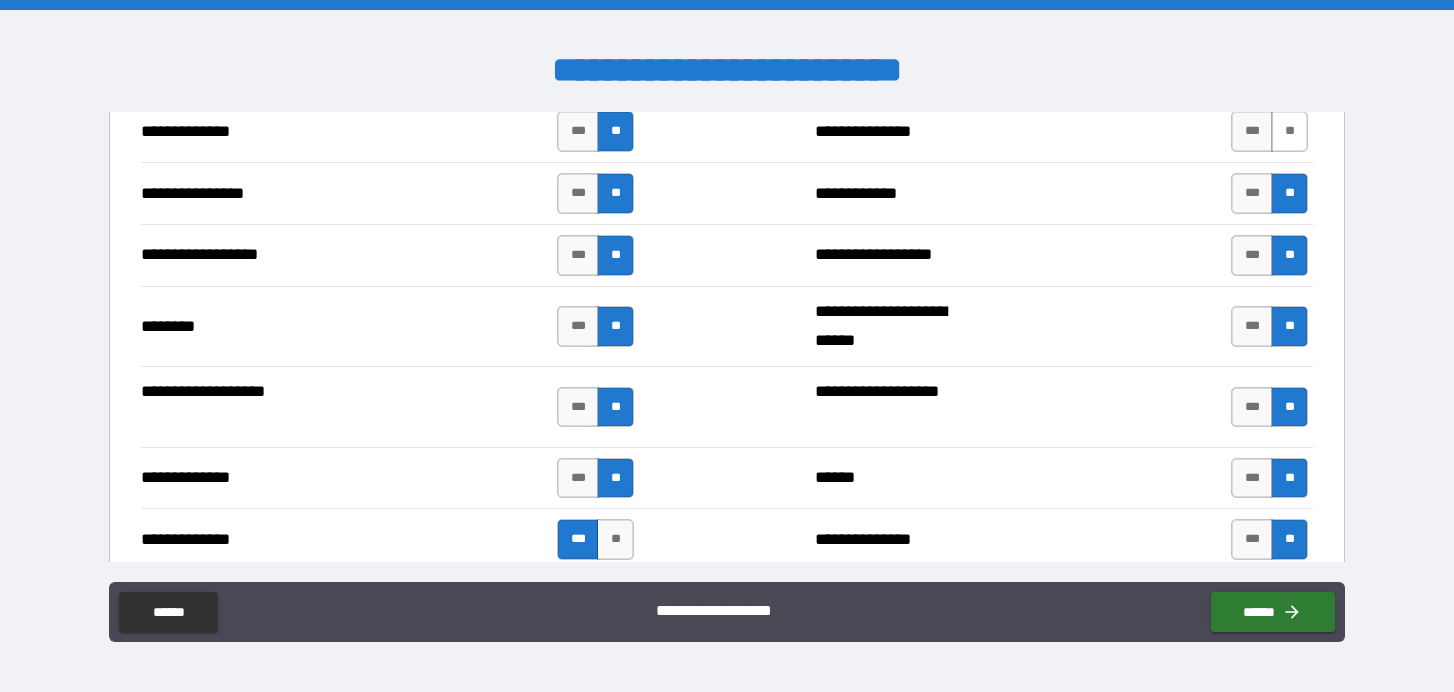 click on "**" at bounding box center (1289, 131) 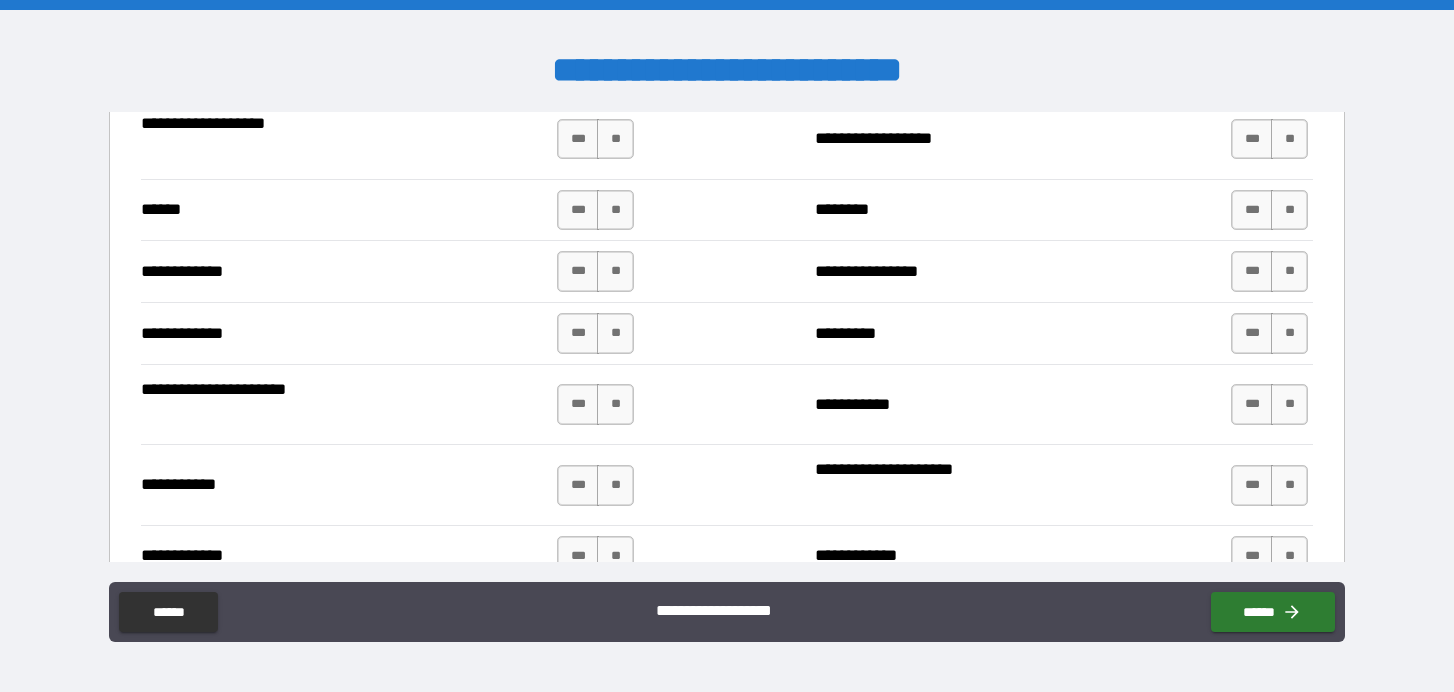 scroll, scrollTop: 3698, scrollLeft: 0, axis: vertical 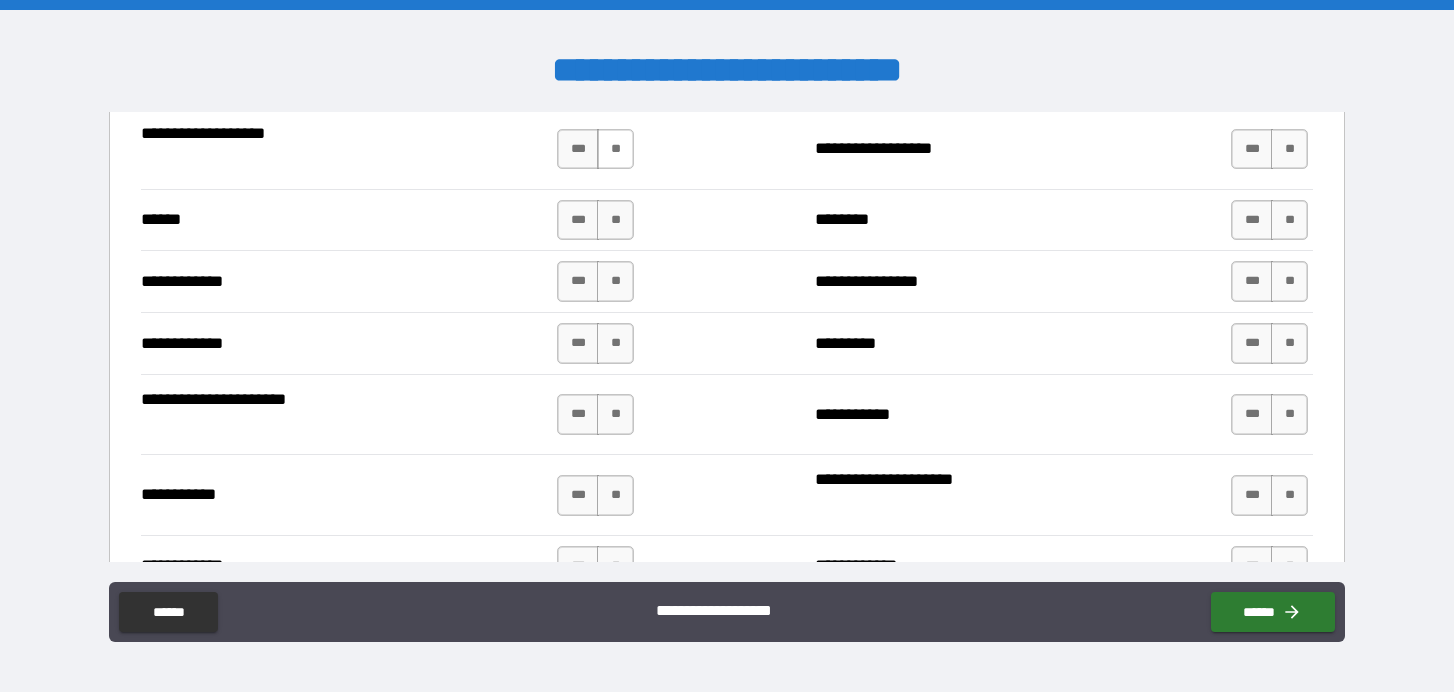click on "**" at bounding box center [615, 149] 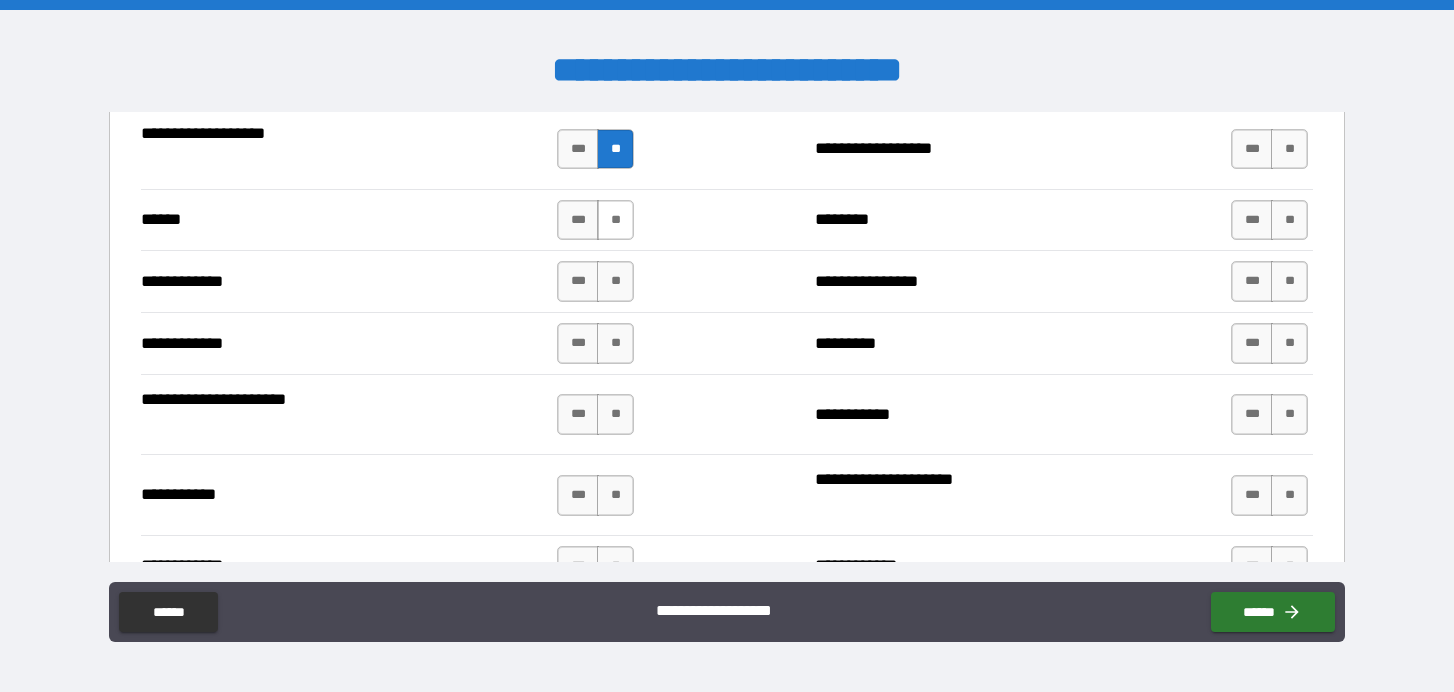 click on "**" at bounding box center [615, 220] 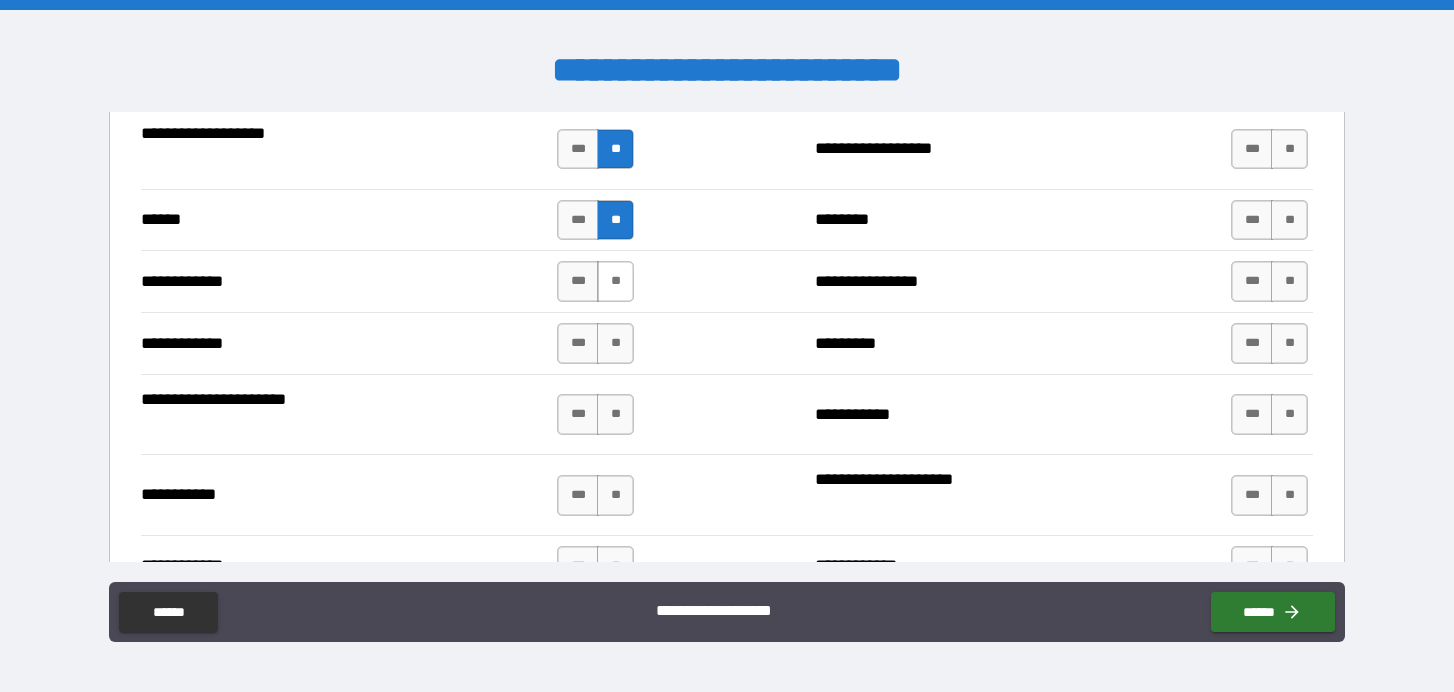 click on "**" at bounding box center [615, 281] 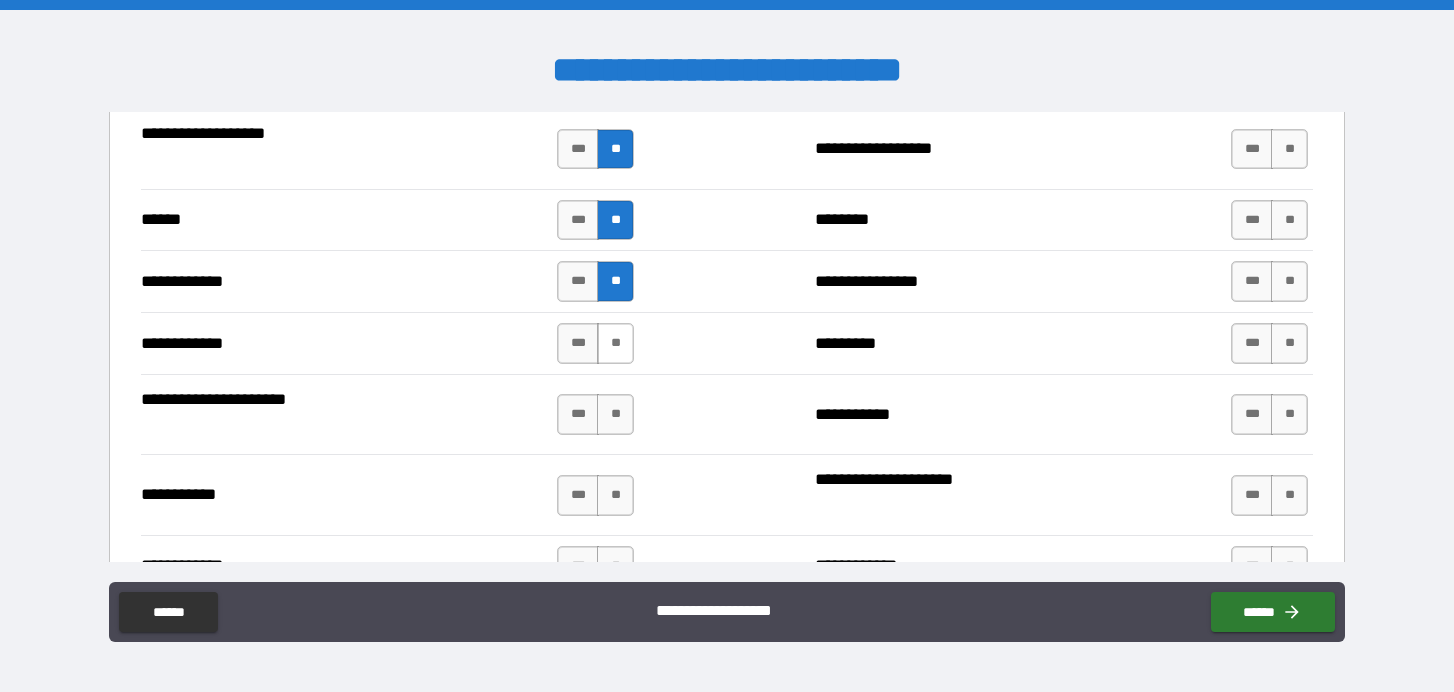 click on "**" at bounding box center (615, 343) 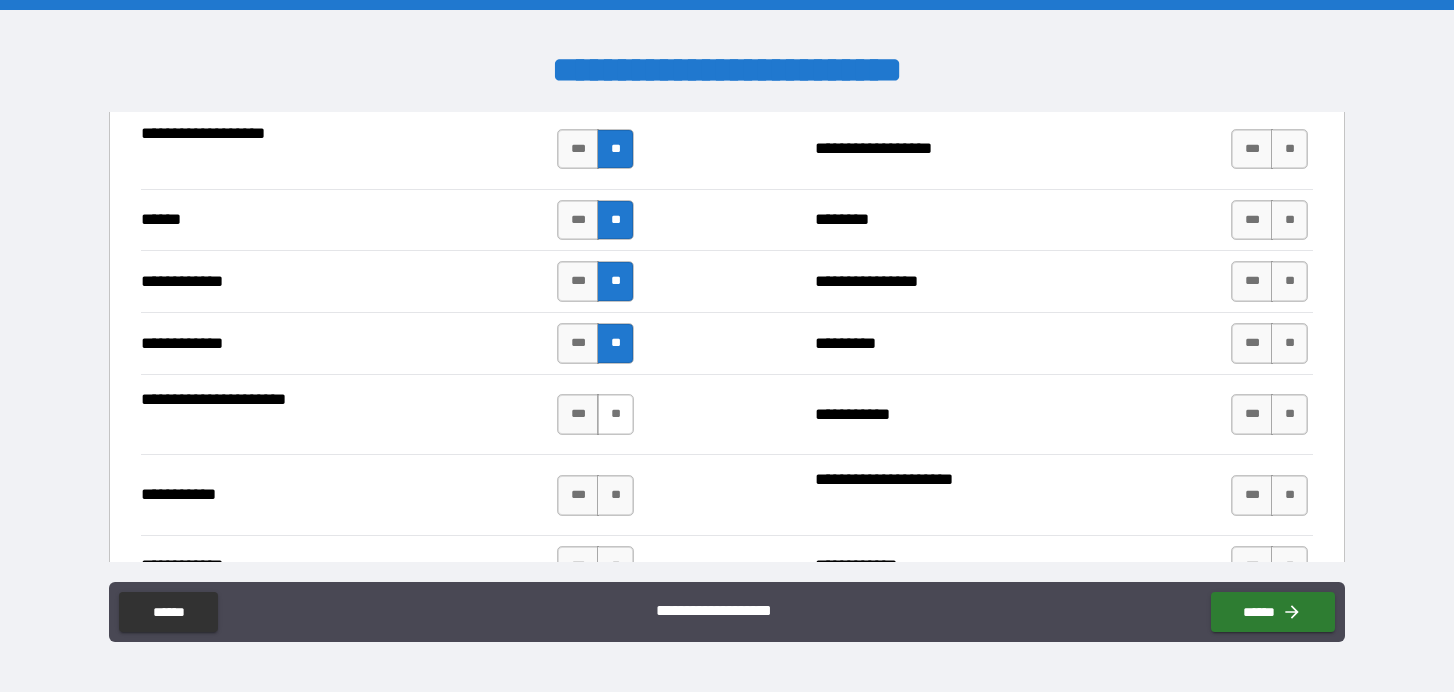 click on "**" at bounding box center (615, 414) 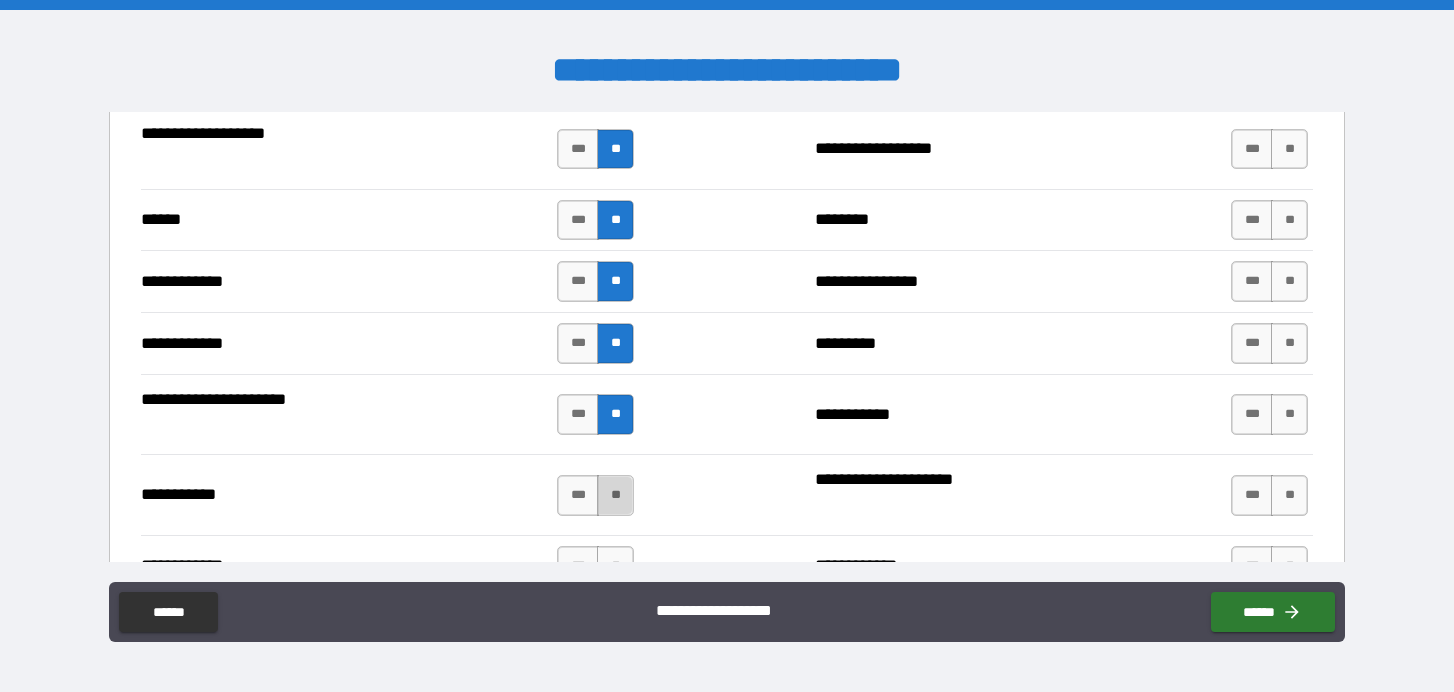 click on "**" at bounding box center (615, 495) 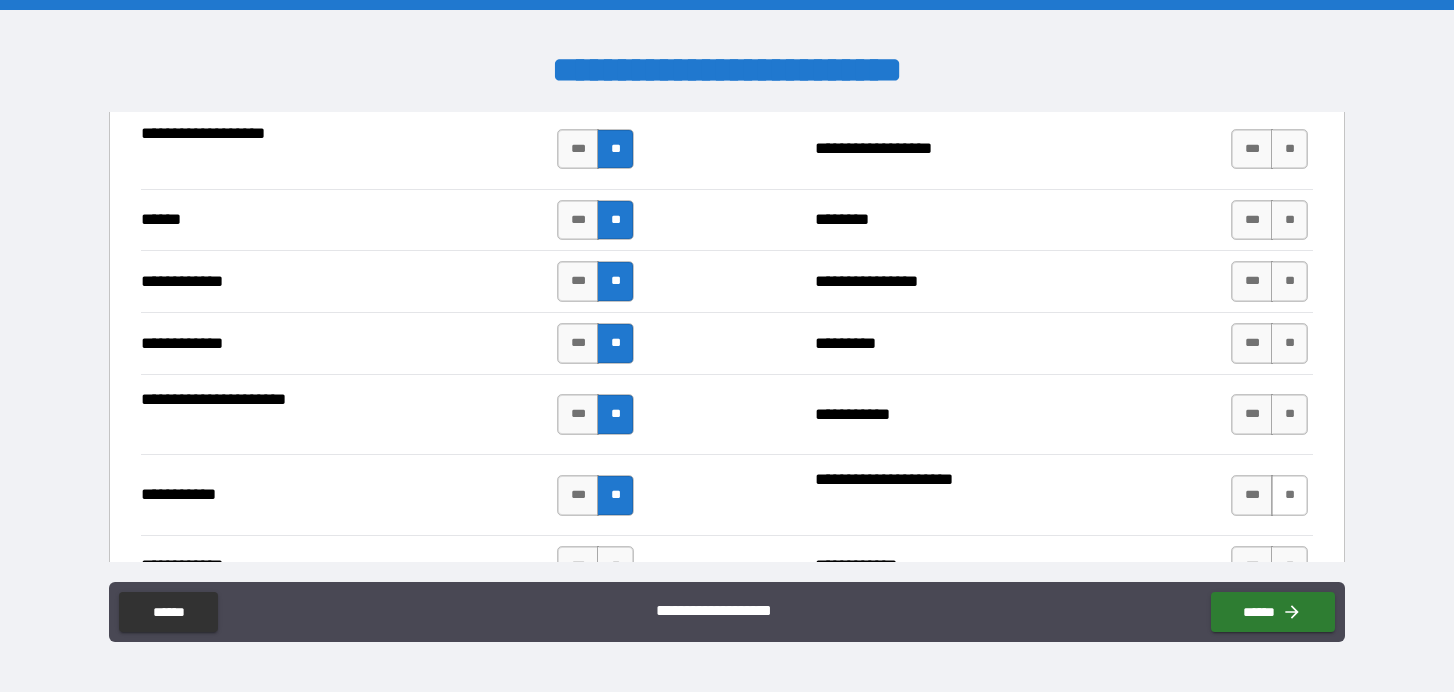 click on "**" at bounding box center [1289, 495] 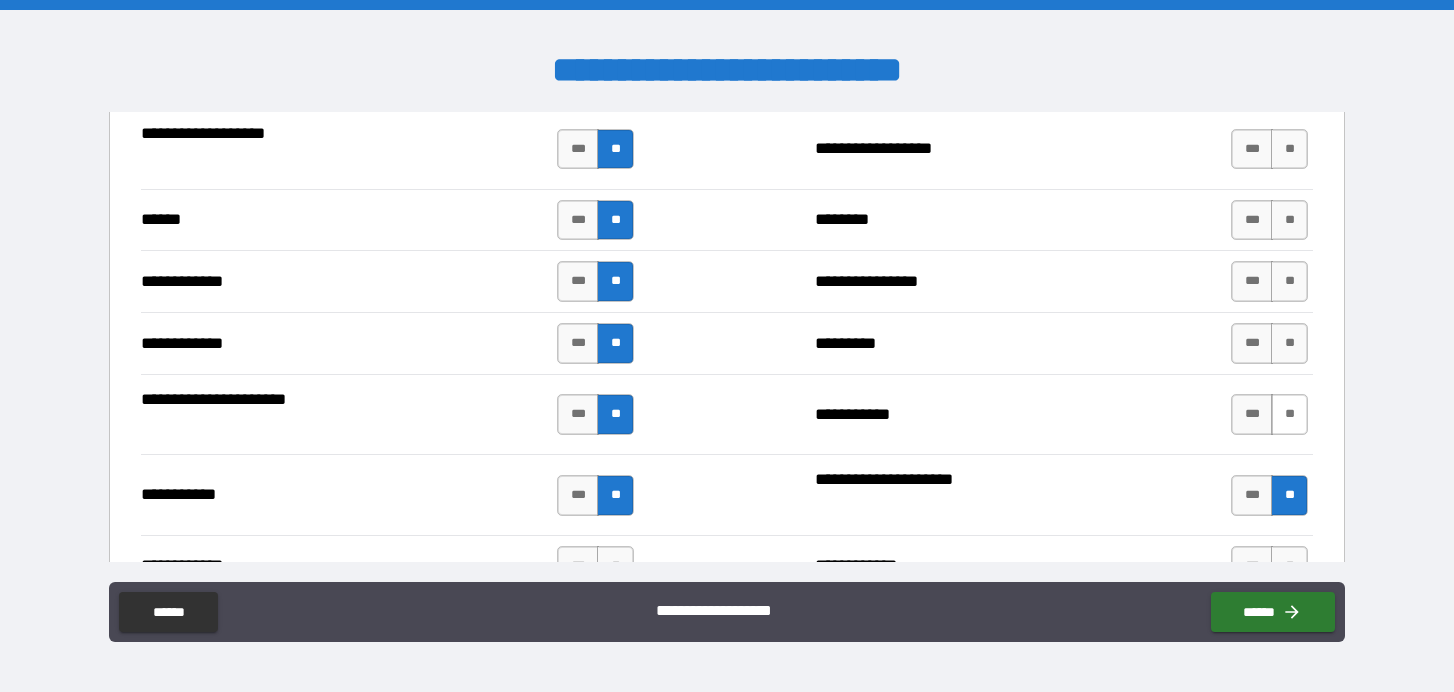 click on "**" at bounding box center (1289, 414) 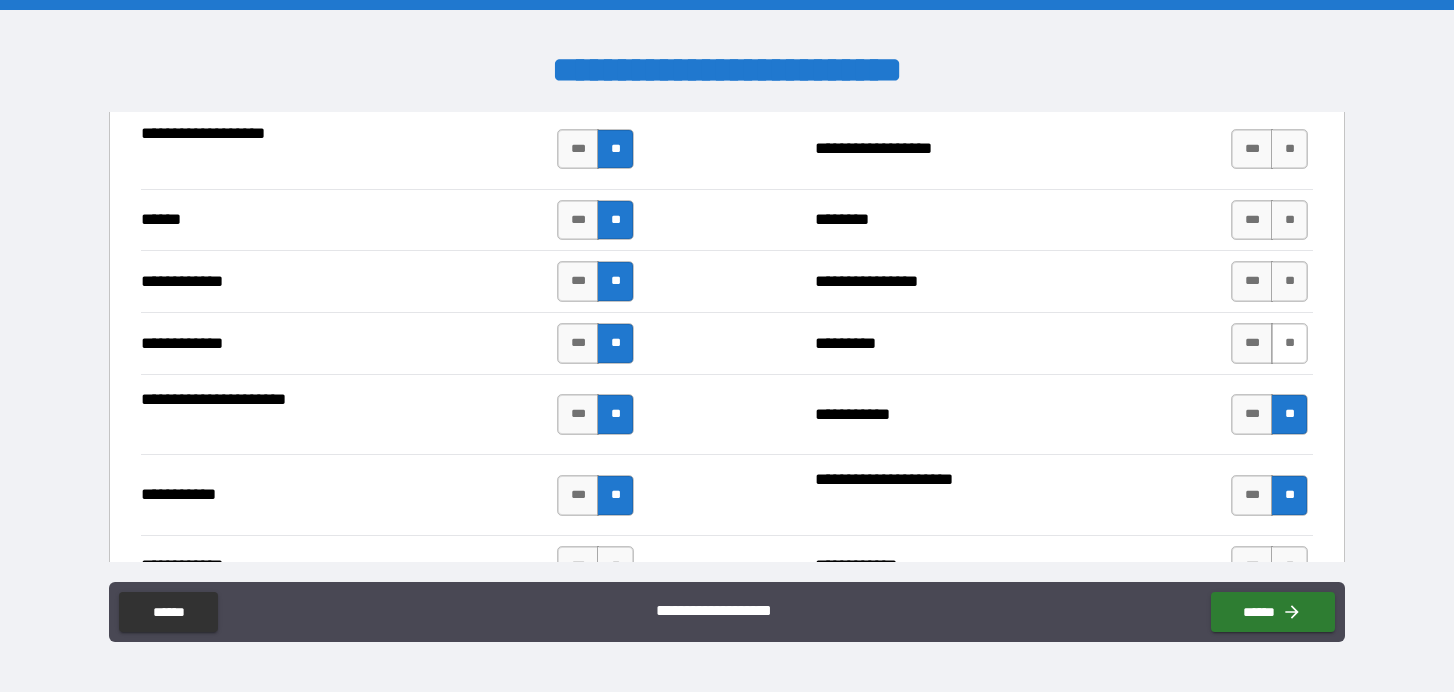 click on "**" at bounding box center (1289, 343) 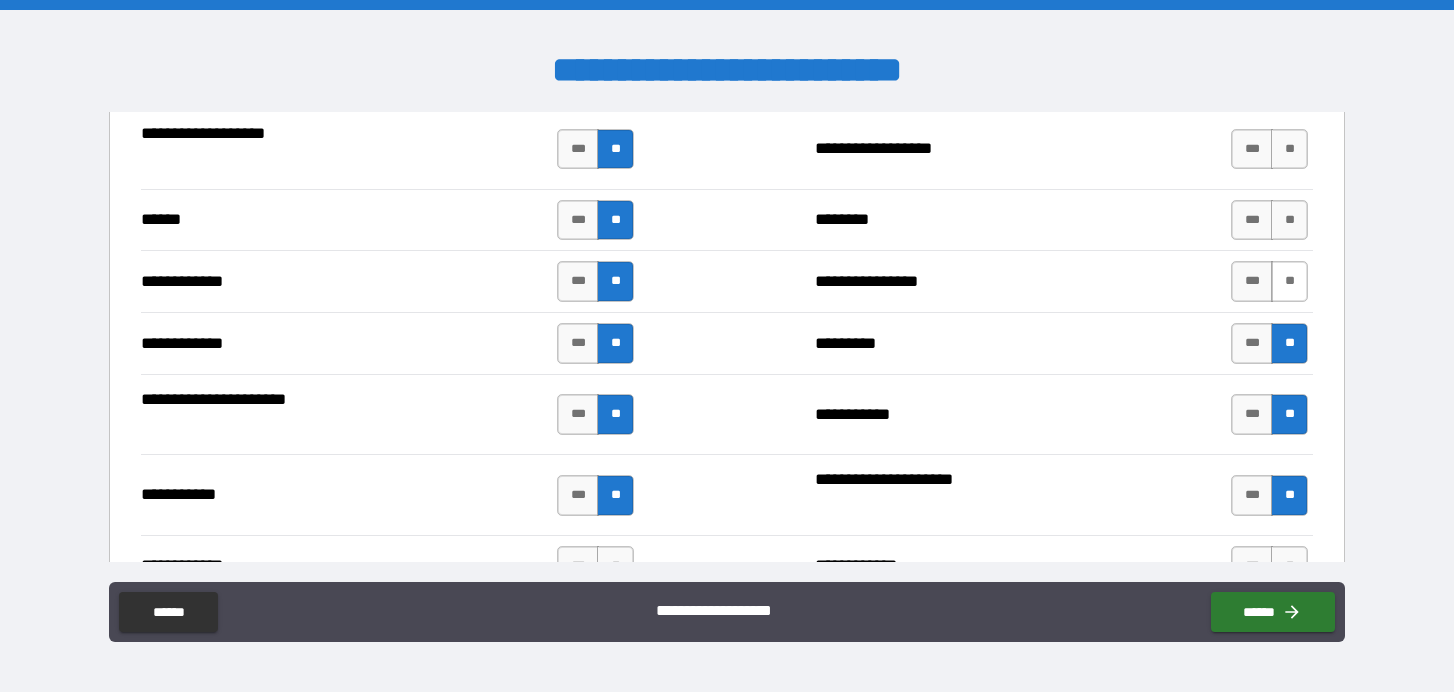 click on "**" at bounding box center (1289, 281) 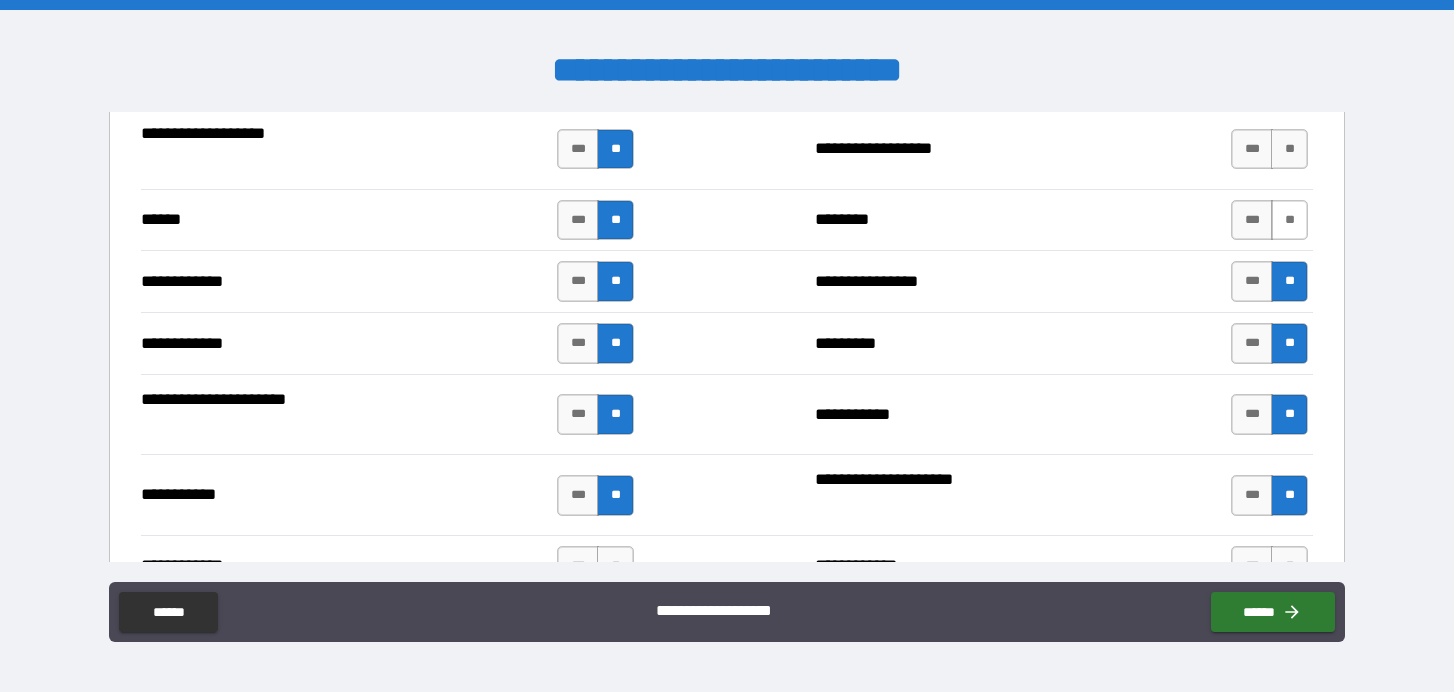 click on "**" at bounding box center (1289, 220) 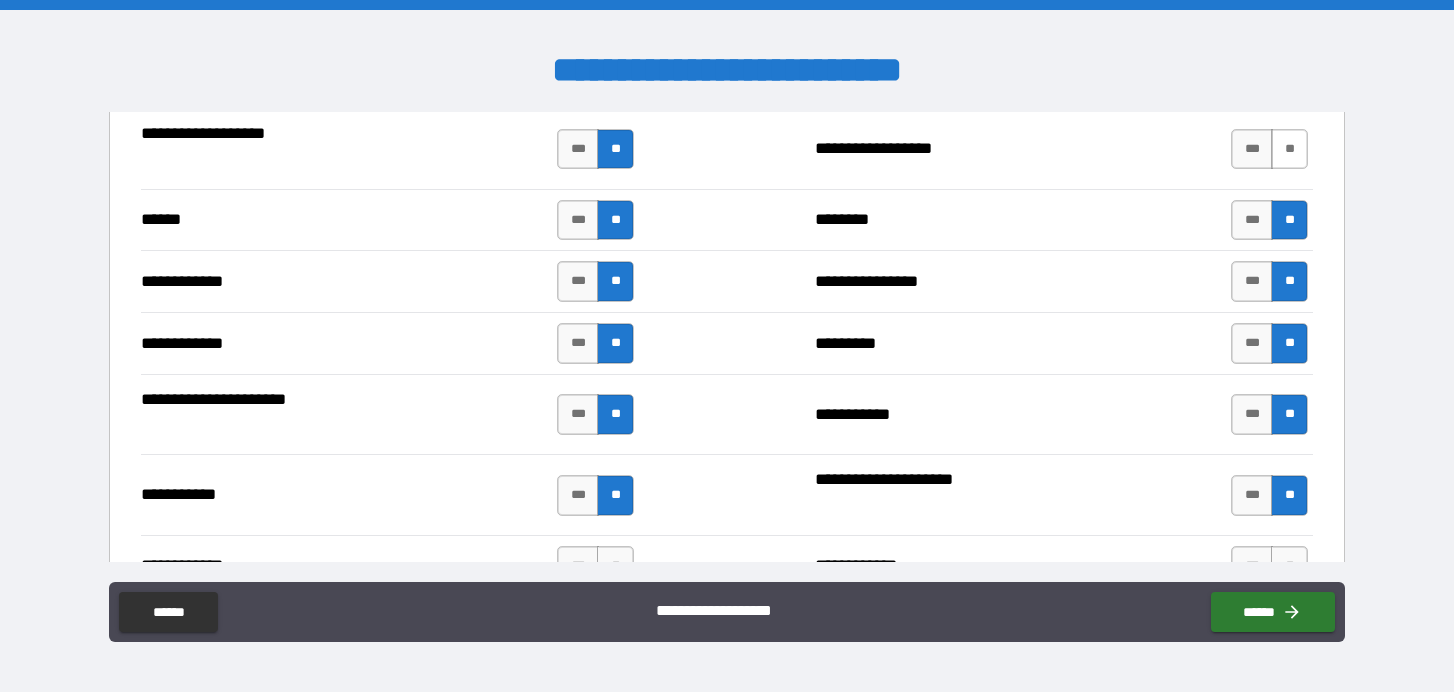 click on "**" at bounding box center [1289, 149] 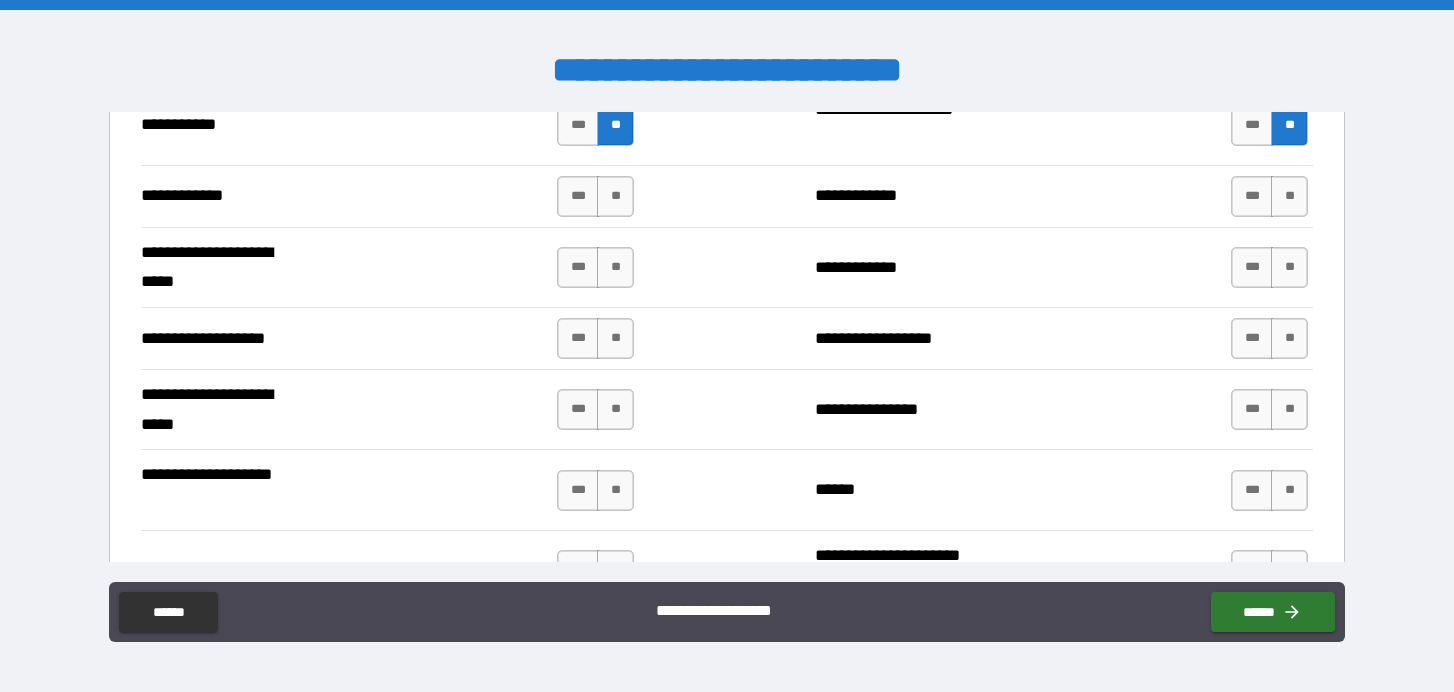 scroll, scrollTop: 4072, scrollLeft: 0, axis: vertical 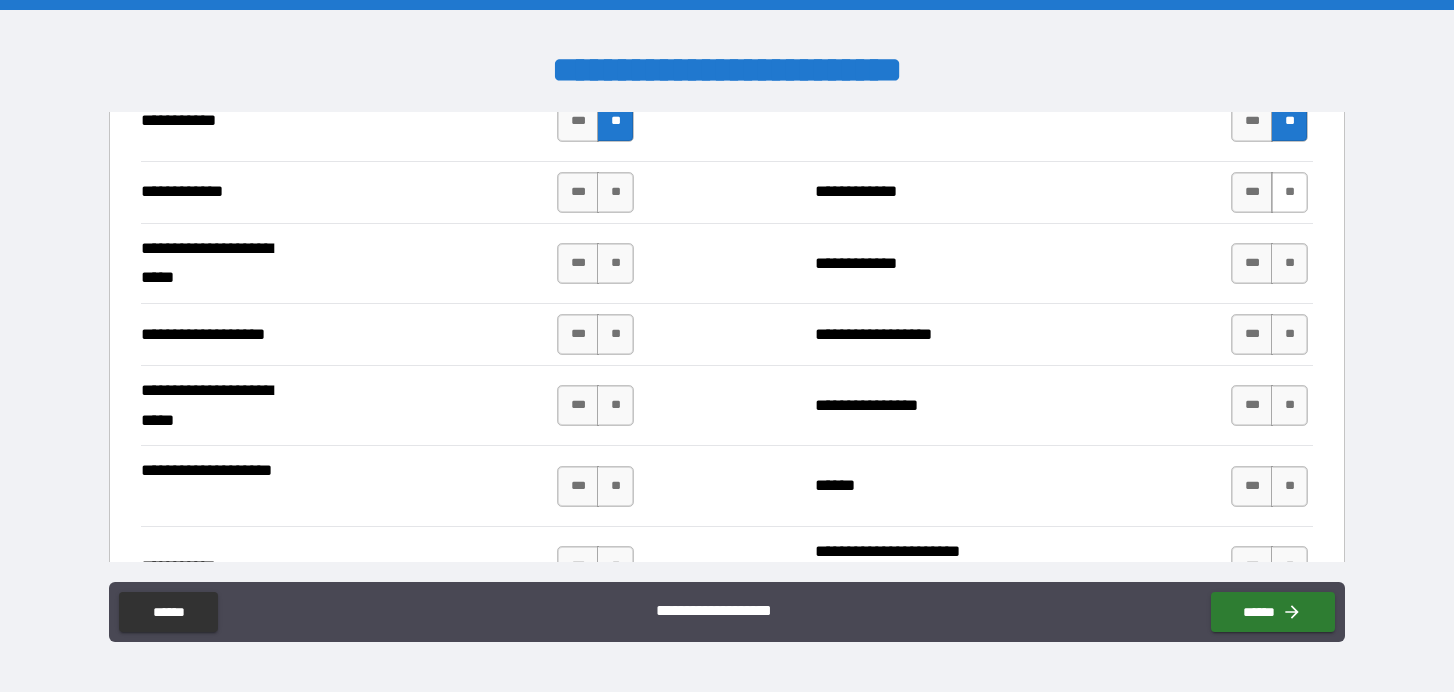 click on "**" at bounding box center (1289, 192) 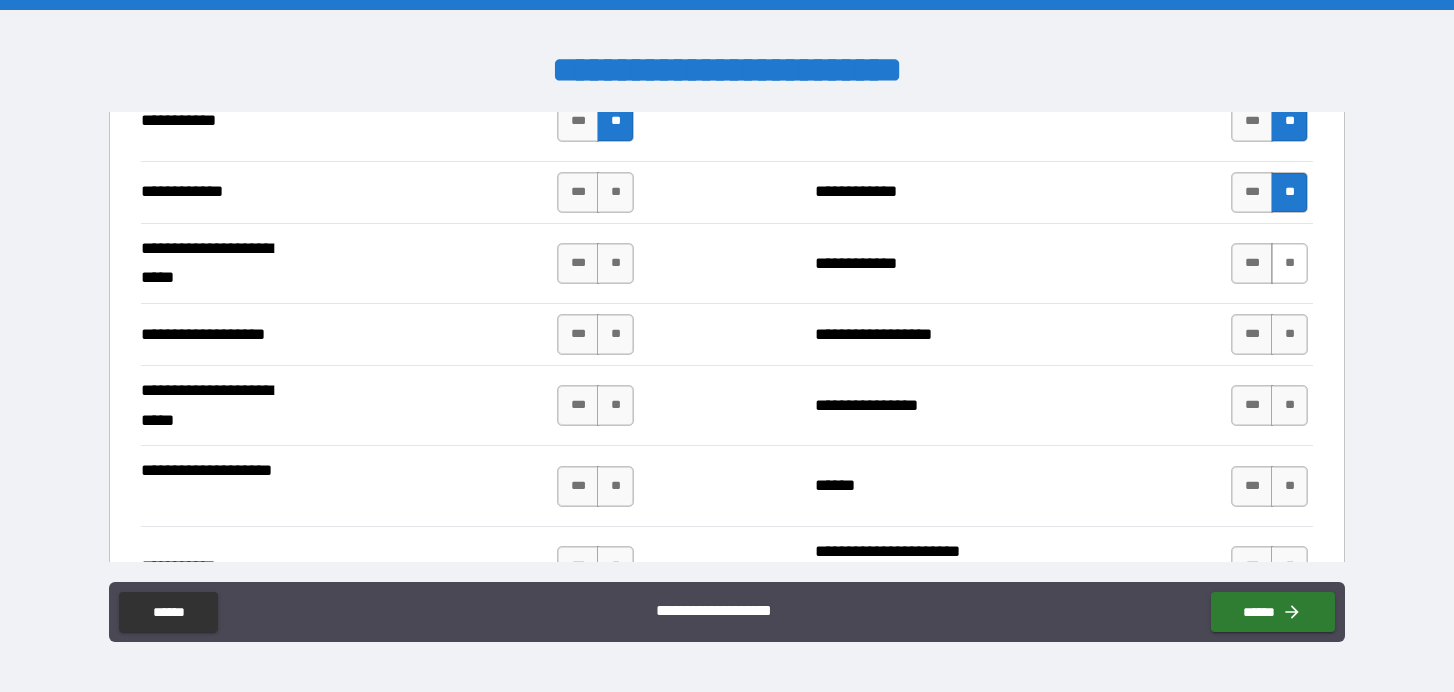 click on "**" at bounding box center [1289, 263] 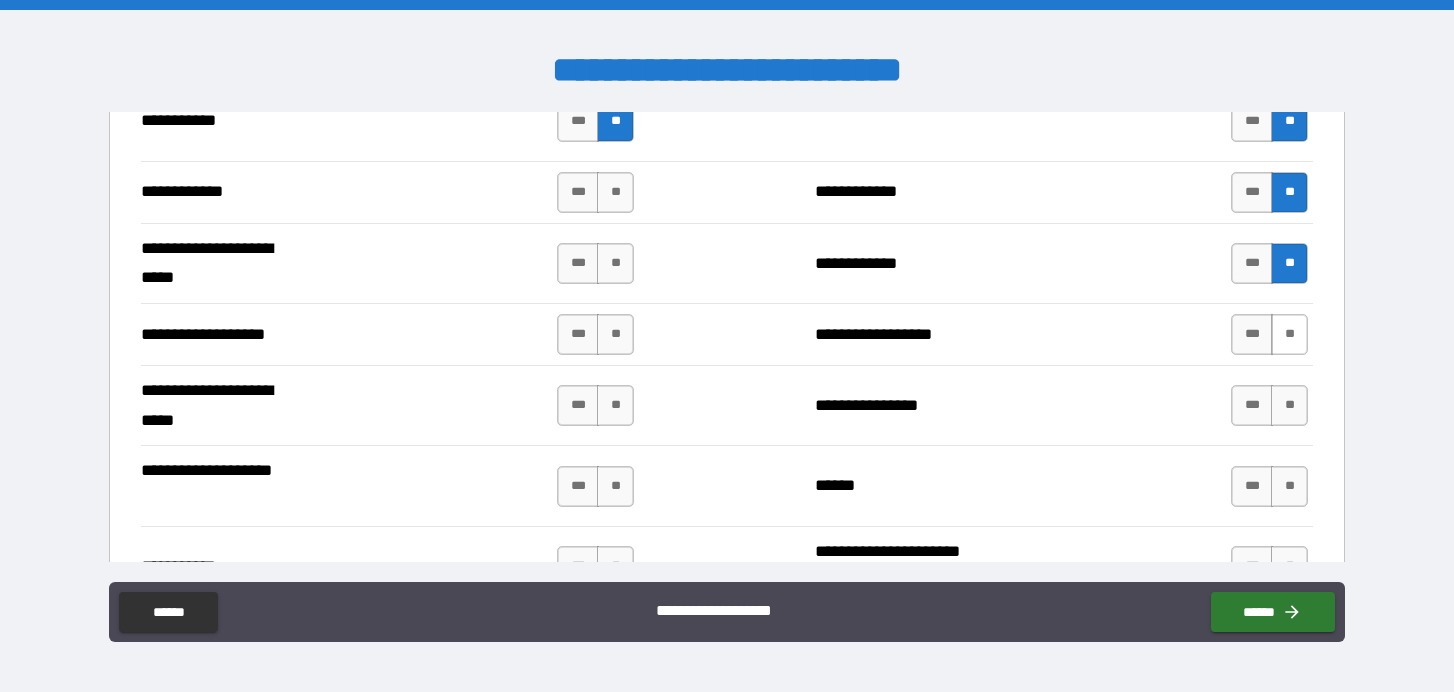 click on "**" at bounding box center (1289, 334) 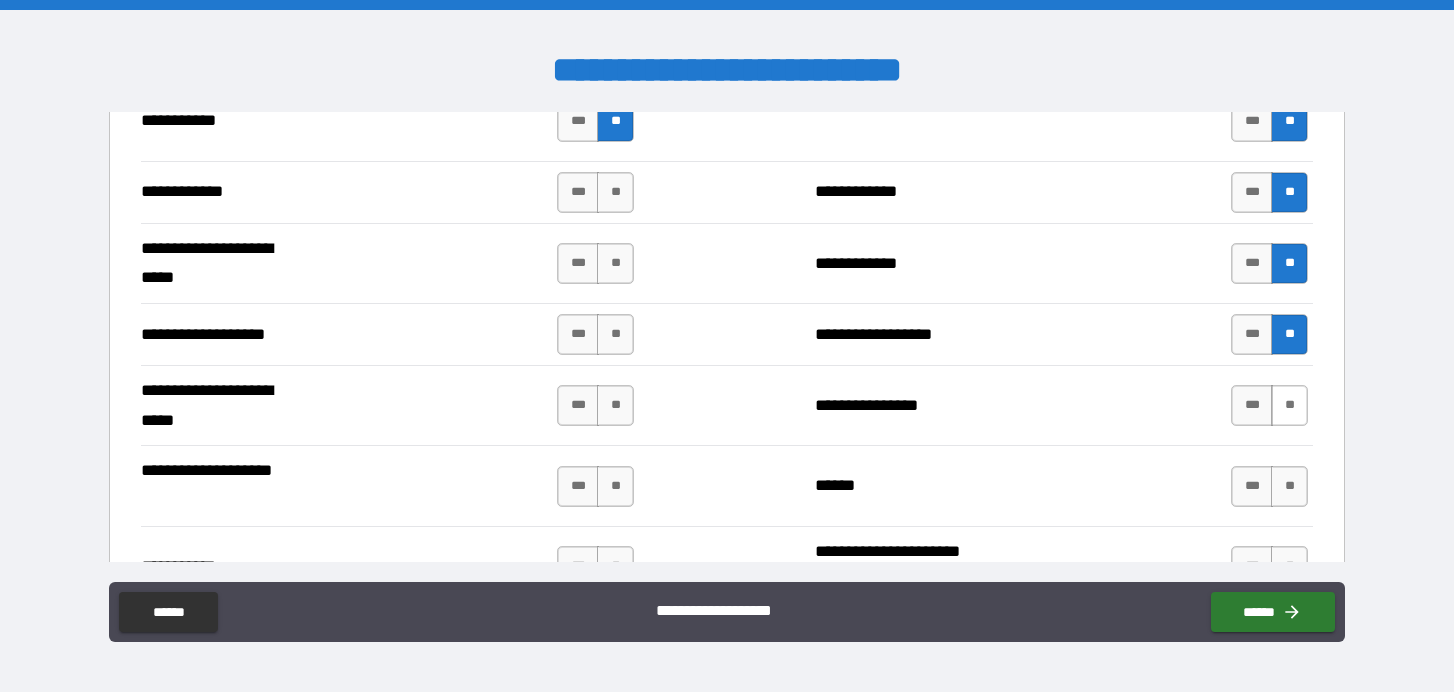 click on "**" at bounding box center [1289, 405] 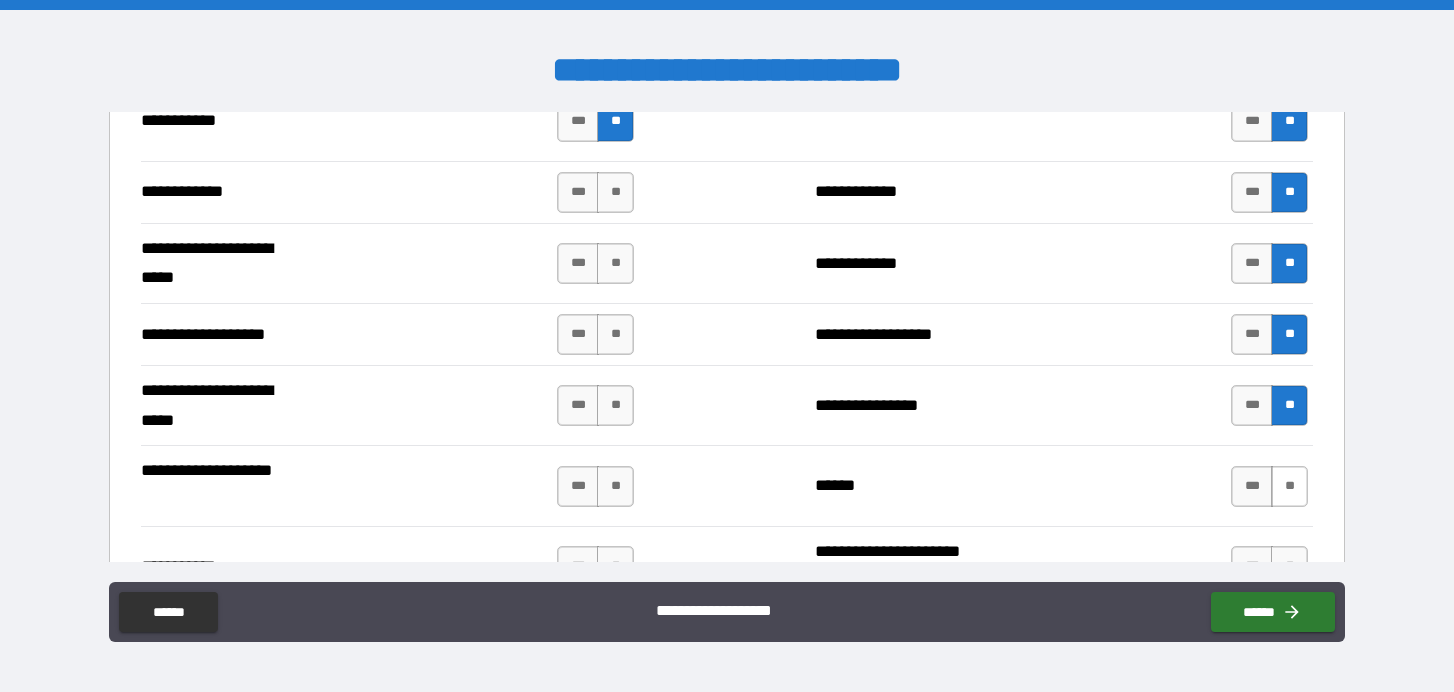click on "**" at bounding box center (1289, 486) 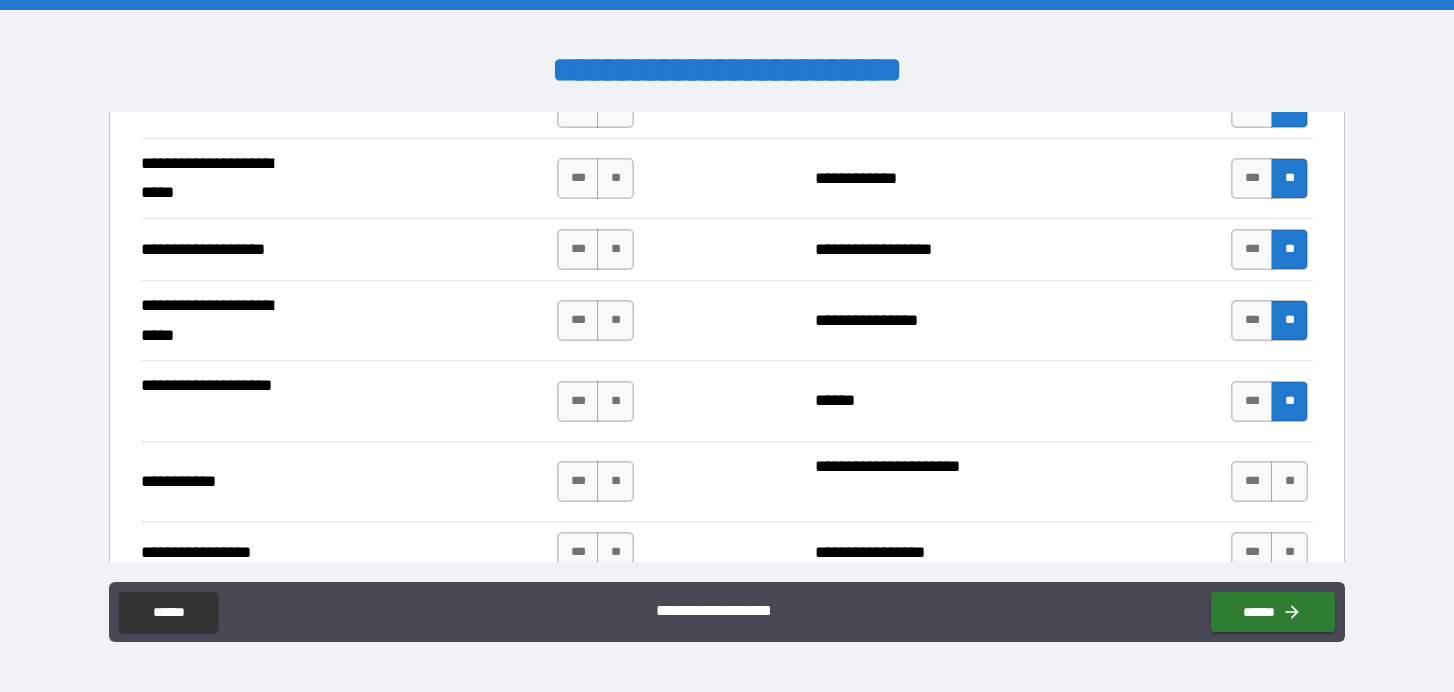 scroll, scrollTop: 4154, scrollLeft: 0, axis: vertical 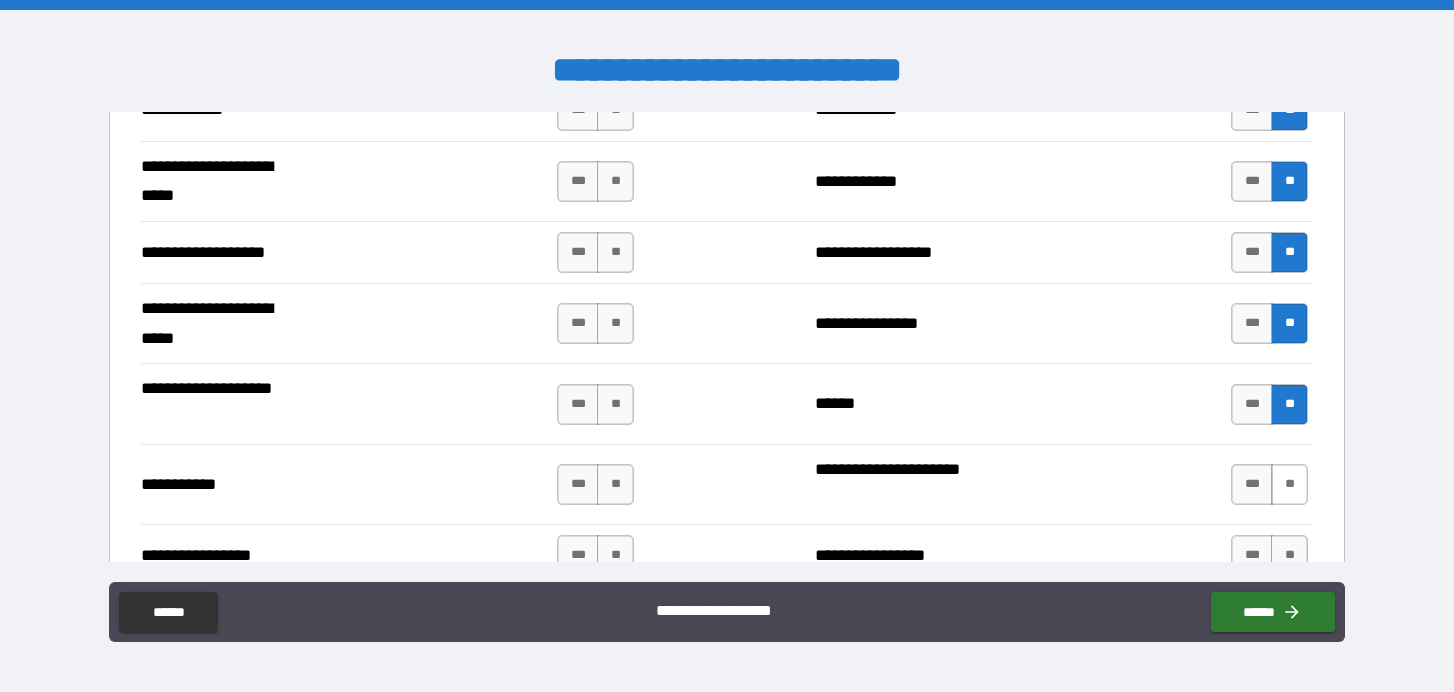 click on "**" at bounding box center [1289, 484] 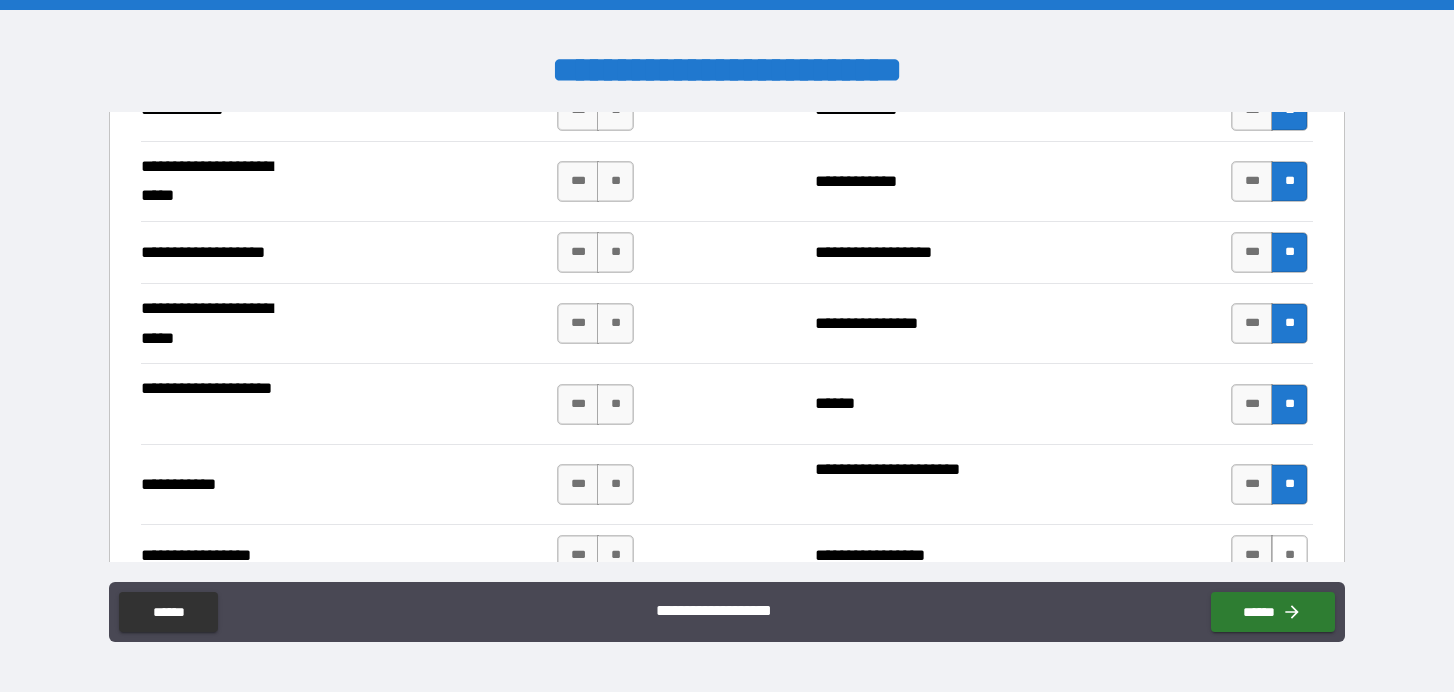 click on "**" at bounding box center [1289, 555] 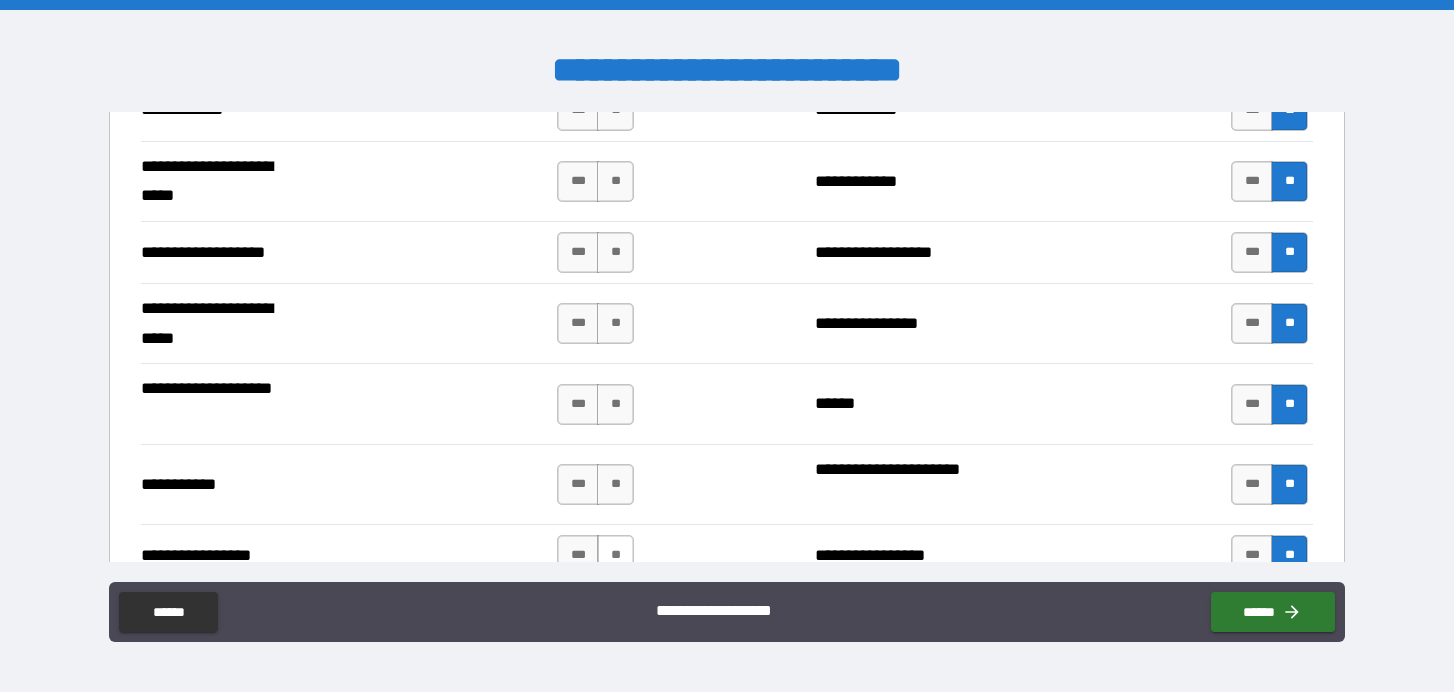click on "**" at bounding box center (615, 555) 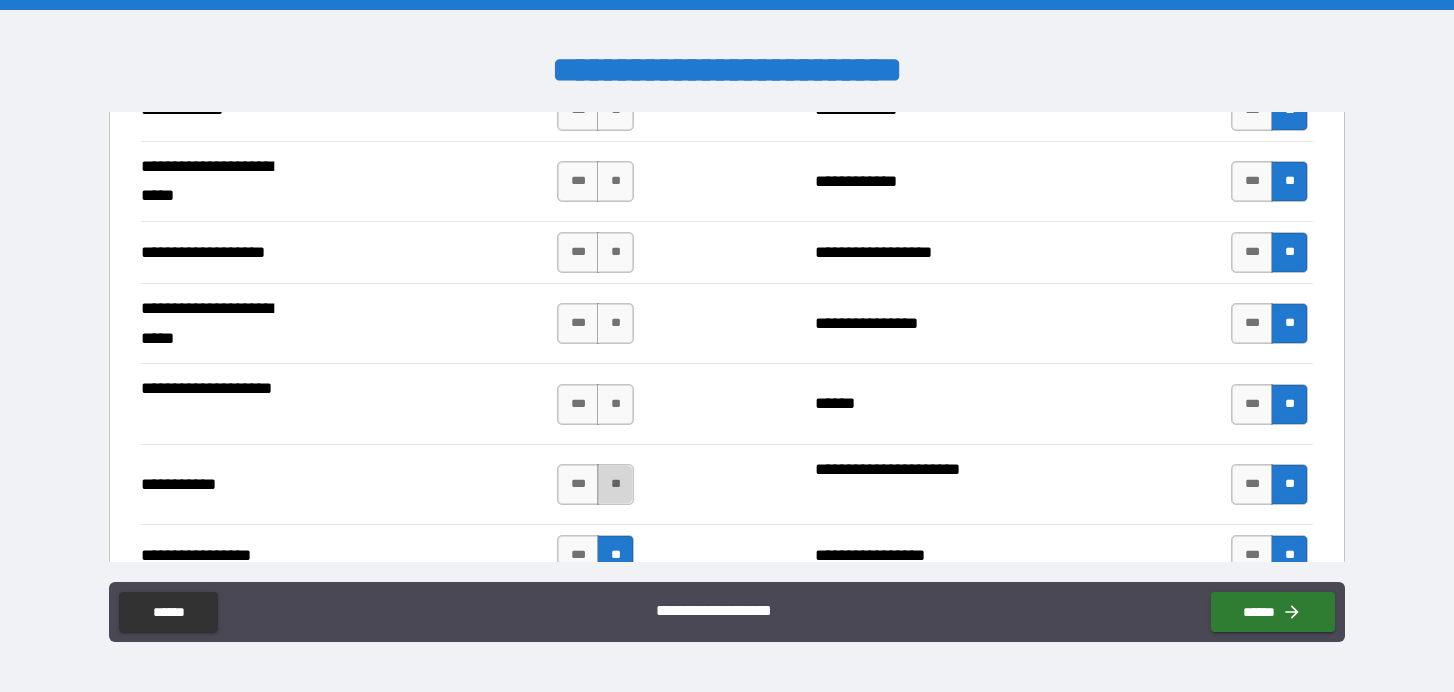 click on "**" at bounding box center [615, 484] 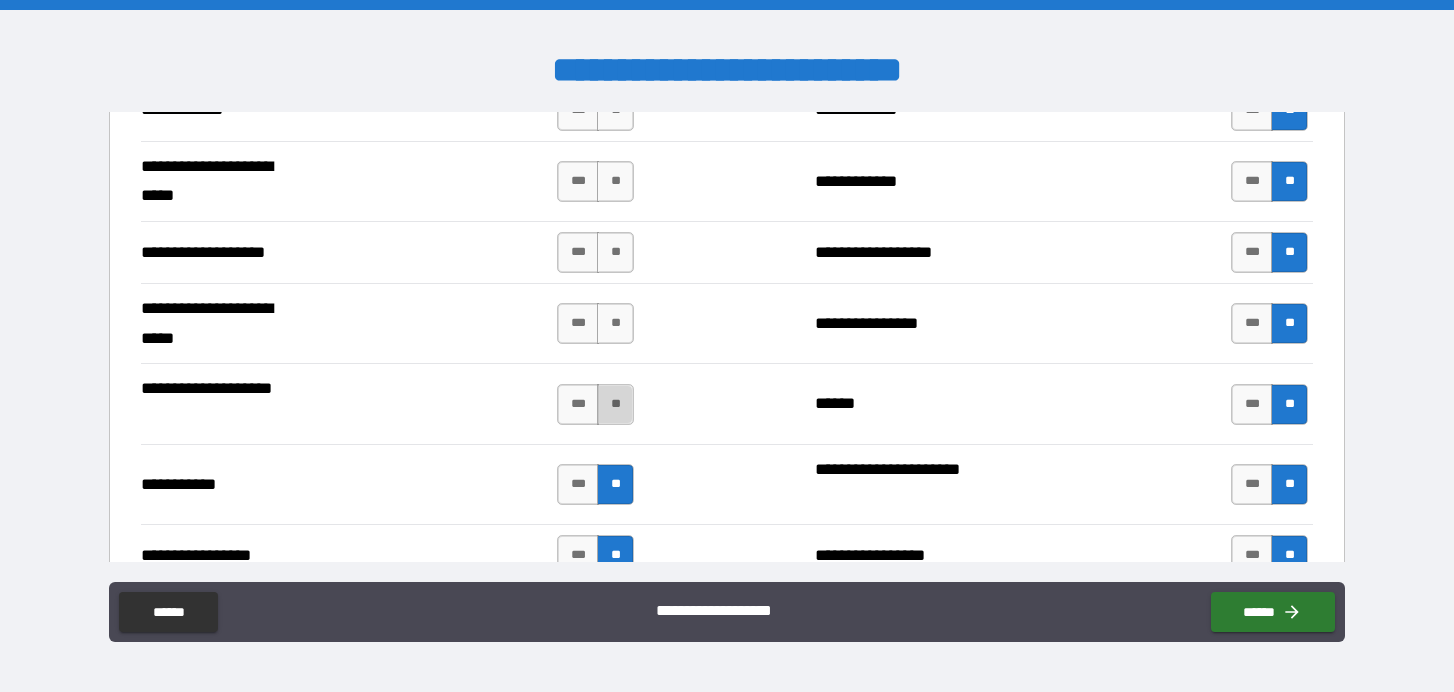 click on "**" at bounding box center (615, 404) 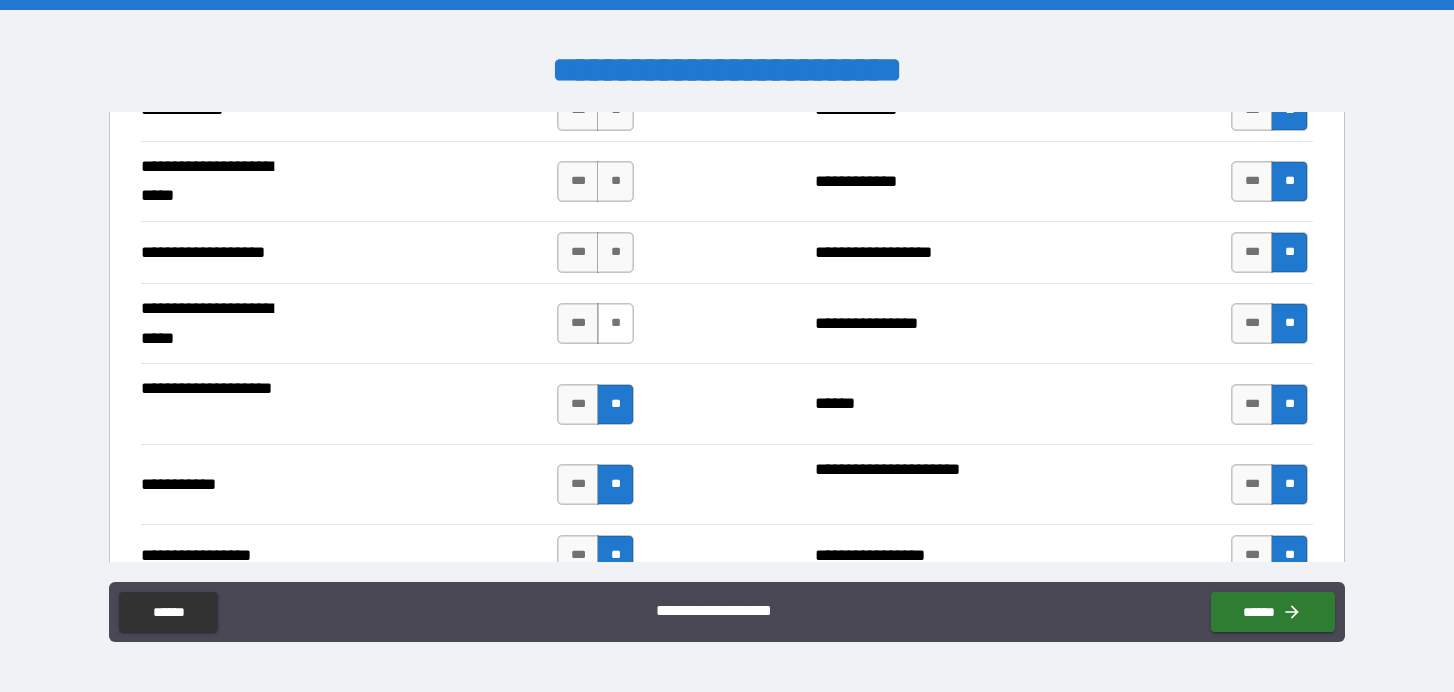 click on "**" at bounding box center (615, 323) 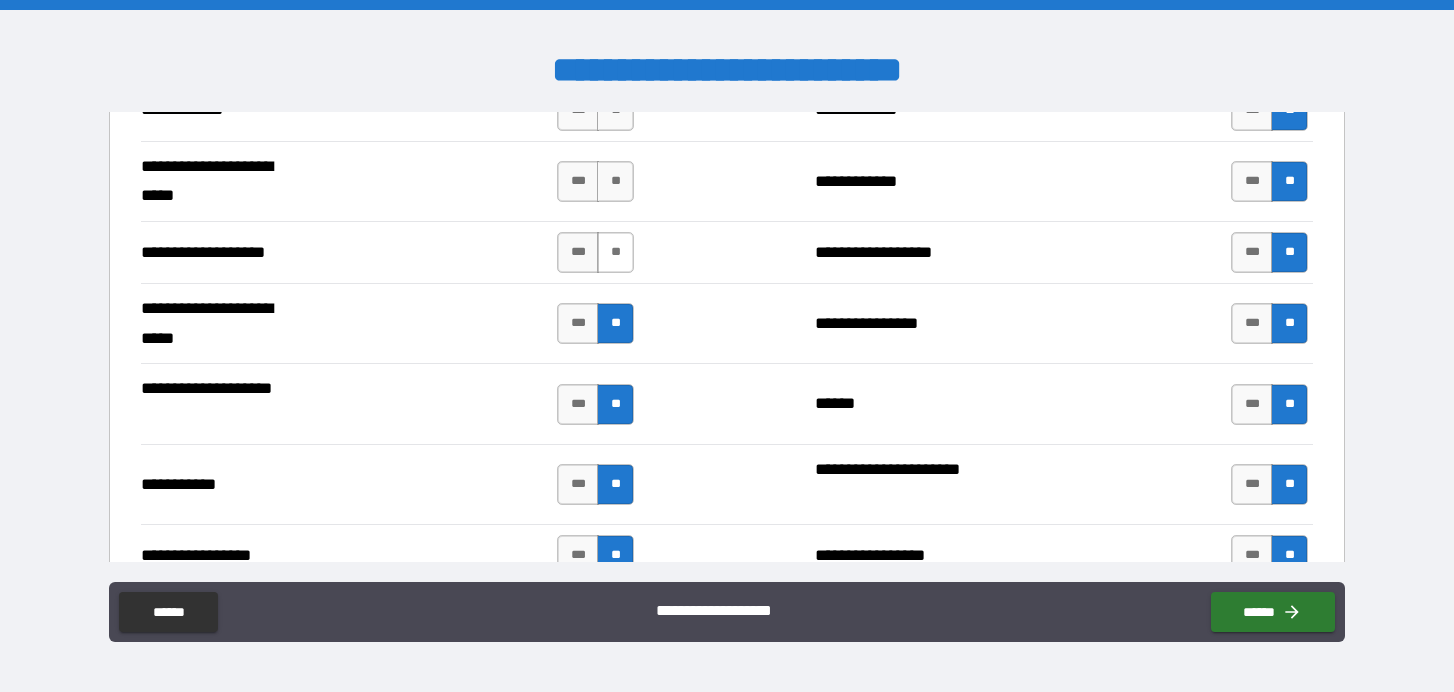 click on "**" at bounding box center (615, 252) 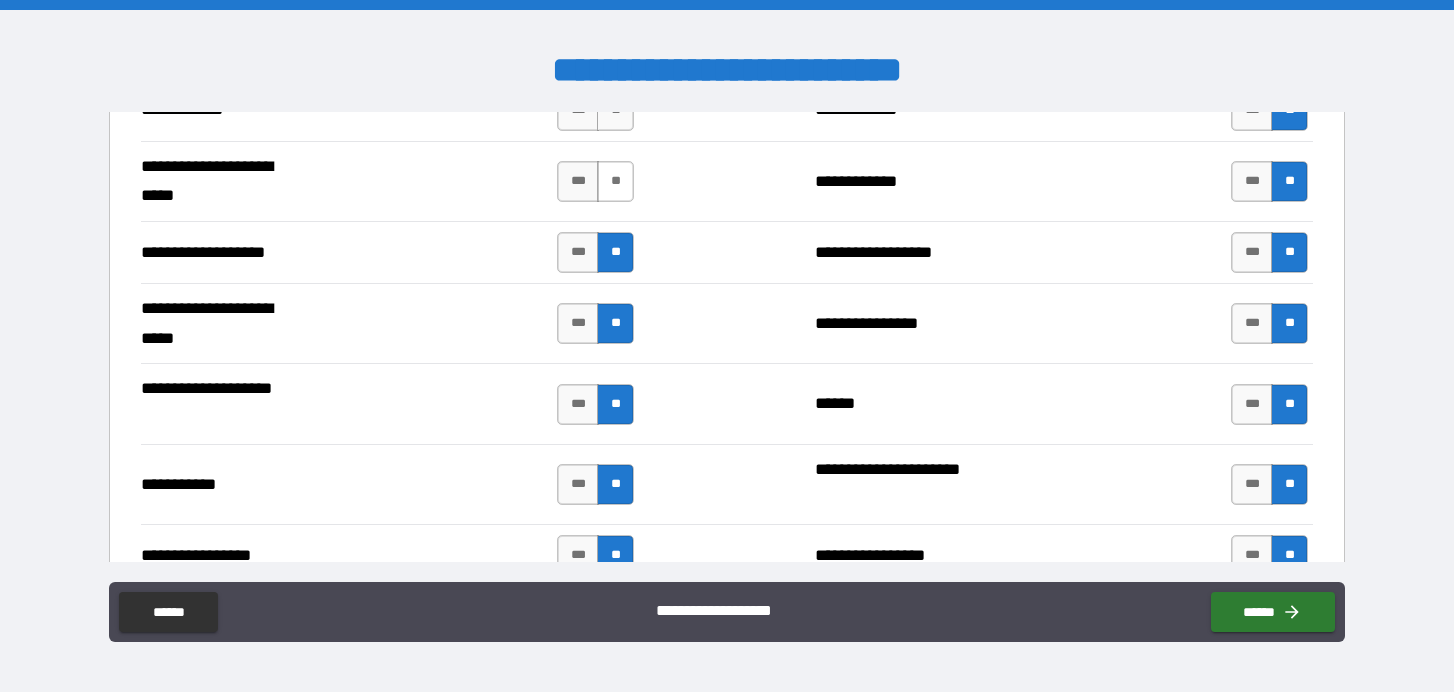 click on "**" at bounding box center (615, 181) 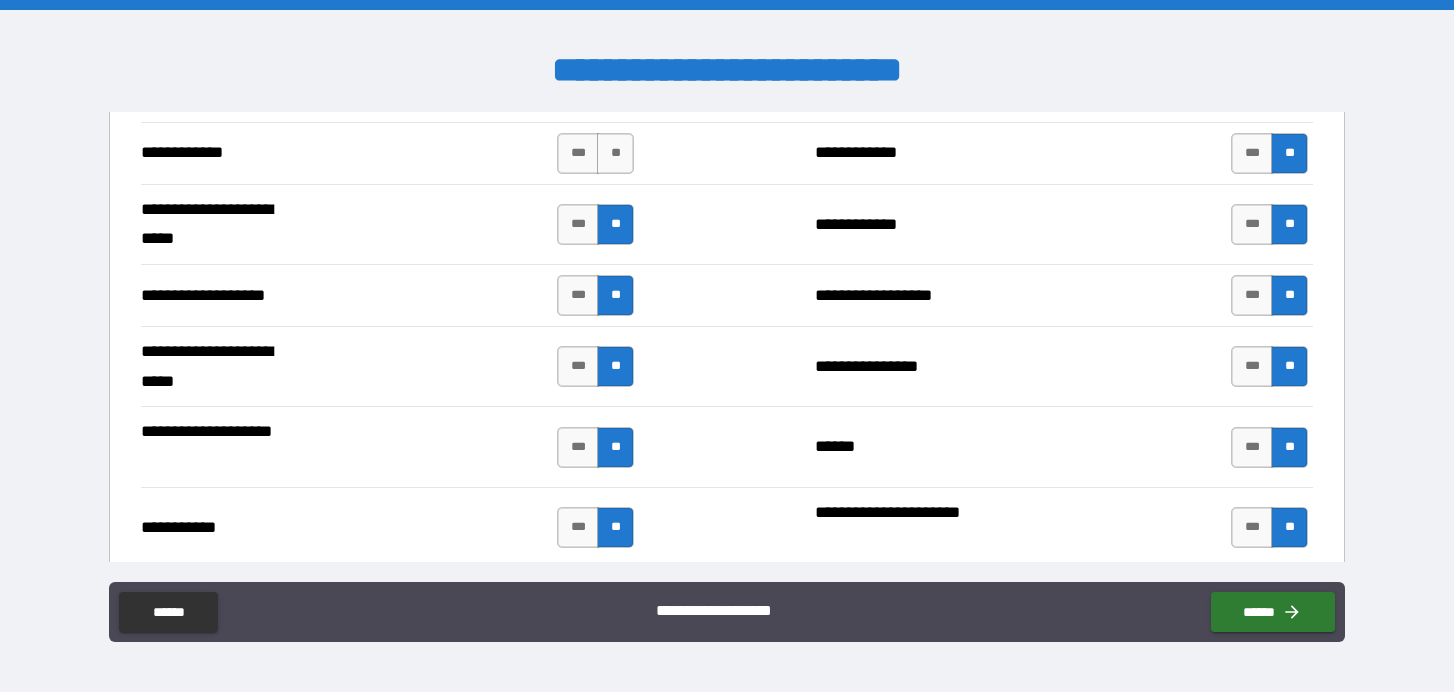 scroll, scrollTop: 4110, scrollLeft: 0, axis: vertical 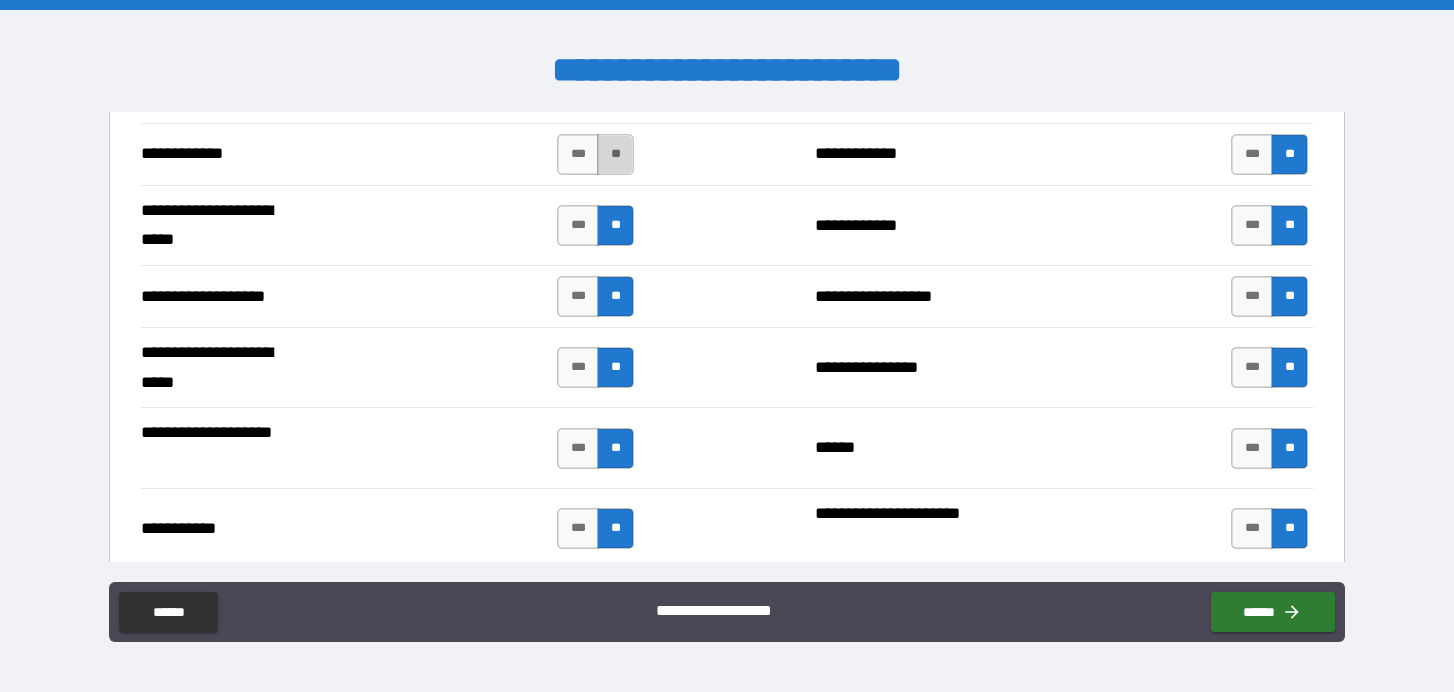 click on "**" at bounding box center (615, 154) 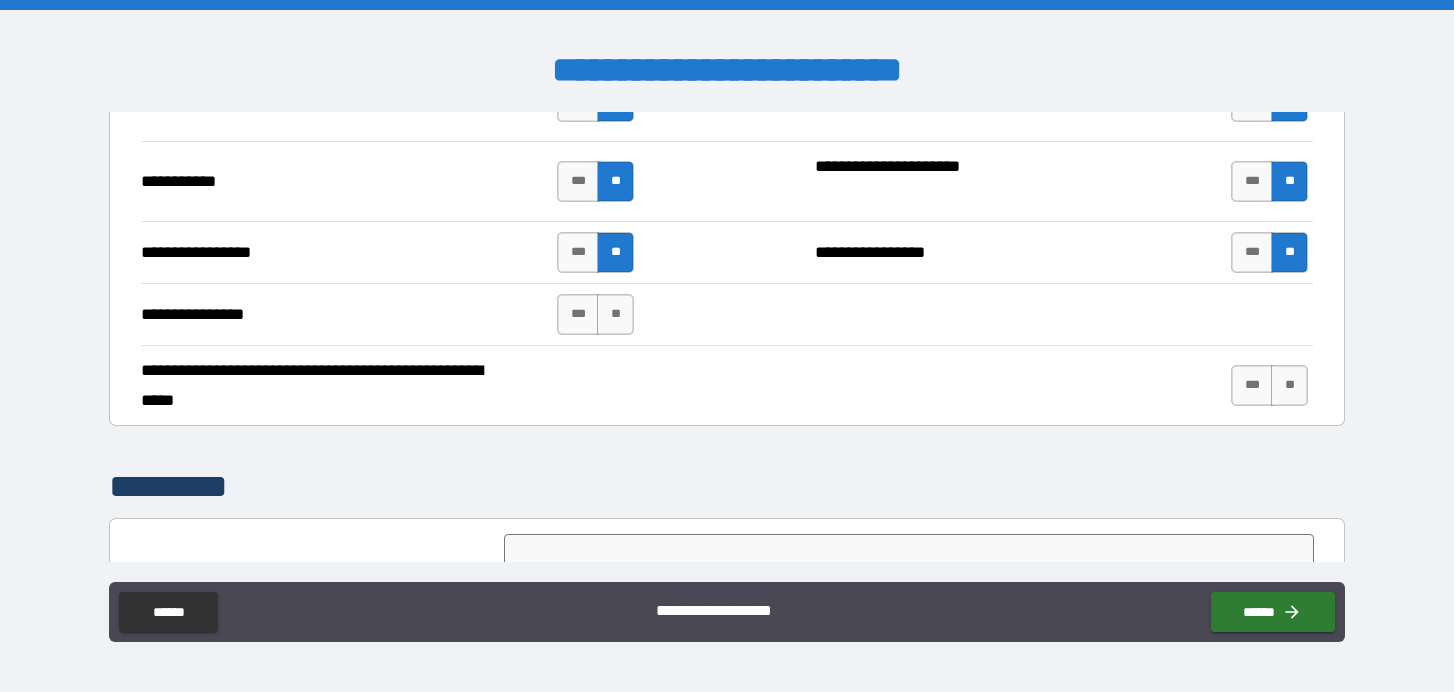 scroll, scrollTop: 4517, scrollLeft: 0, axis: vertical 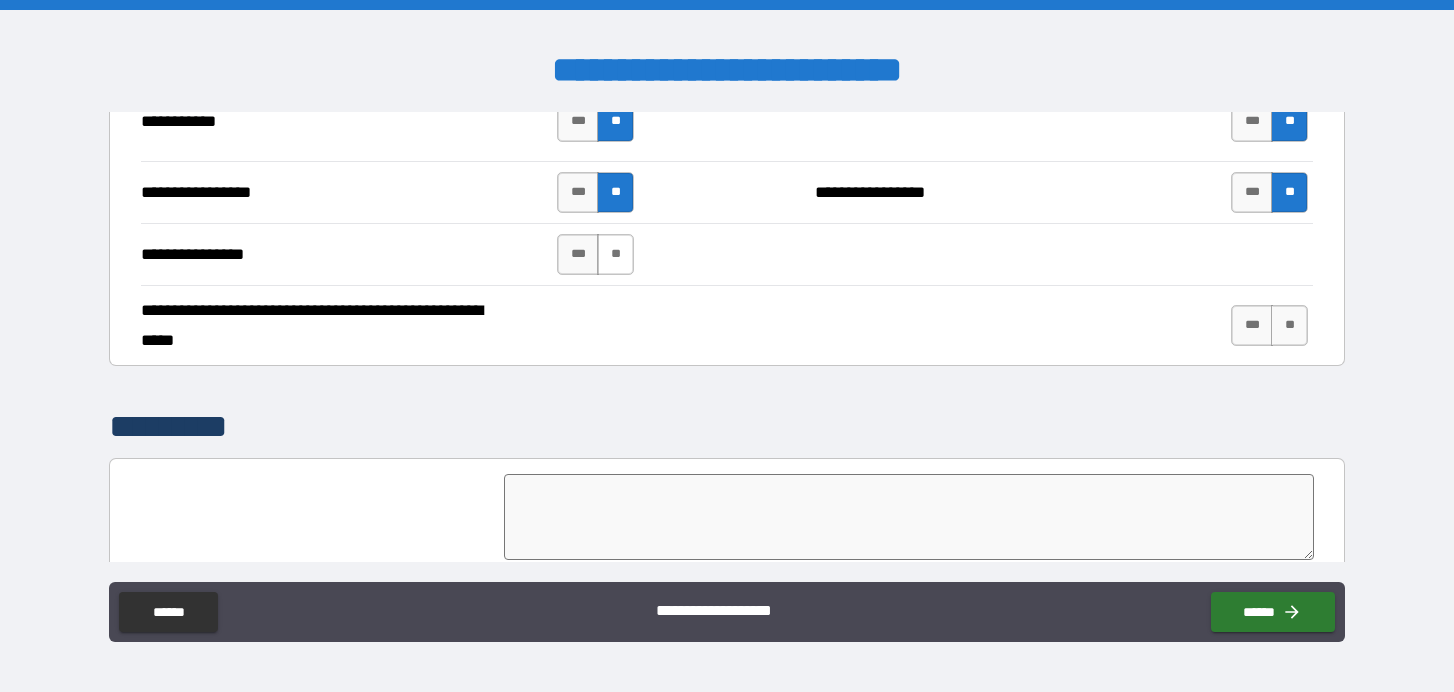 click on "**" at bounding box center [615, 254] 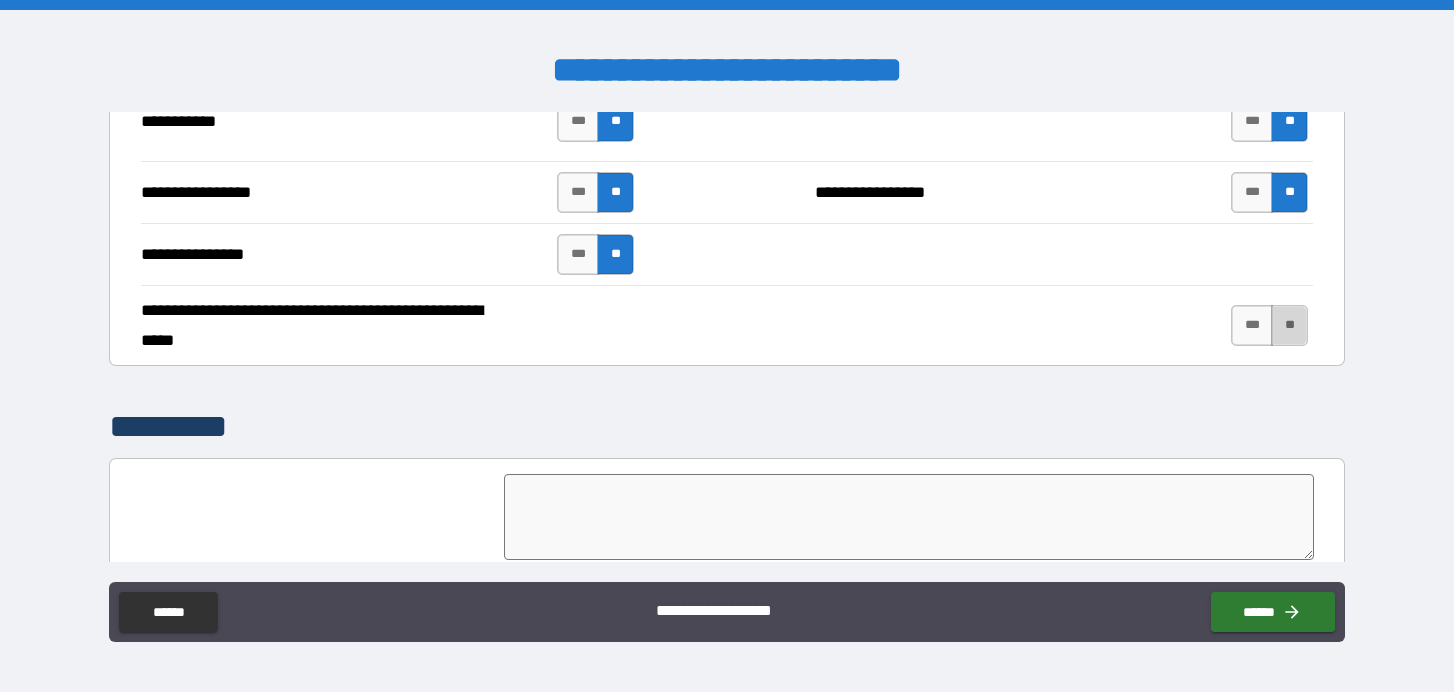 click on "**" at bounding box center [1289, 325] 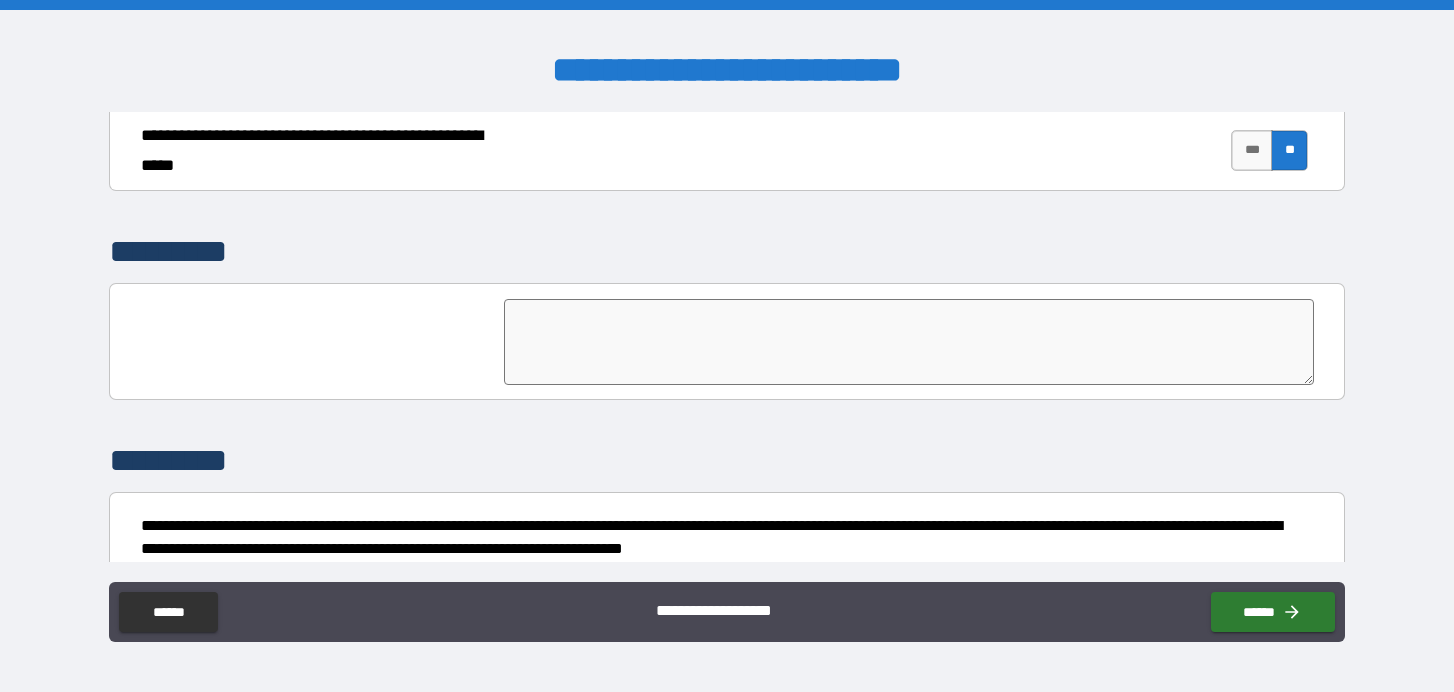 scroll, scrollTop: 4782, scrollLeft: 0, axis: vertical 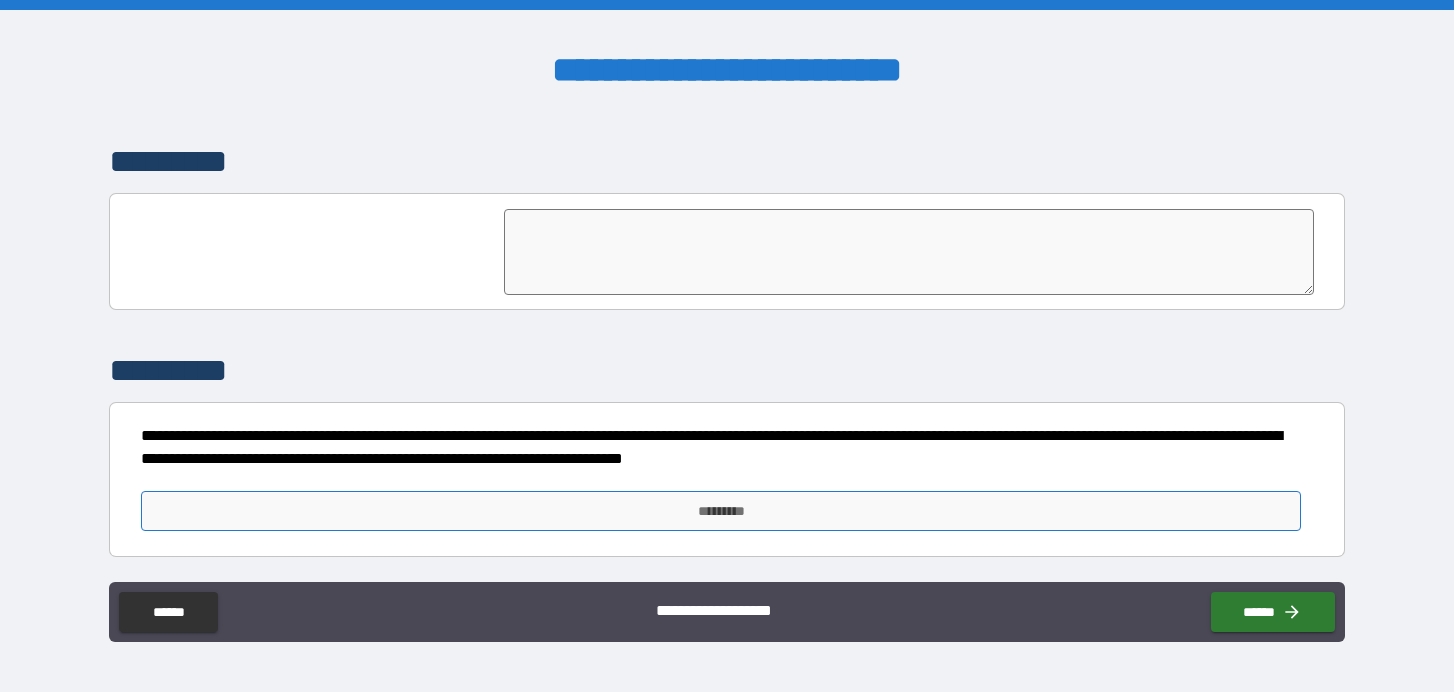 click on "*********" at bounding box center [721, 511] 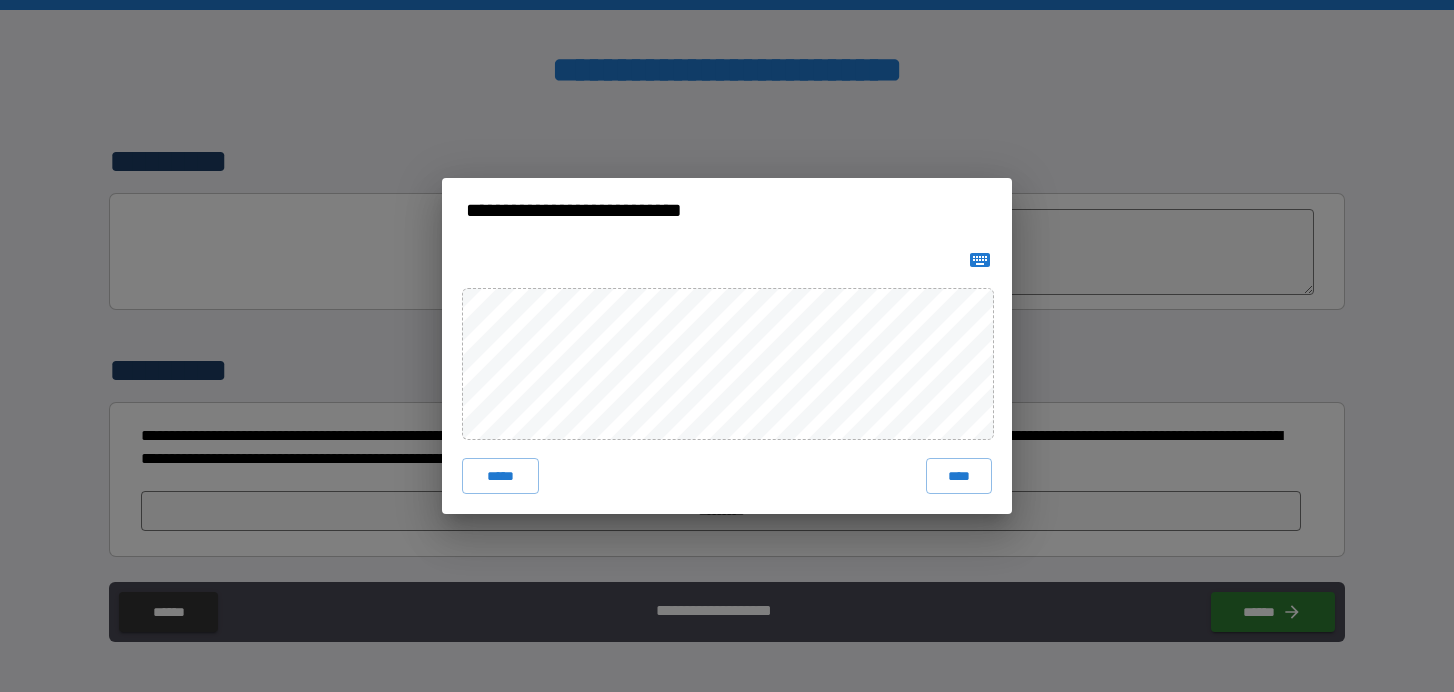 click 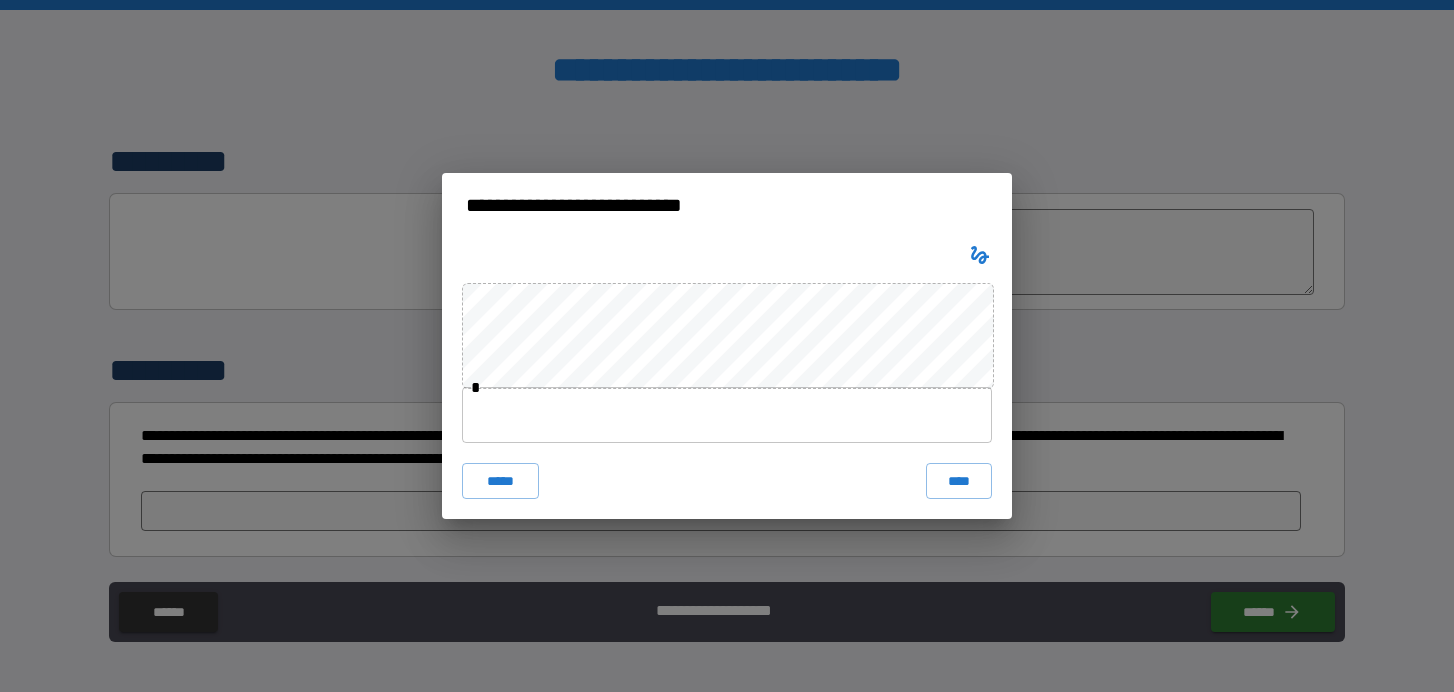 click at bounding box center [727, 415] 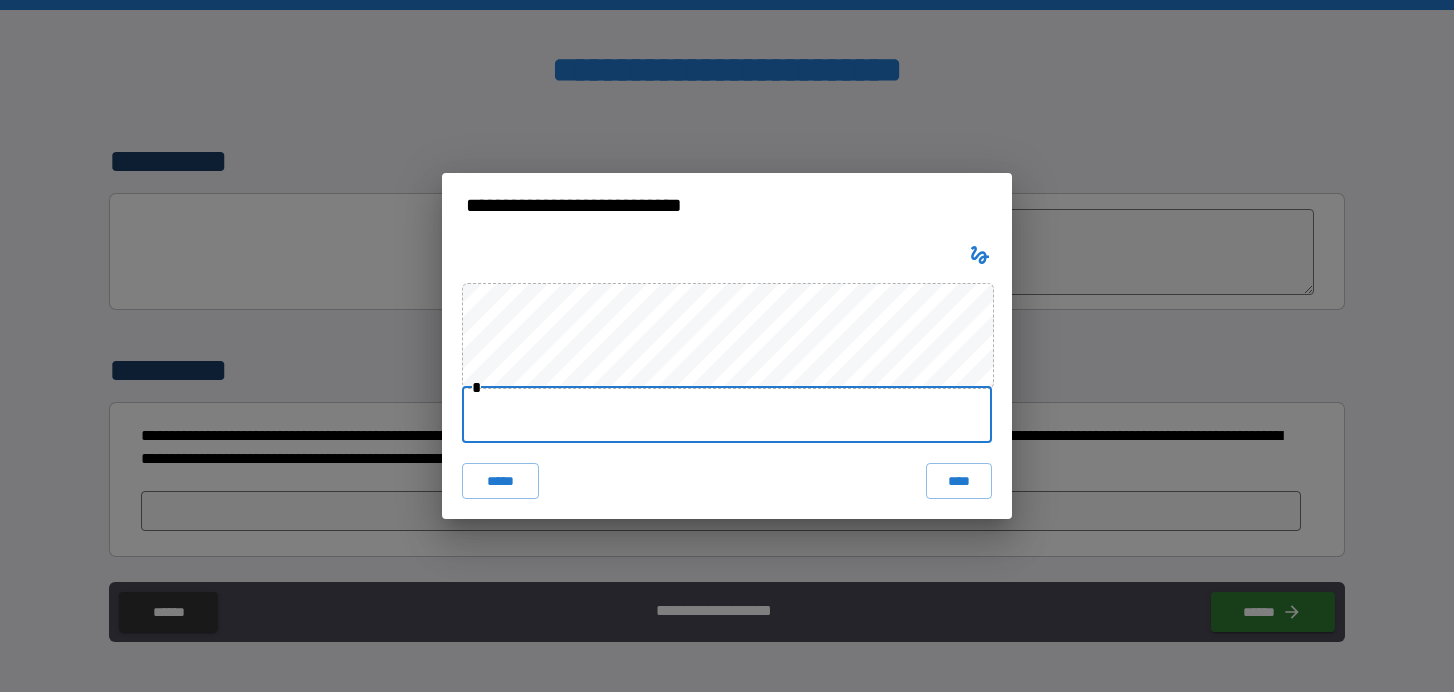 type on "*" 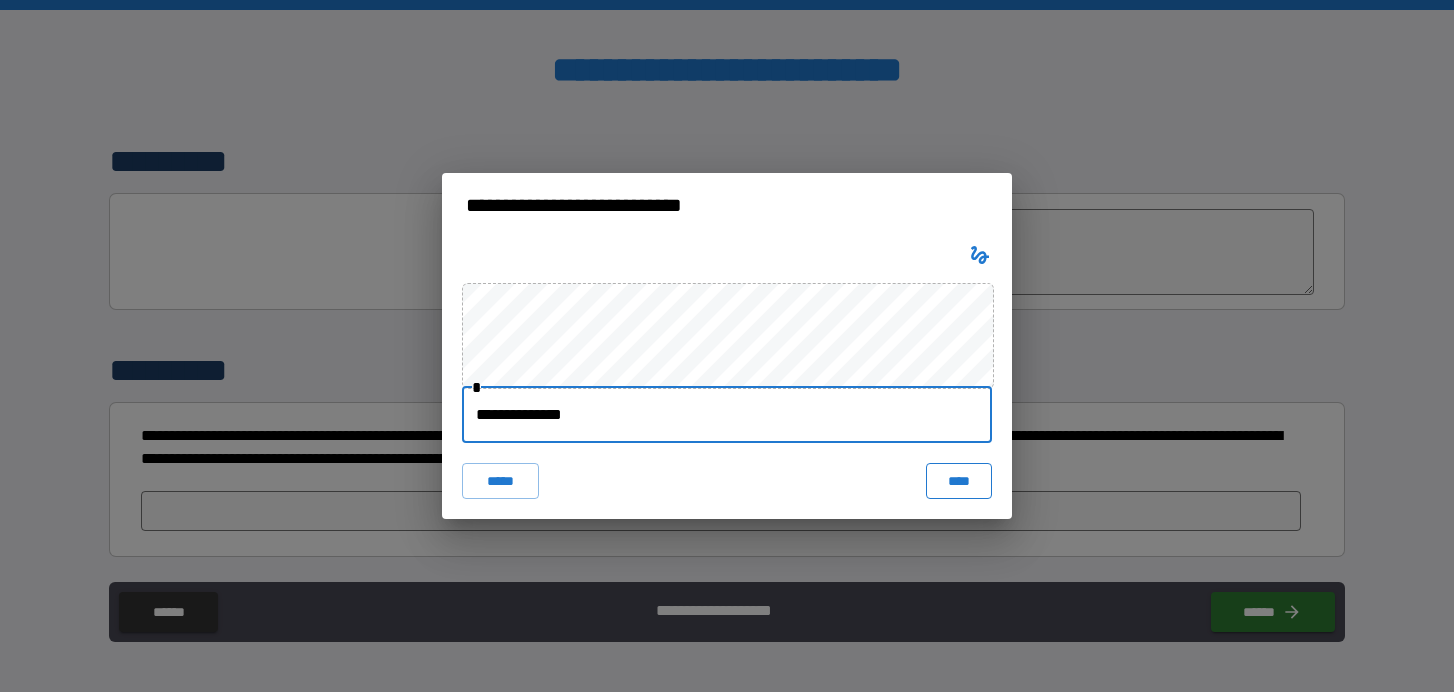 type on "**********" 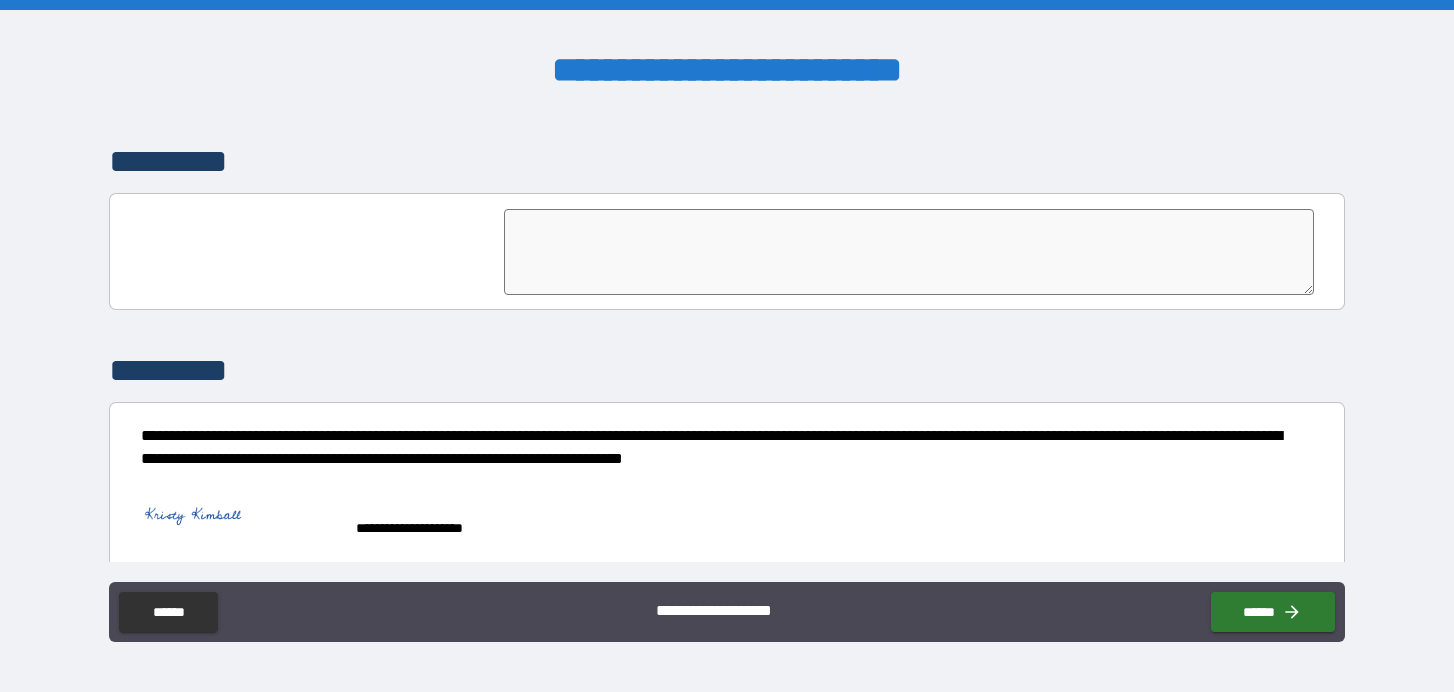 scroll, scrollTop: 4799, scrollLeft: 0, axis: vertical 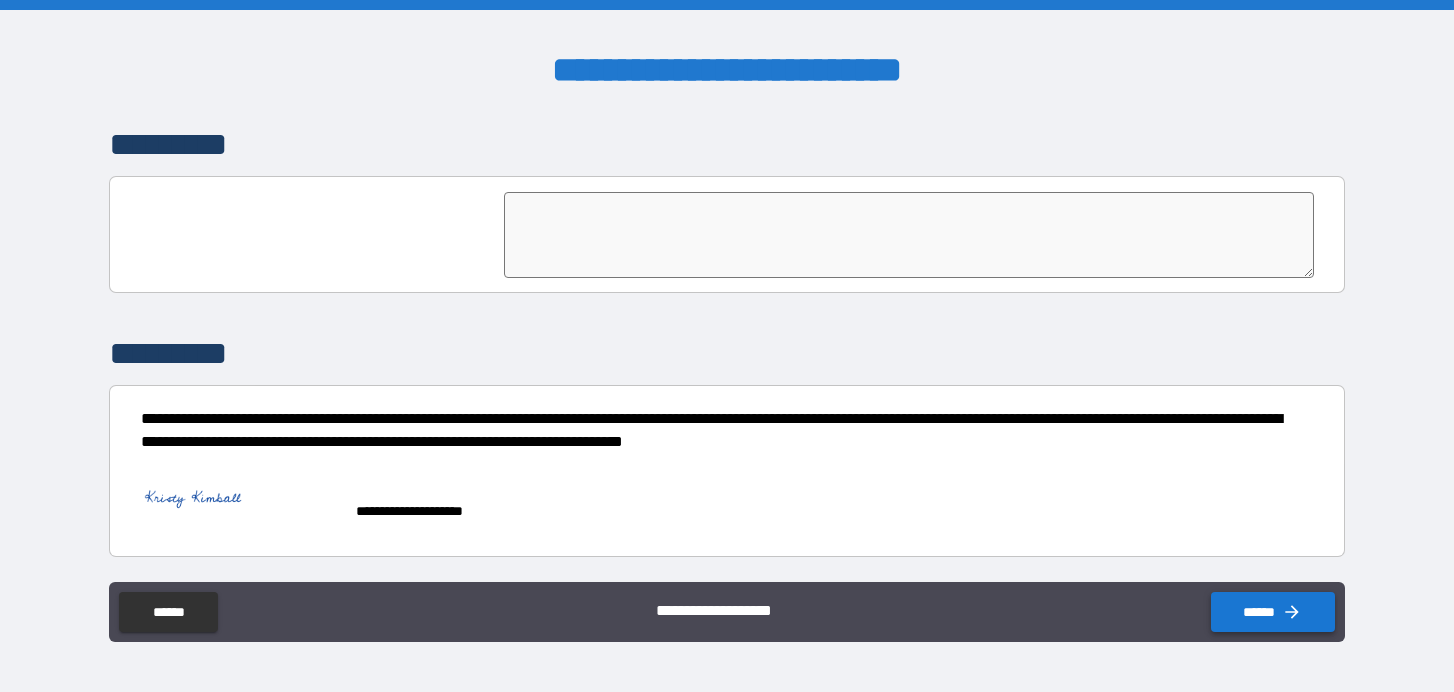 click on "******" at bounding box center (1273, 612) 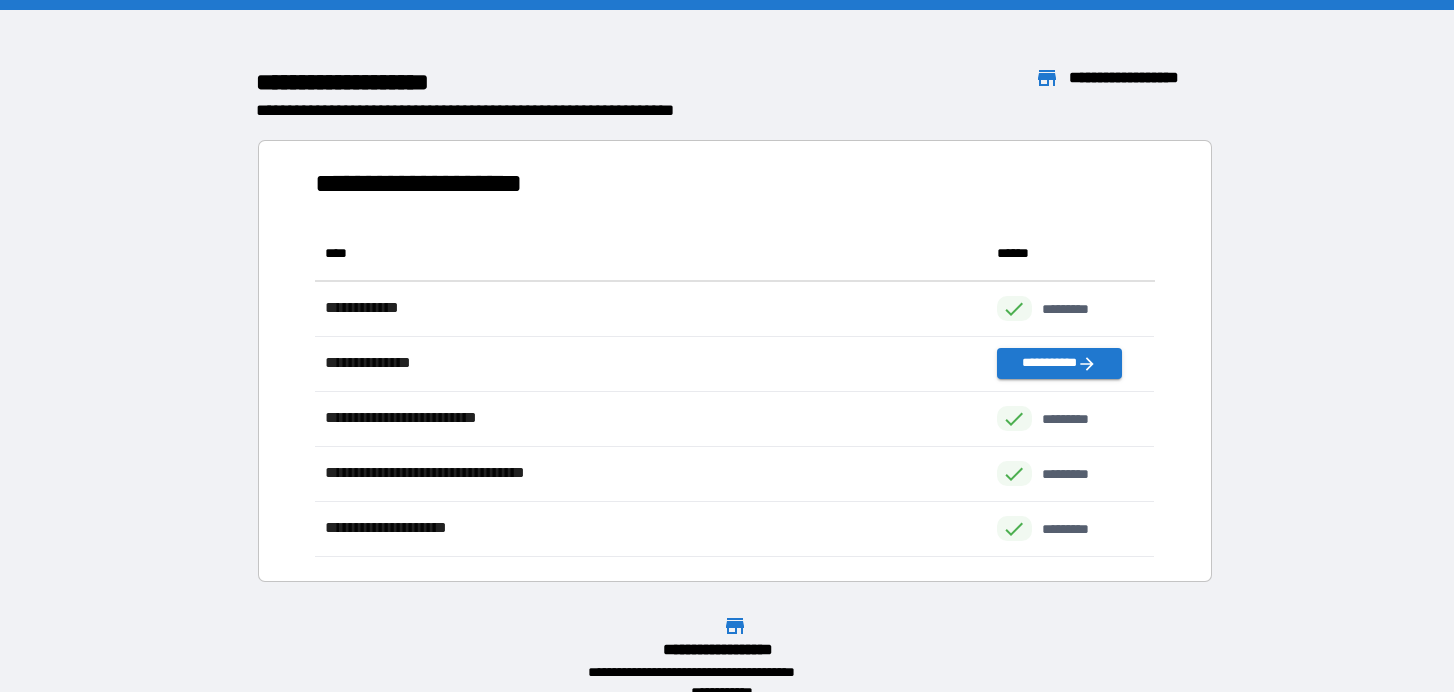 scroll, scrollTop: 1, scrollLeft: 0, axis: vertical 